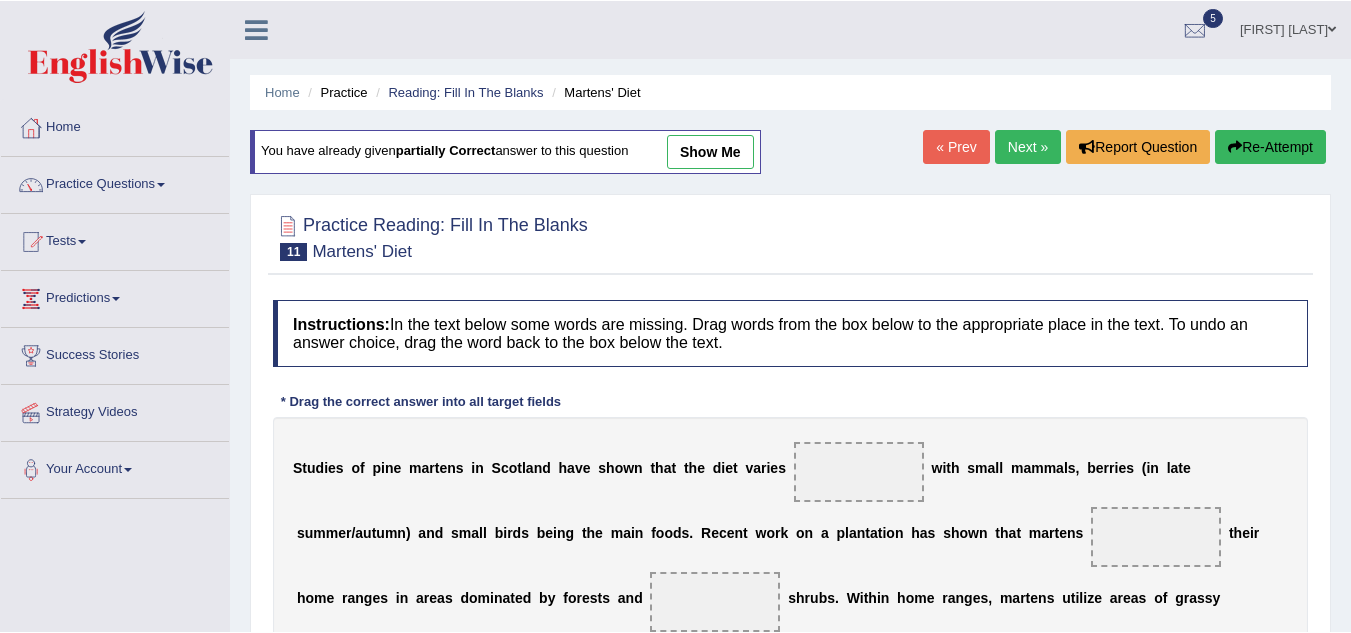 scroll, scrollTop: 0, scrollLeft: 0, axis: both 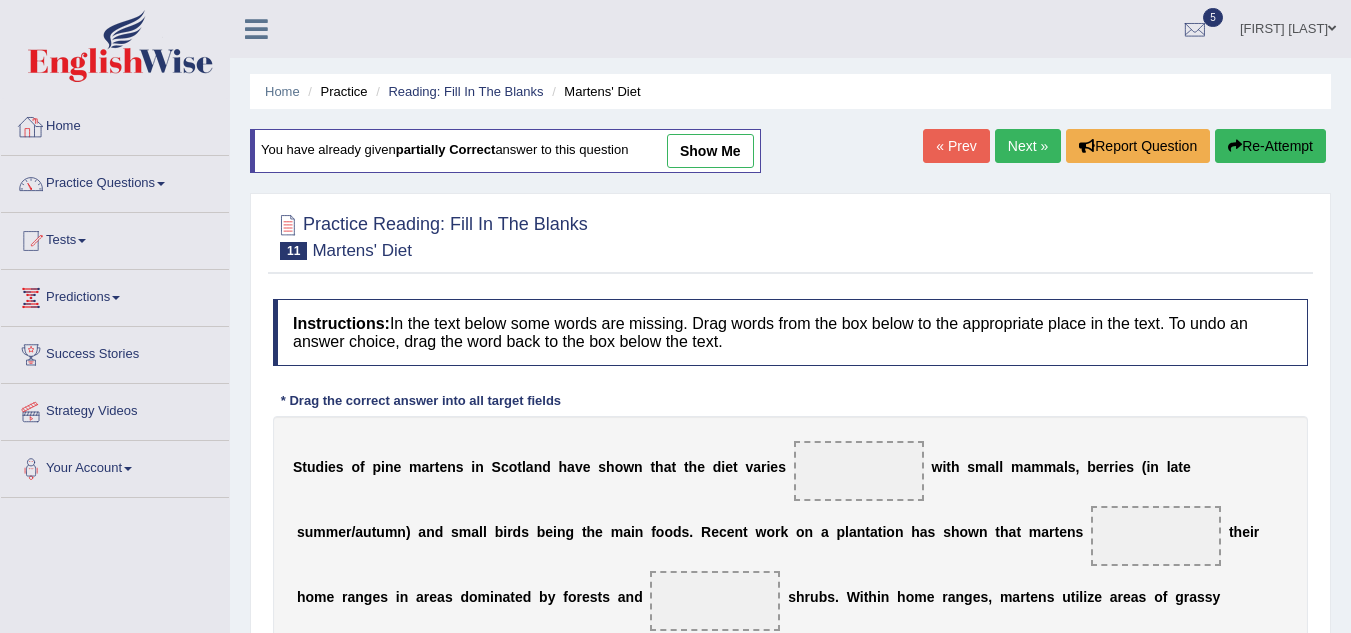 click on "Home" at bounding box center (115, 124) 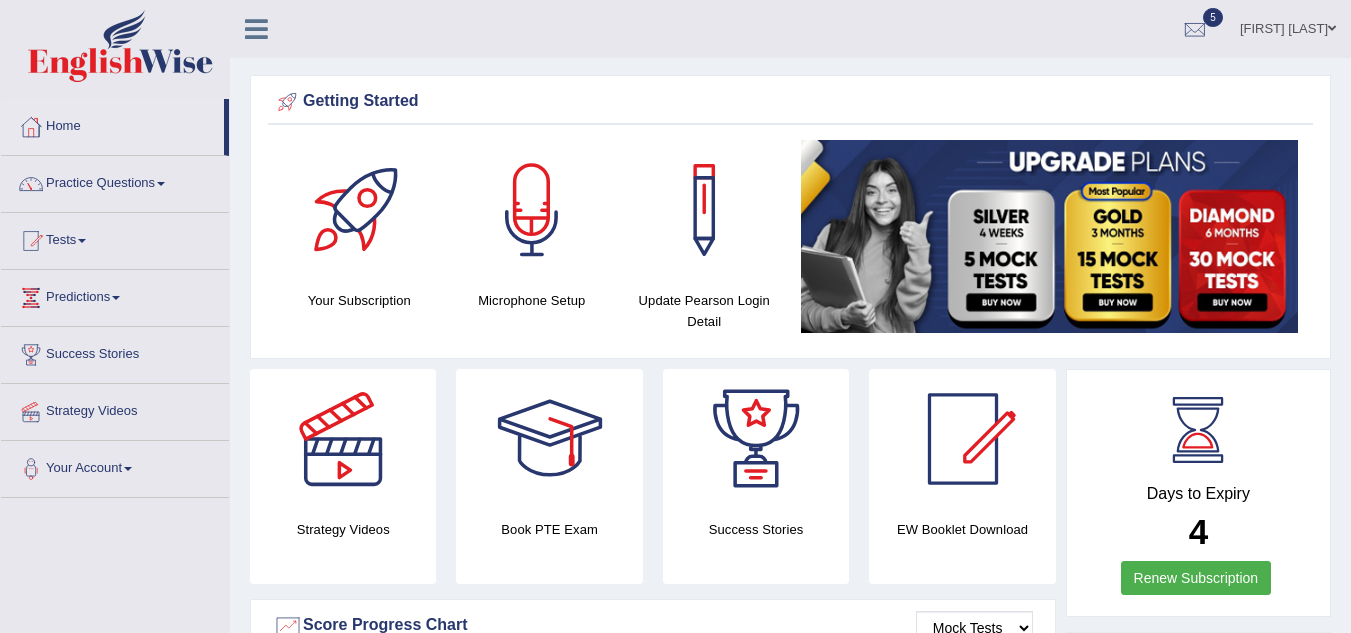scroll, scrollTop: 0, scrollLeft: 0, axis: both 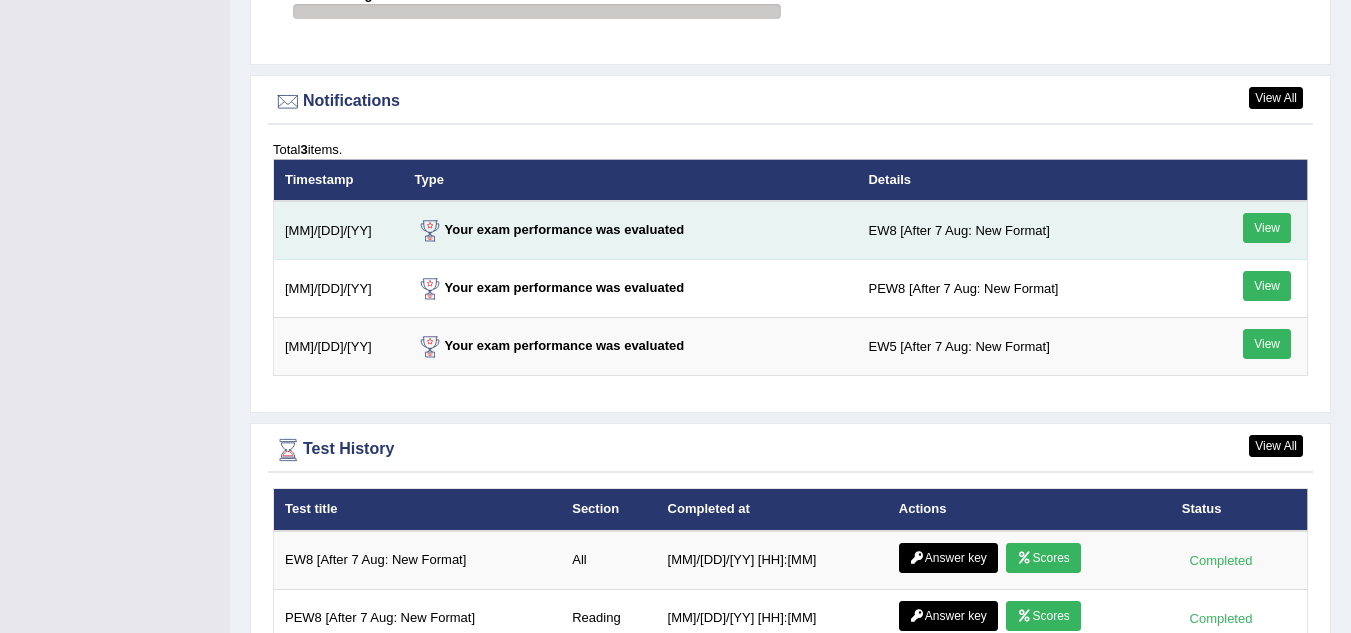 click on "View" at bounding box center (1267, 228) 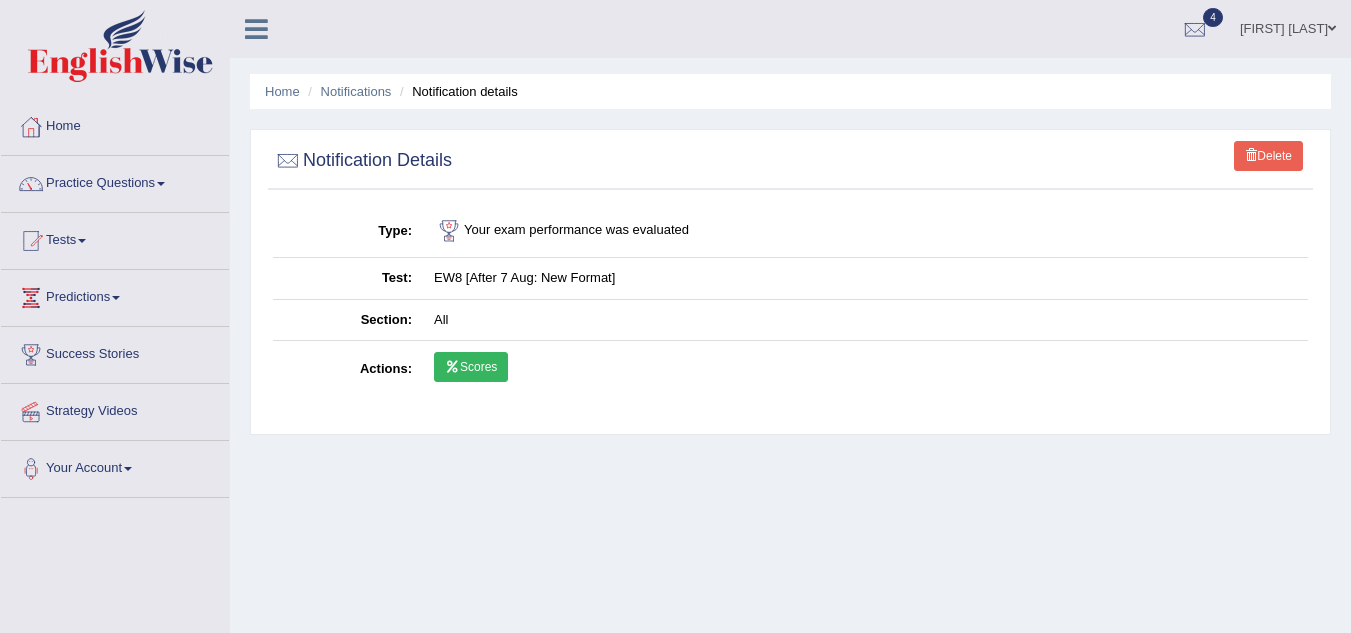 scroll, scrollTop: 0, scrollLeft: 0, axis: both 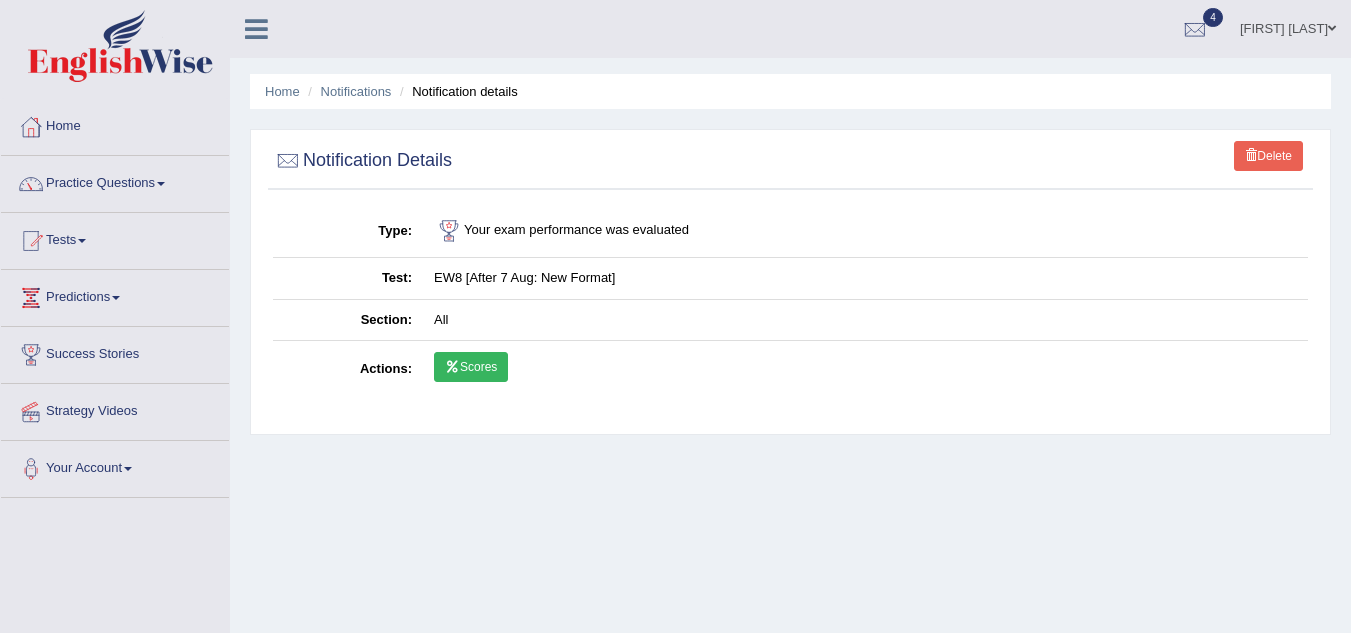 click on "Scores" at bounding box center [471, 367] 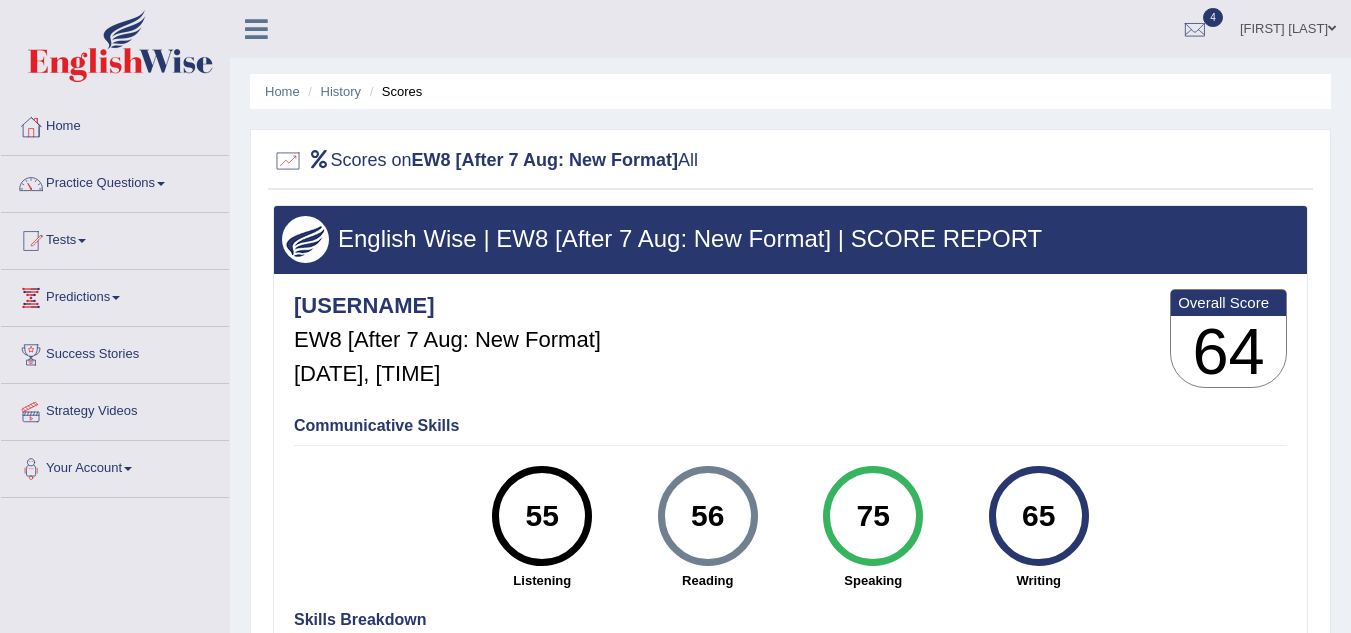 scroll, scrollTop: 0, scrollLeft: 0, axis: both 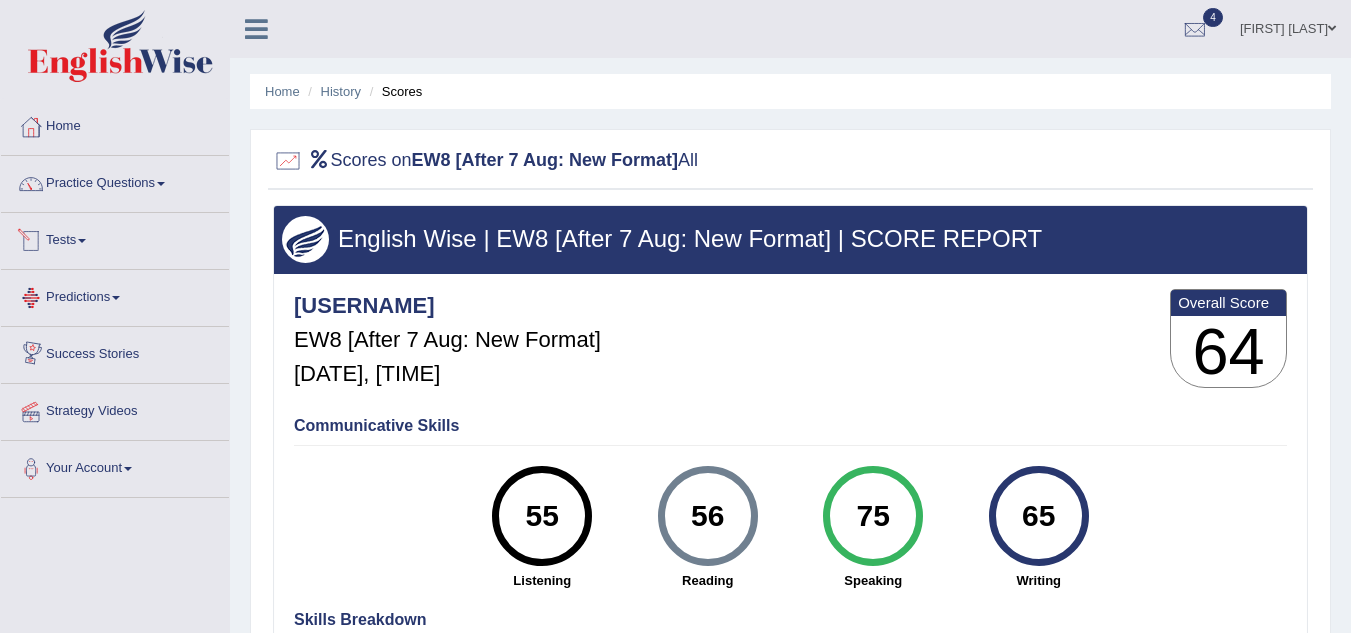 click on "Tests" at bounding box center [115, 238] 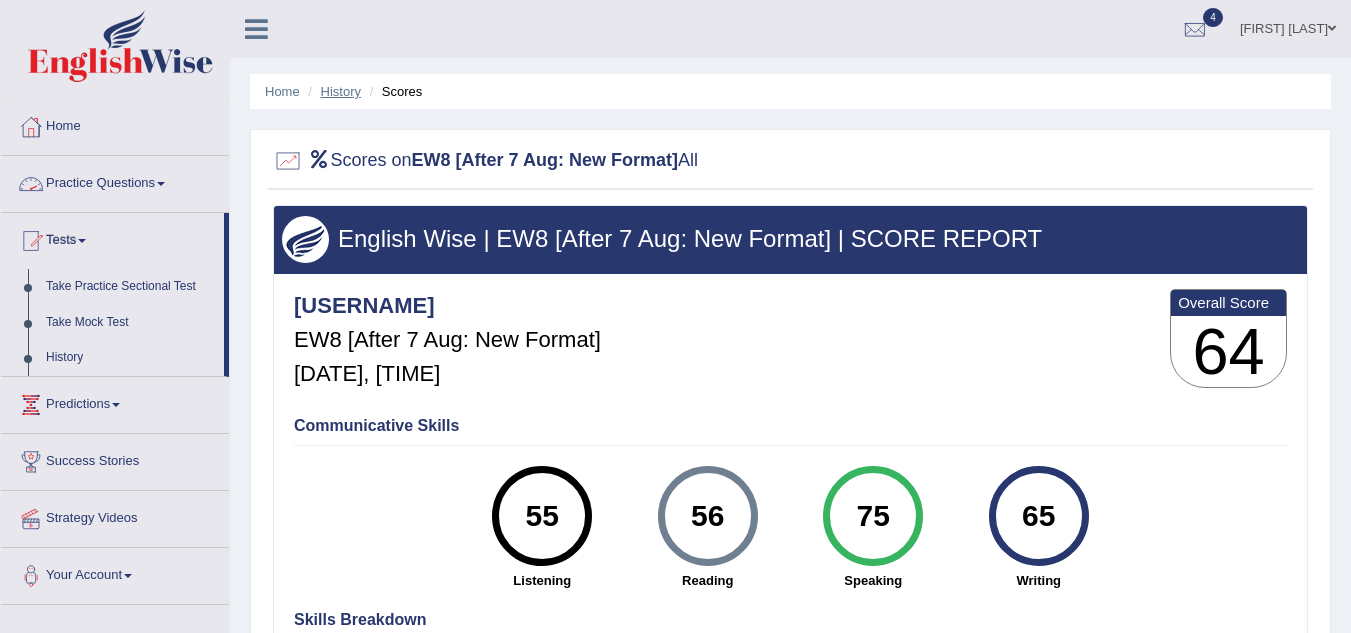 click on "History" at bounding box center (341, 91) 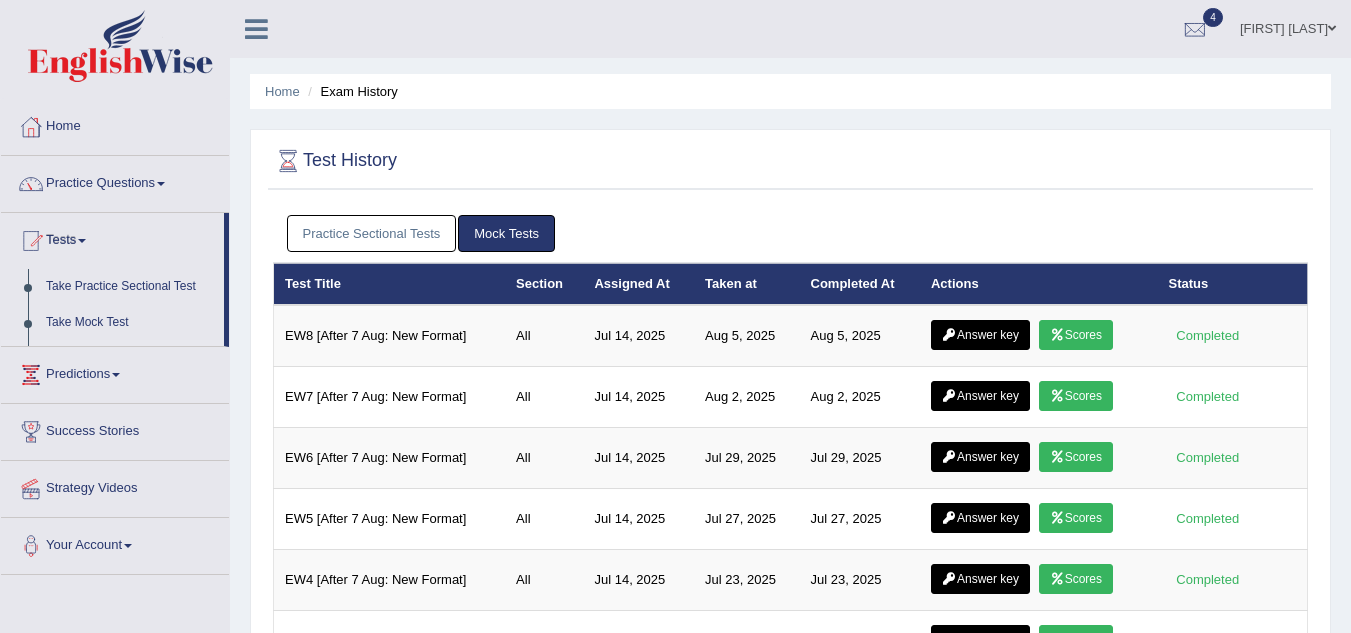 scroll, scrollTop: 0, scrollLeft: 0, axis: both 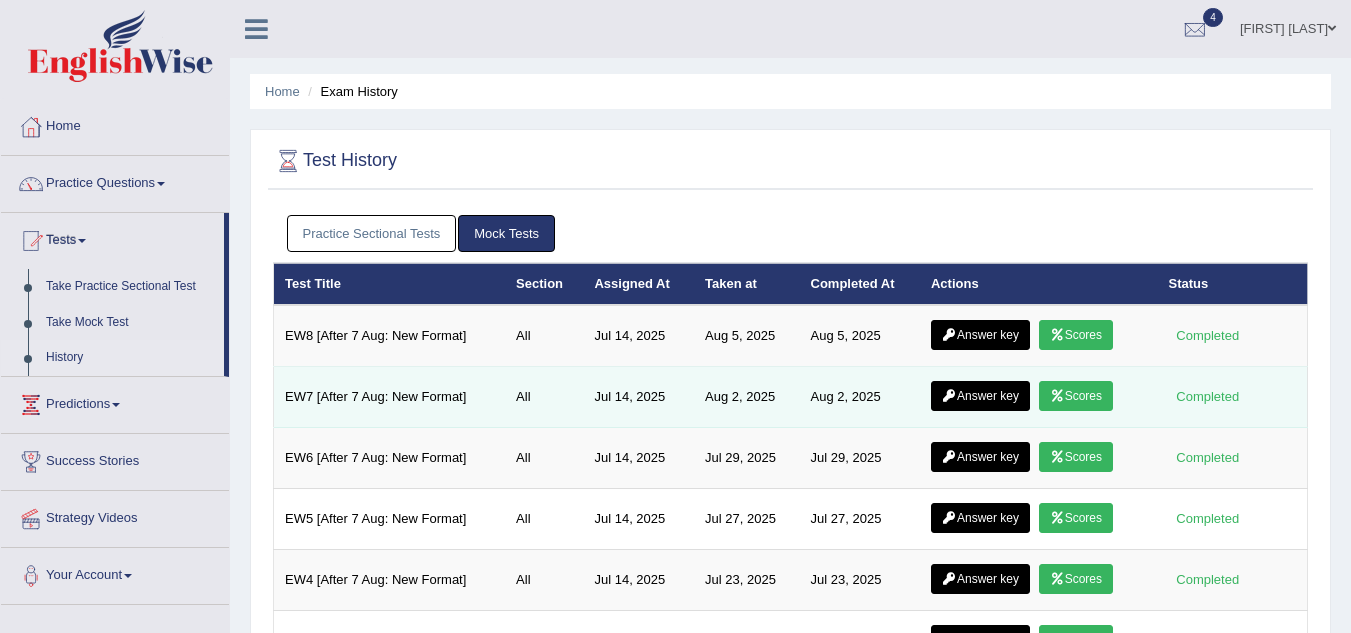 click on "Scores" at bounding box center [1076, 396] 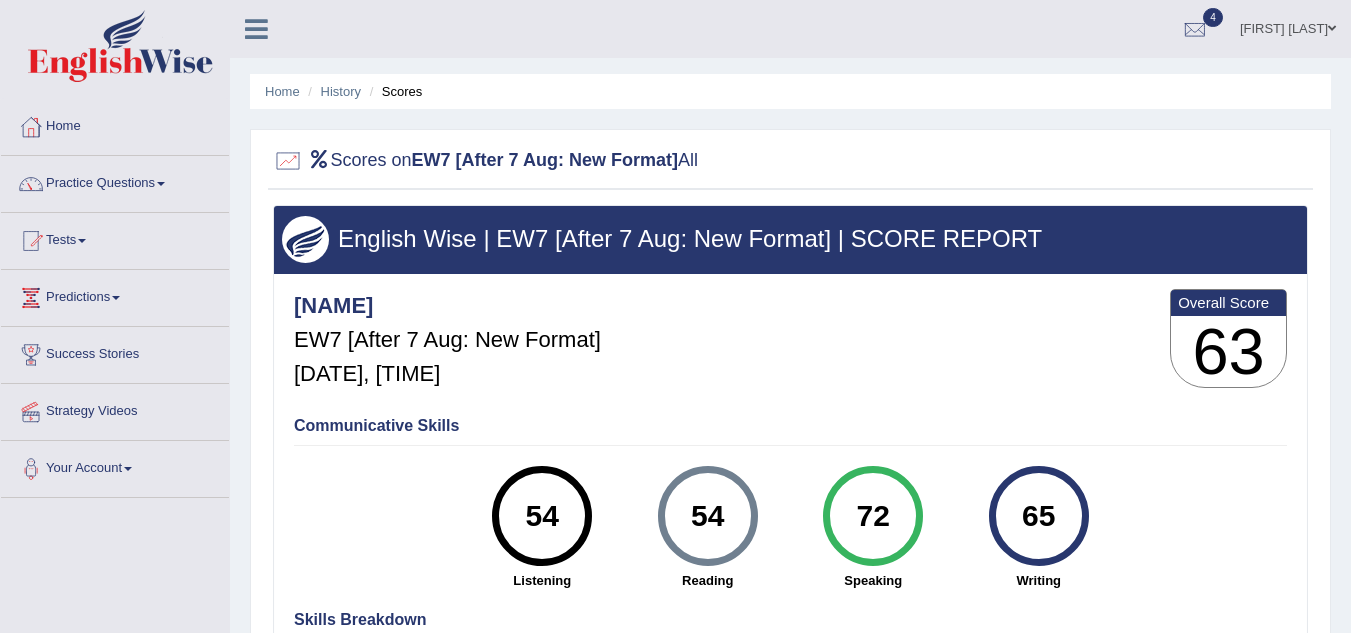 scroll, scrollTop: 0, scrollLeft: 0, axis: both 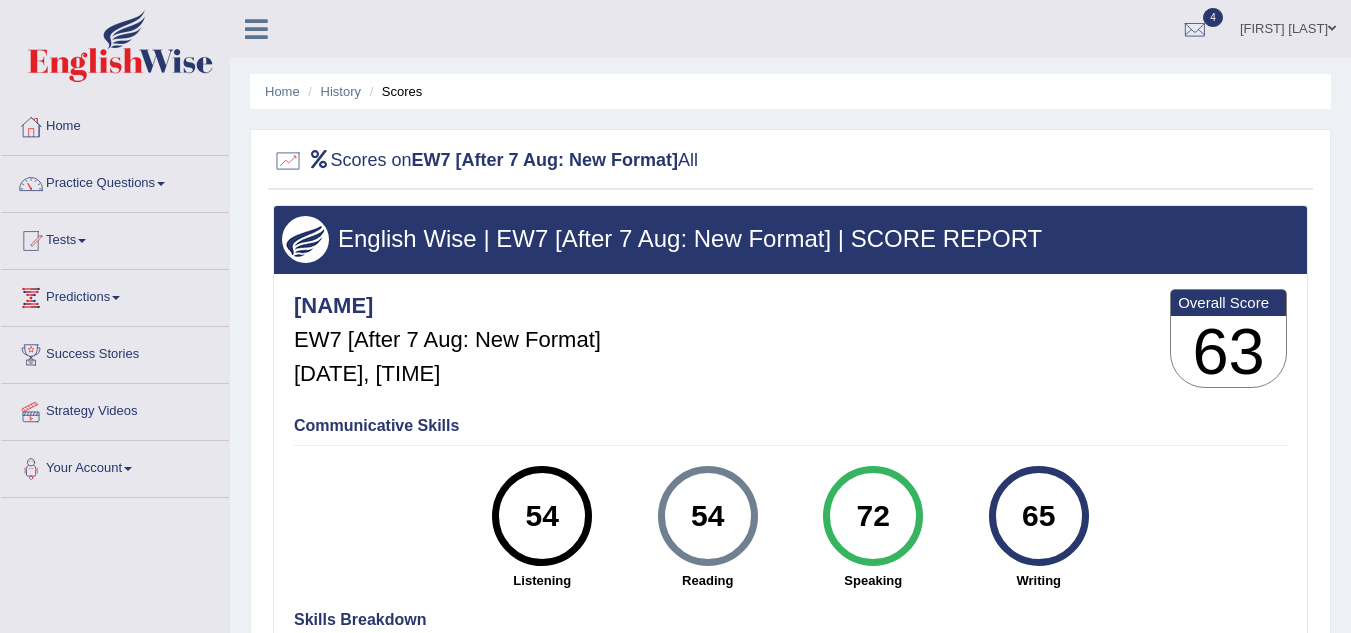 click on "History" at bounding box center (332, 91) 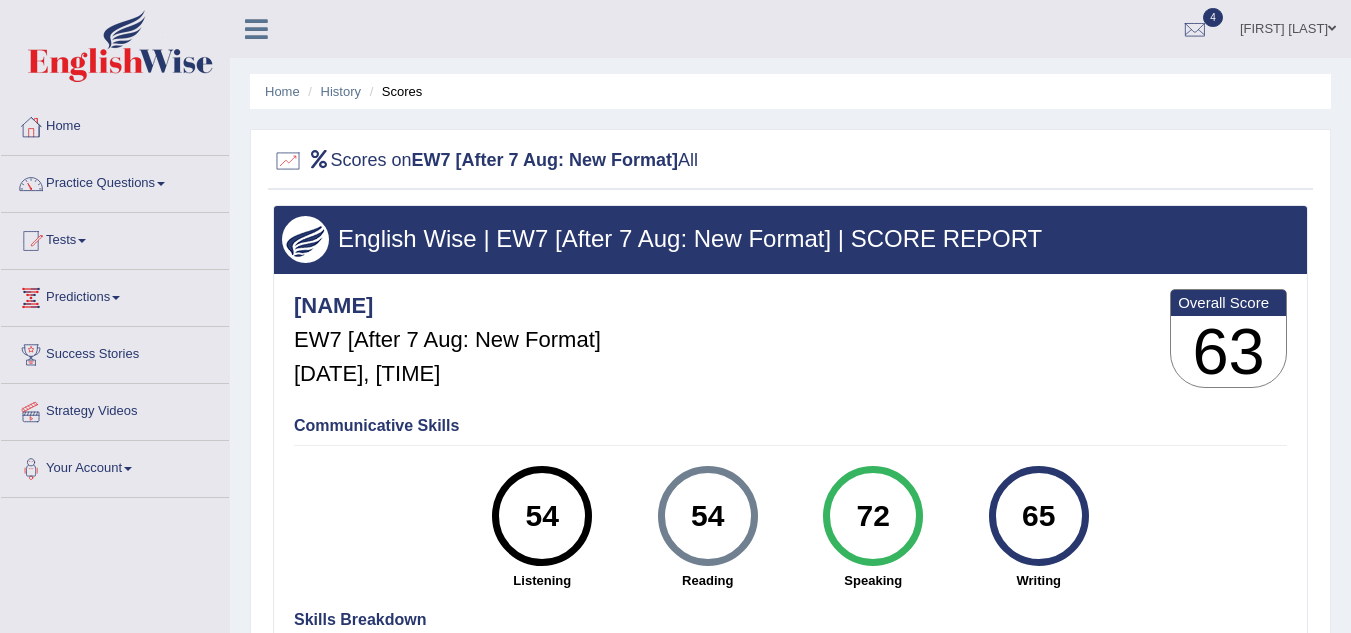 click on "Home
History
Scores" at bounding box center [790, 91] 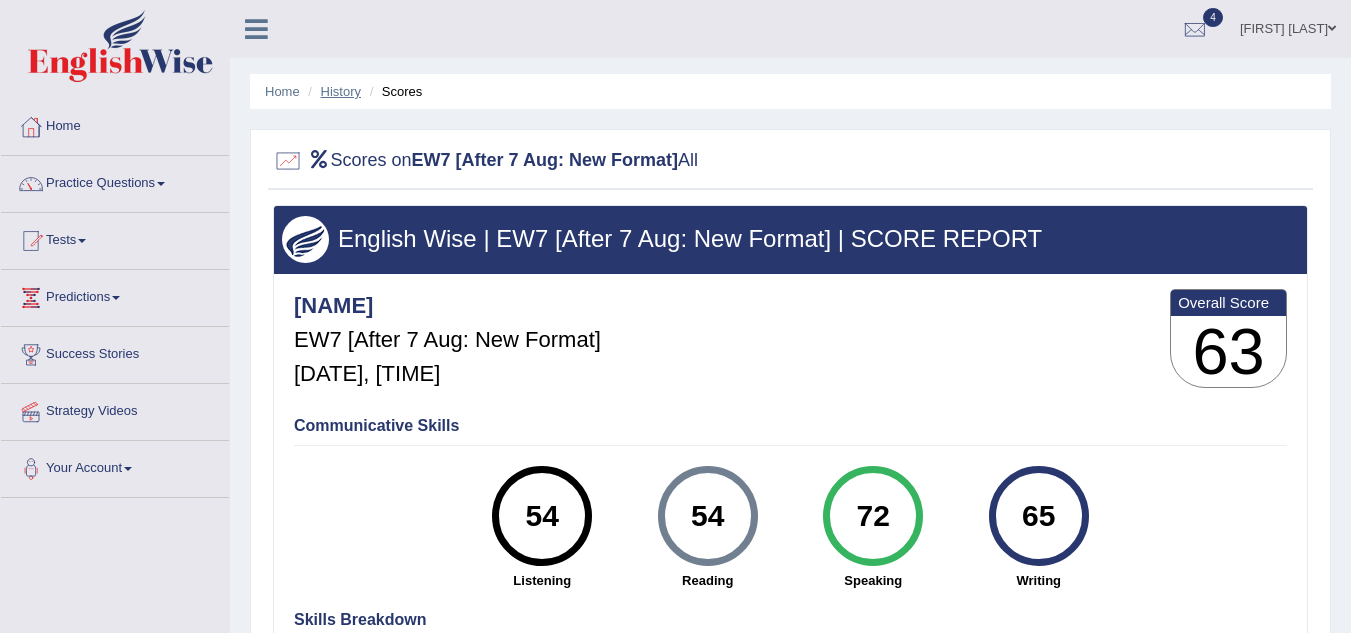 click on "History" at bounding box center (341, 91) 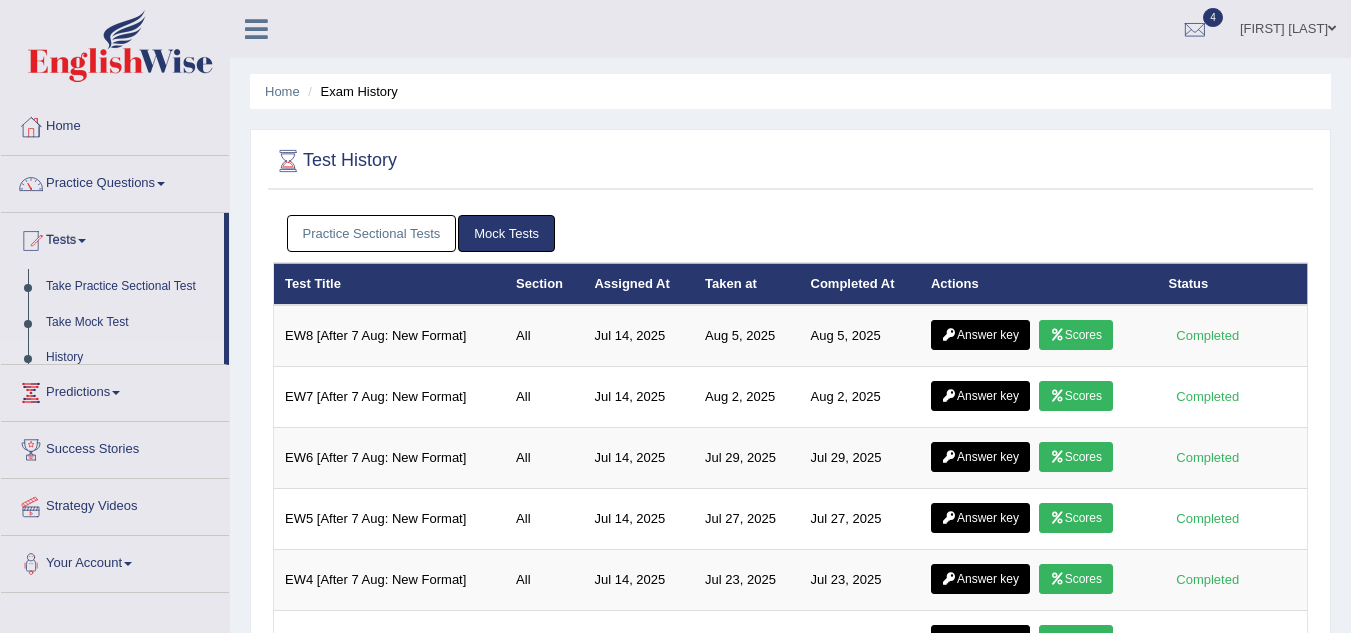 scroll, scrollTop: 0, scrollLeft: 0, axis: both 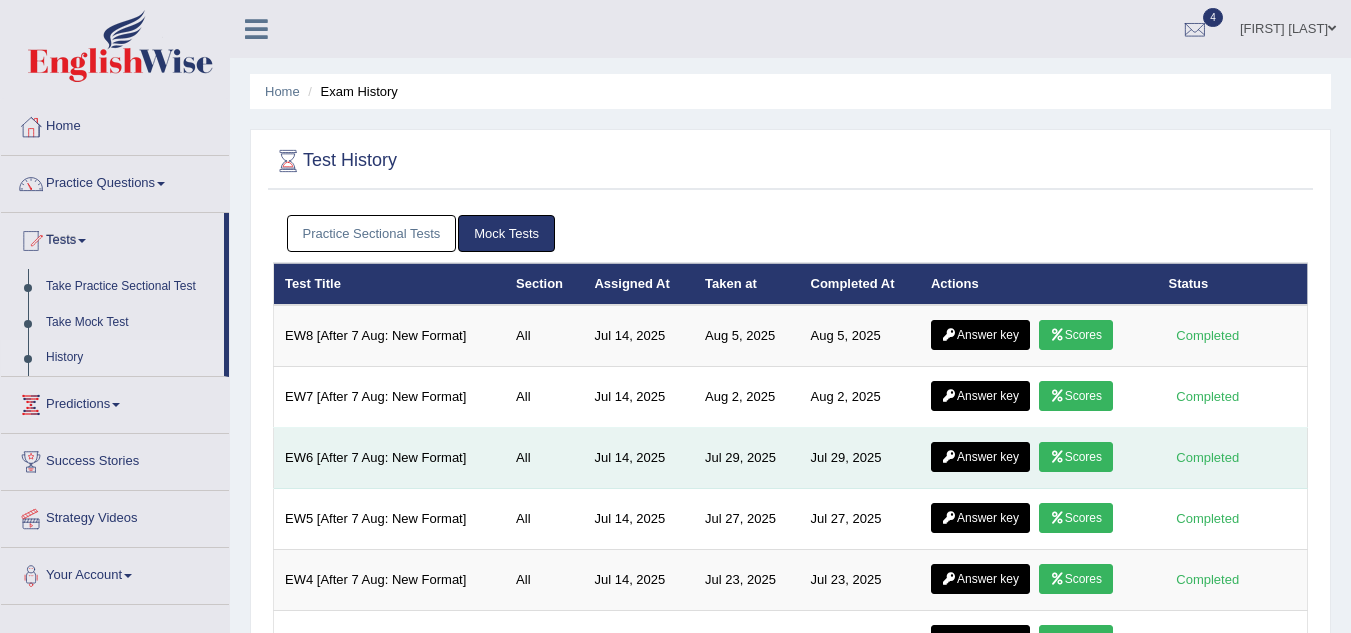 click on "Scores" at bounding box center (1076, 457) 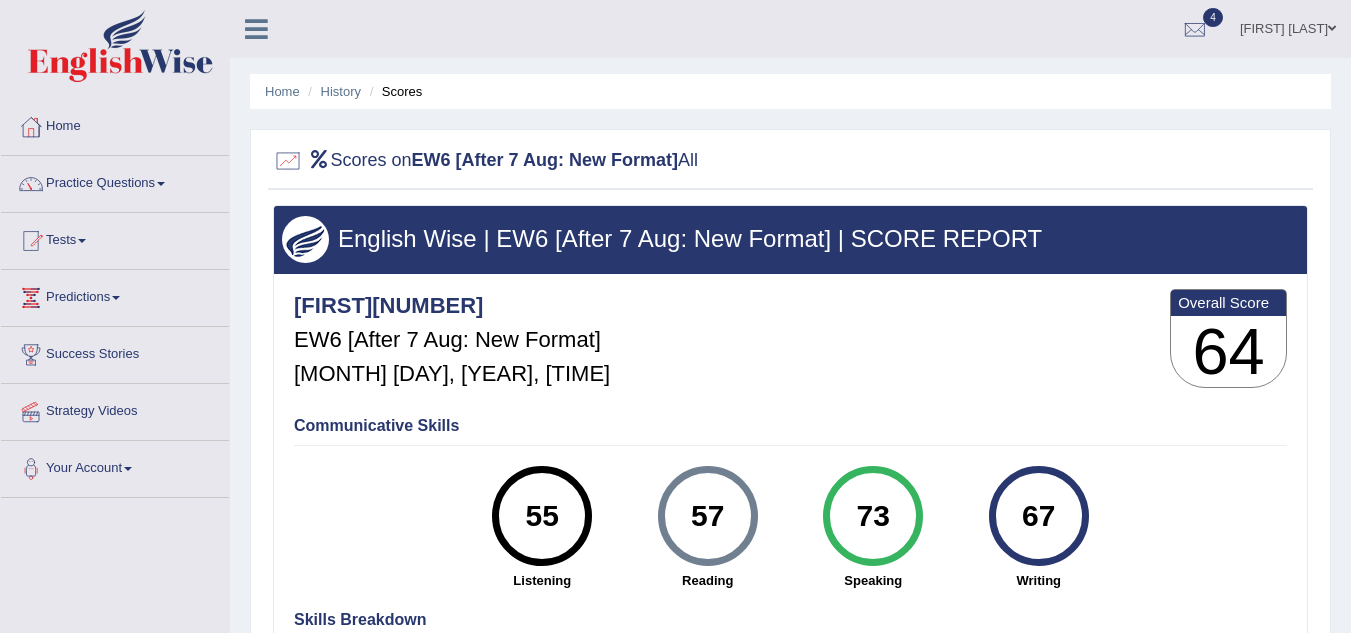 scroll, scrollTop: 0, scrollLeft: 0, axis: both 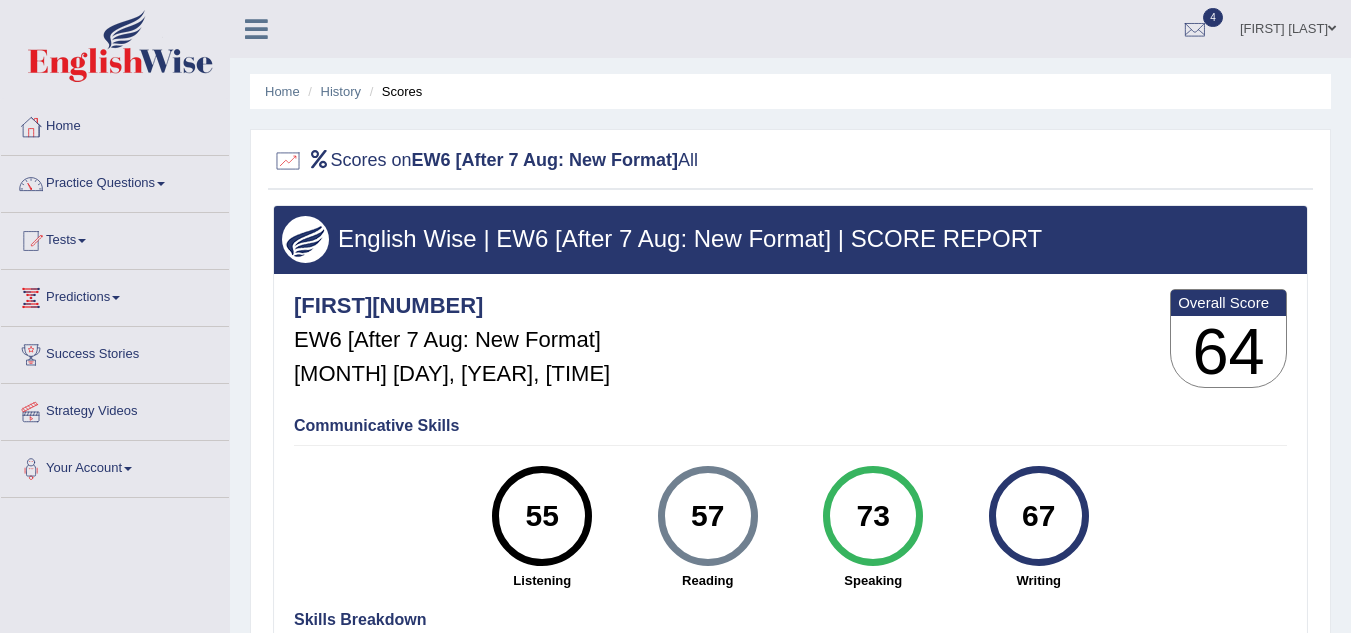 click on "Home
History
Scores" at bounding box center (790, 91) 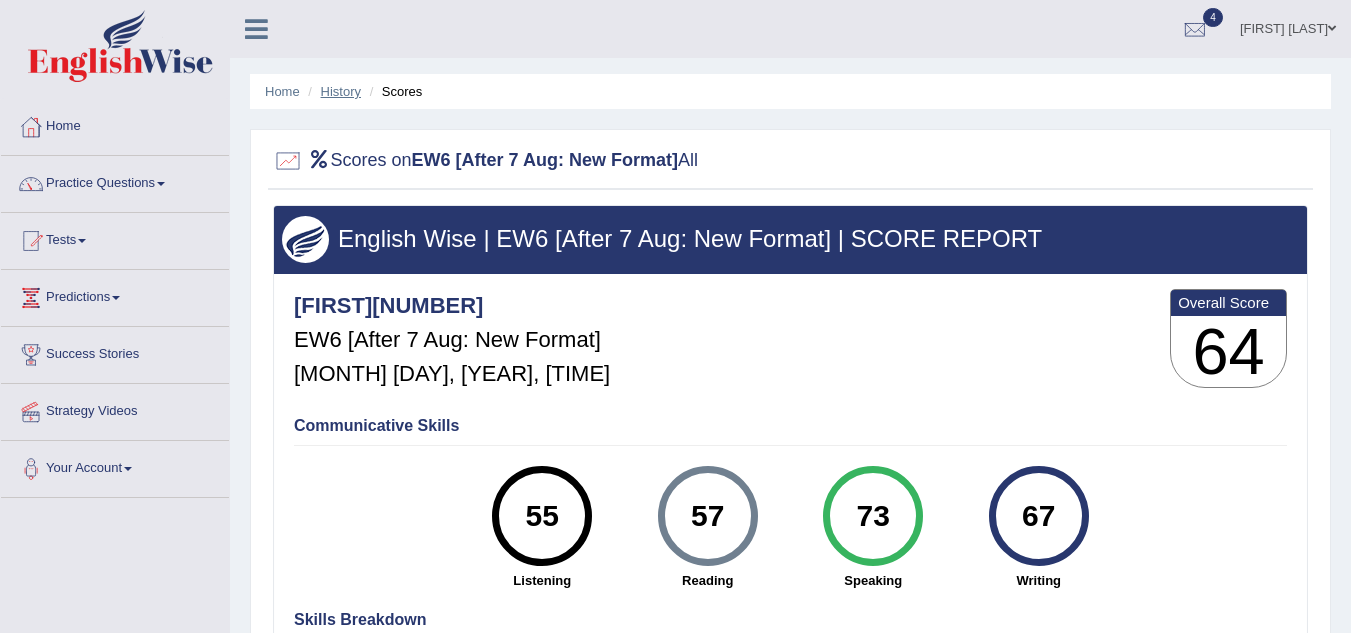 click on "History" at bounding box center [341, 91] 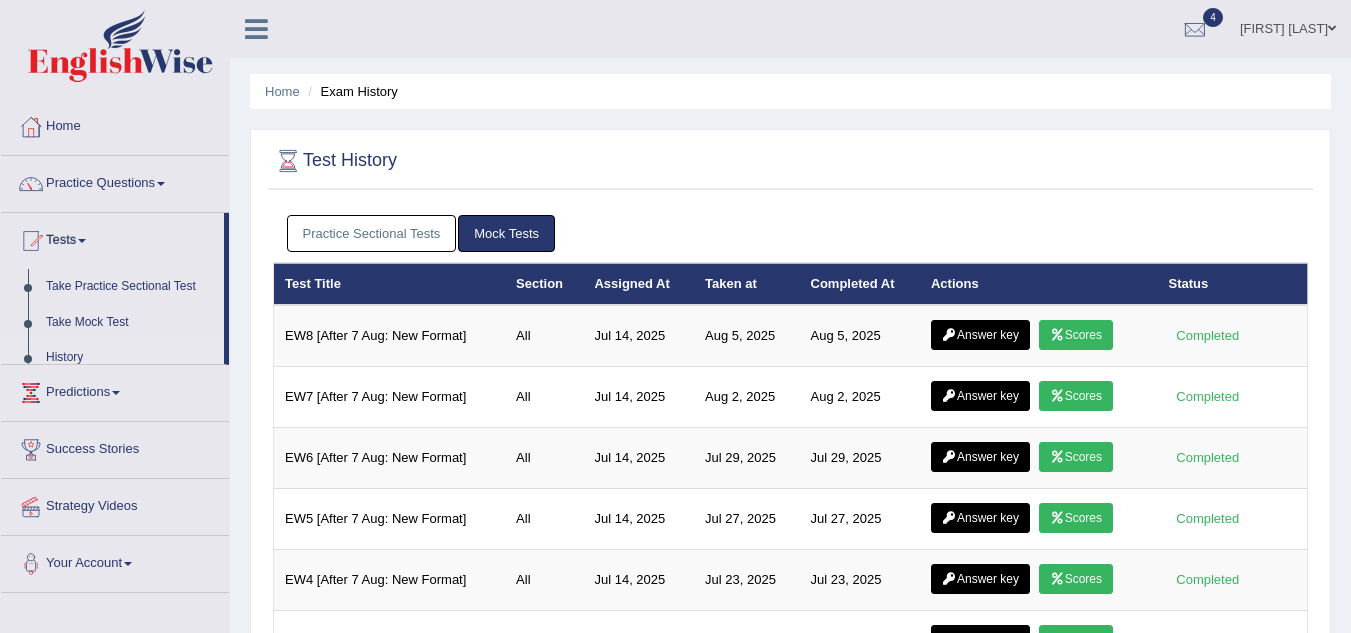 scroll, scrollTop: 0, scrollLeft: 0, axis: both 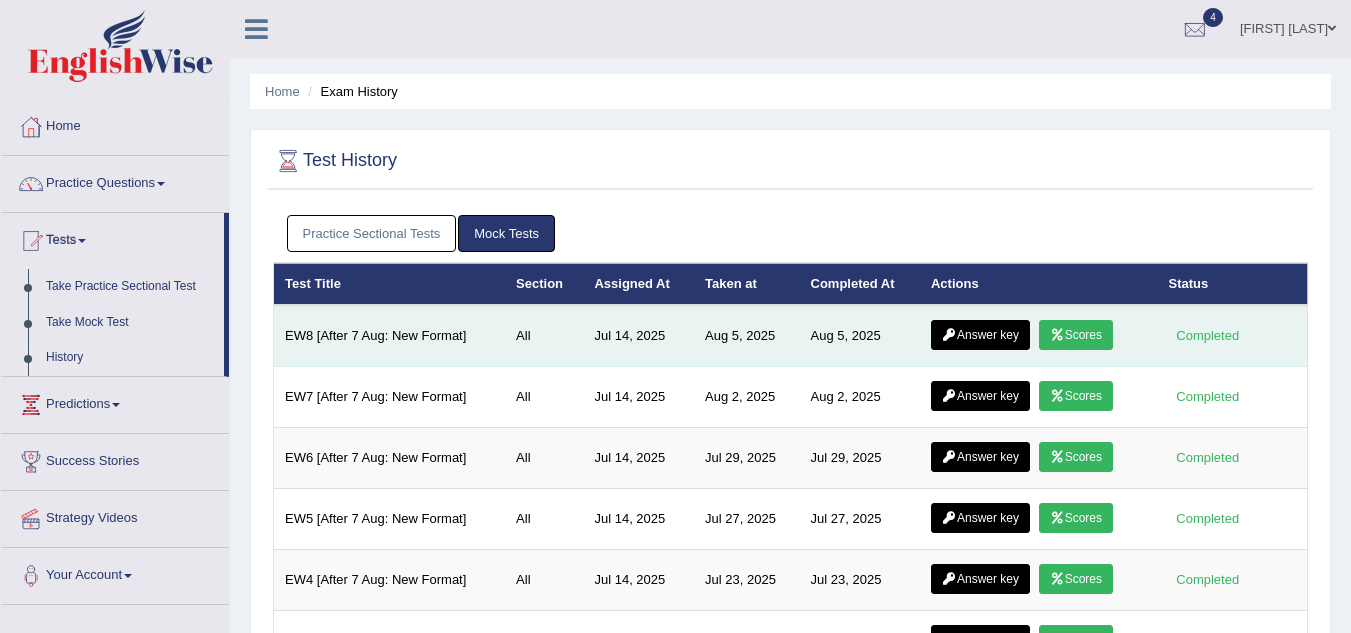 click on "Answer key" at bounding box center (980, 335) 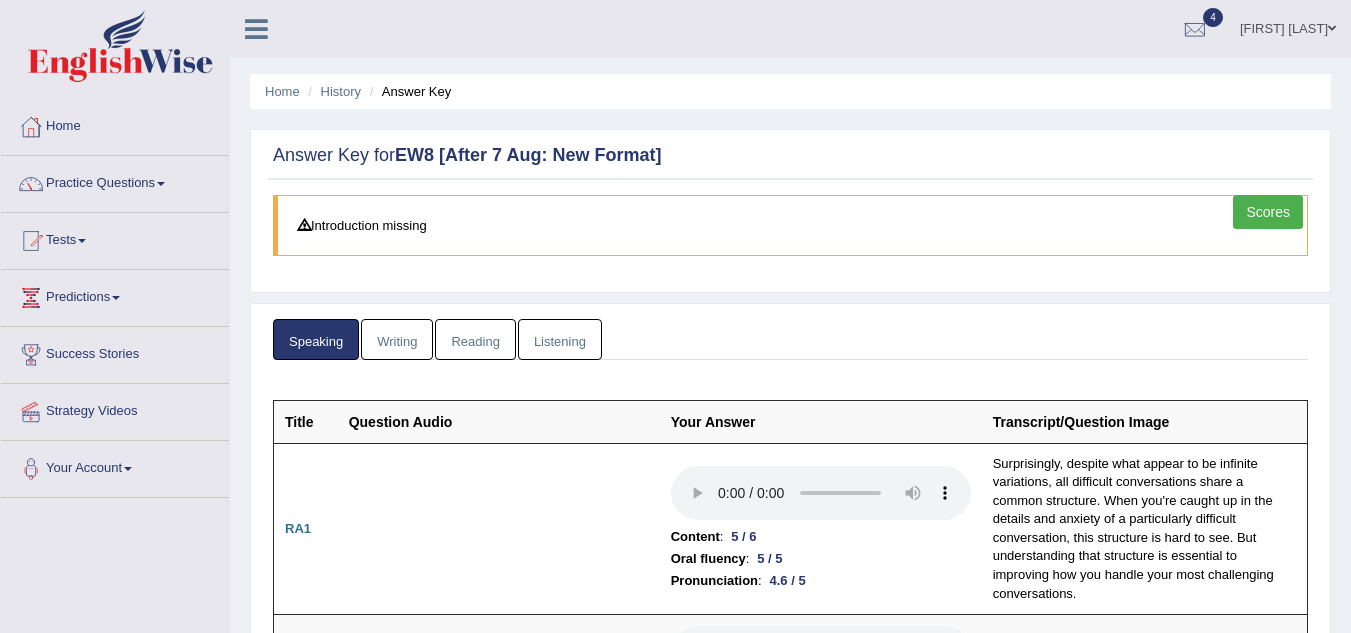 scroll, scrollTop: 0, scrollLeft: 0, axis: both 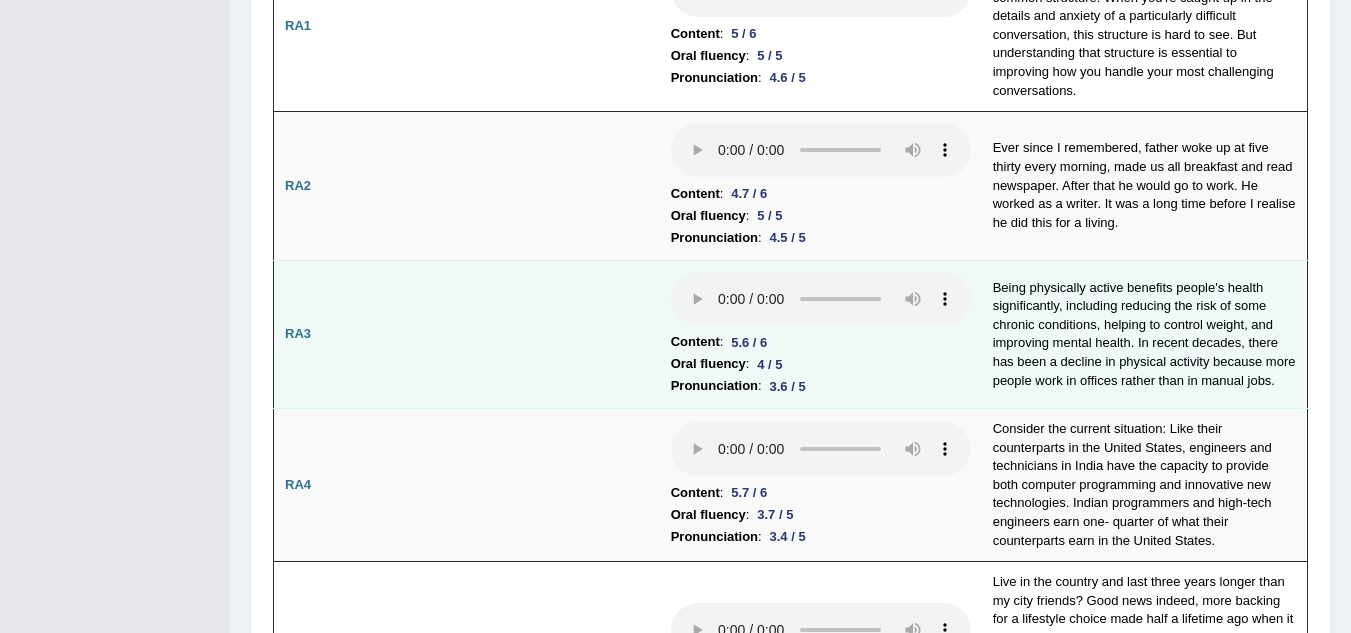 click on "Title Question Audio Your Answer Transcript/Question Image RA1
Content  :  5 / 6
Oral fluency  :  5 / 5
Pronunciation  :  4.6 / 5
Surprisingly, despite what appear to be infinite variations, all difficult conversations share a common structure. When you're caught up in the details and anxiety of a particularly difficult conversation, this structure is hard to see. But understanding that structure is essential to improving how you handle your most challenging conversations. RA2
Content  :  4.7 / 6
Oral fluency  :  5 / 5
Pronunciation  :  4.5 / 5
RA3
Content  :  5.6 / 6
:" at bounding box center (791, 3435) 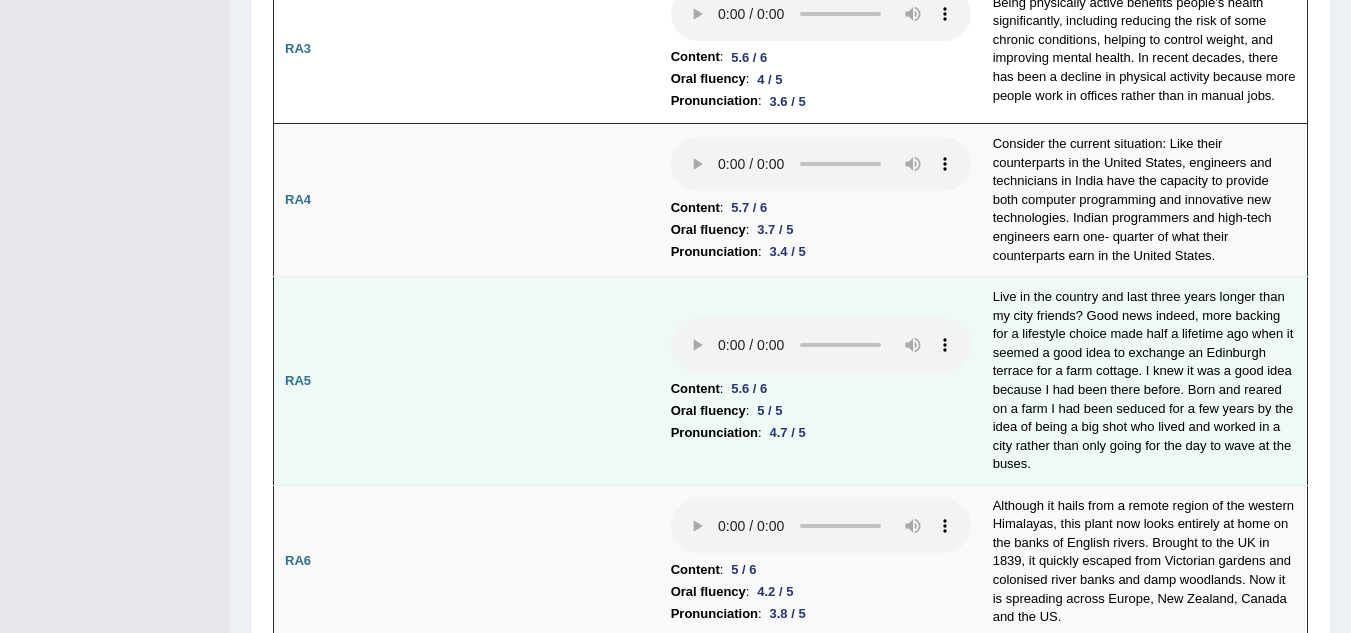 scroll, scrollTop: 794, scrollLeft: 0, axis: vertical 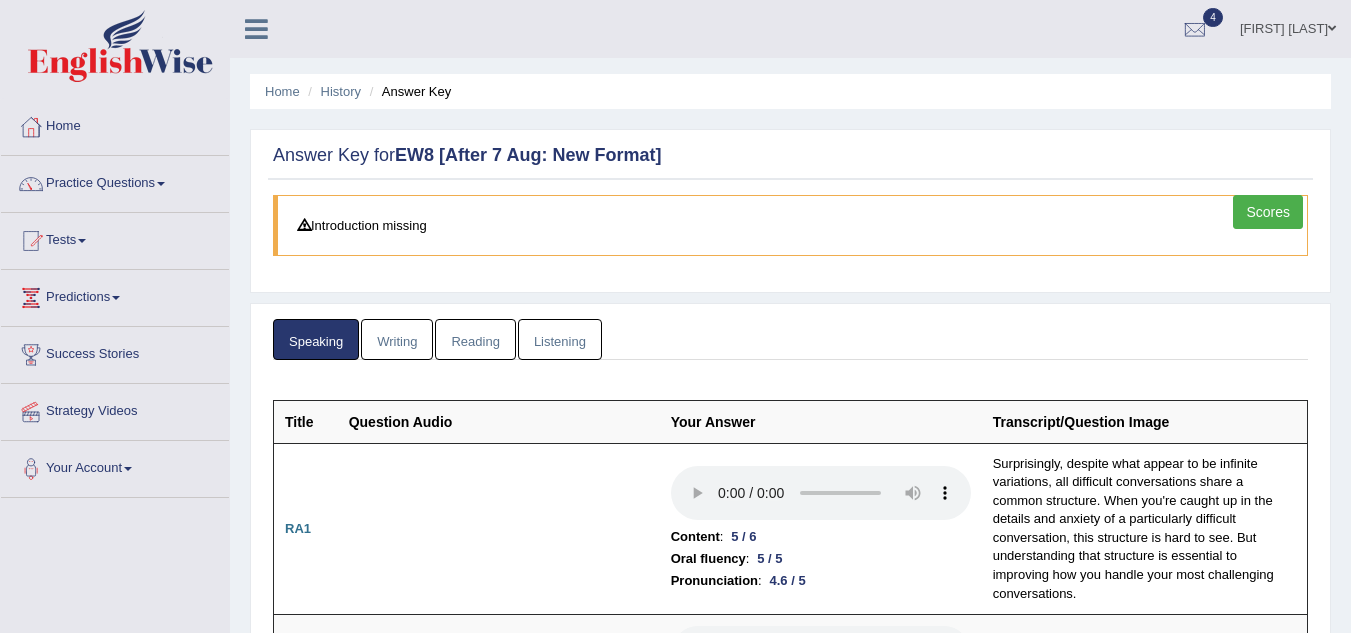 click on "Writing" at bounding box center (397, 339) 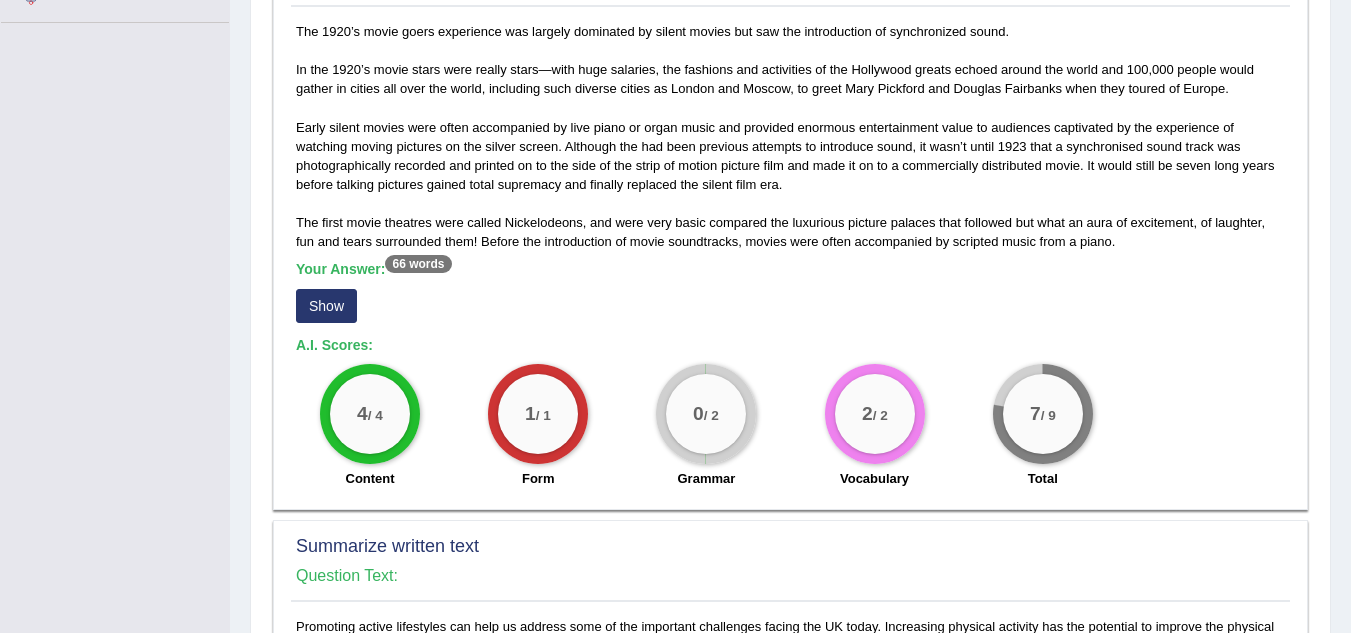 scroll, scrollTop: 478, scrollLeft: 0, axis: vertical 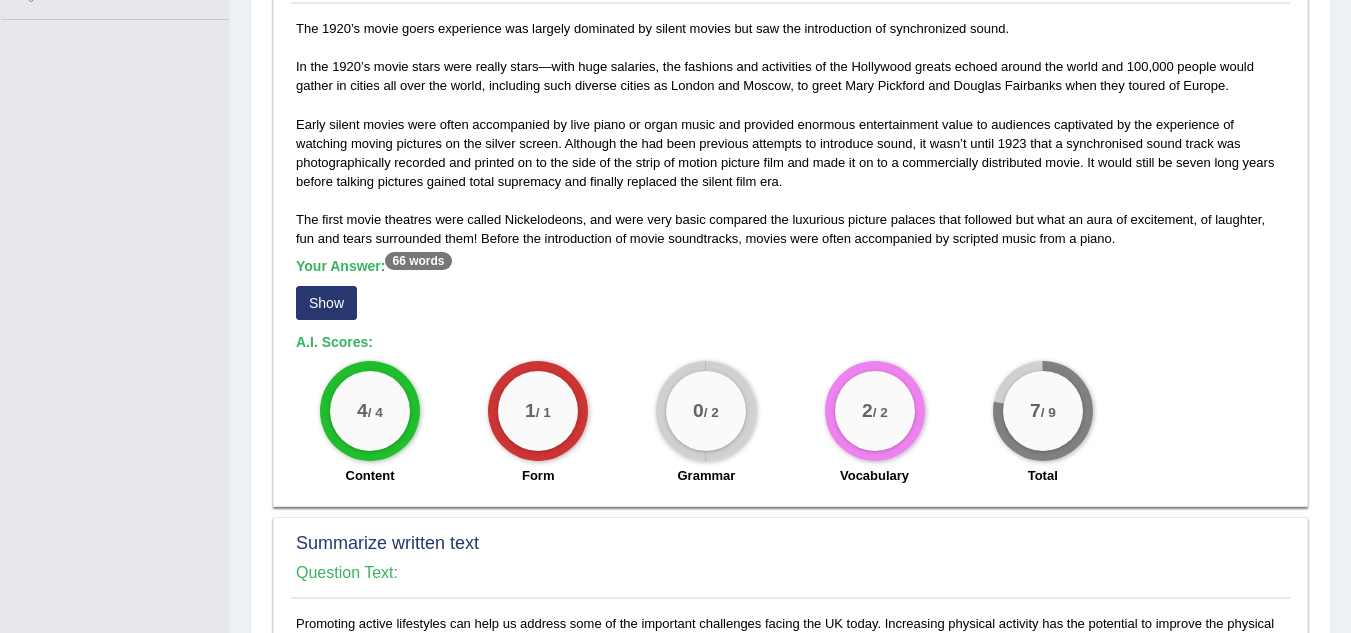 click on "Show" at bounding box center (326, 303) 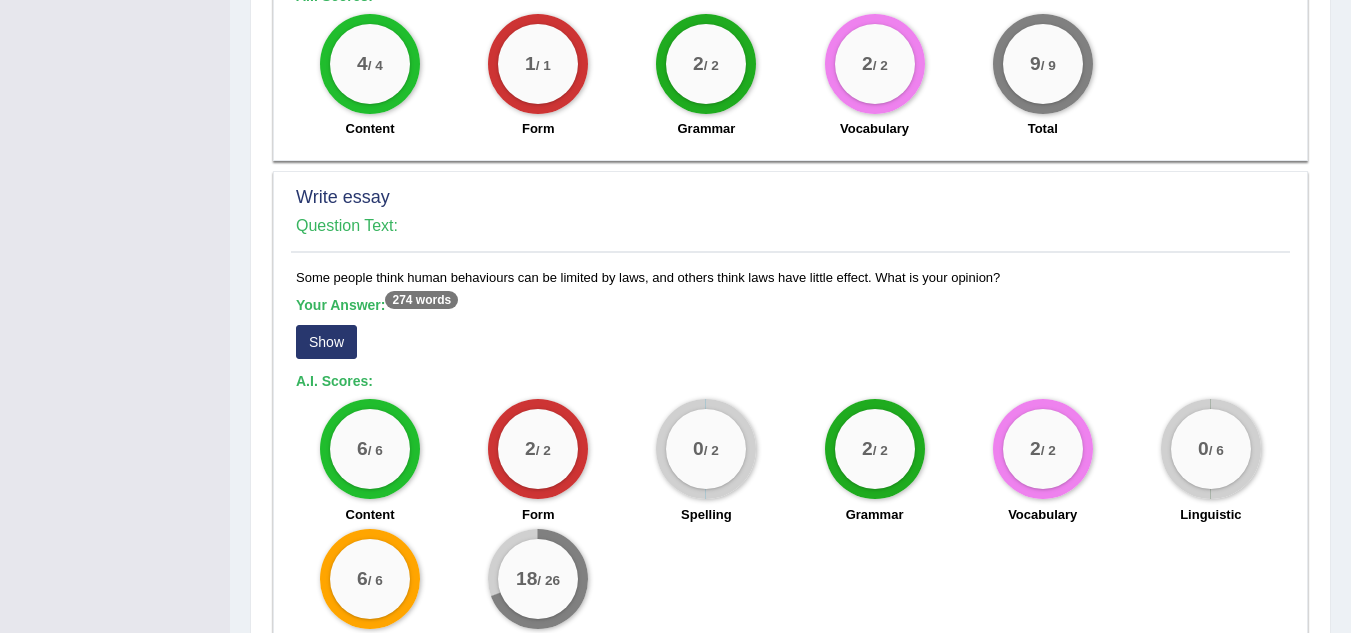 scroll, scrollTop: 1572, scrollLeft: 0, axis: vertical 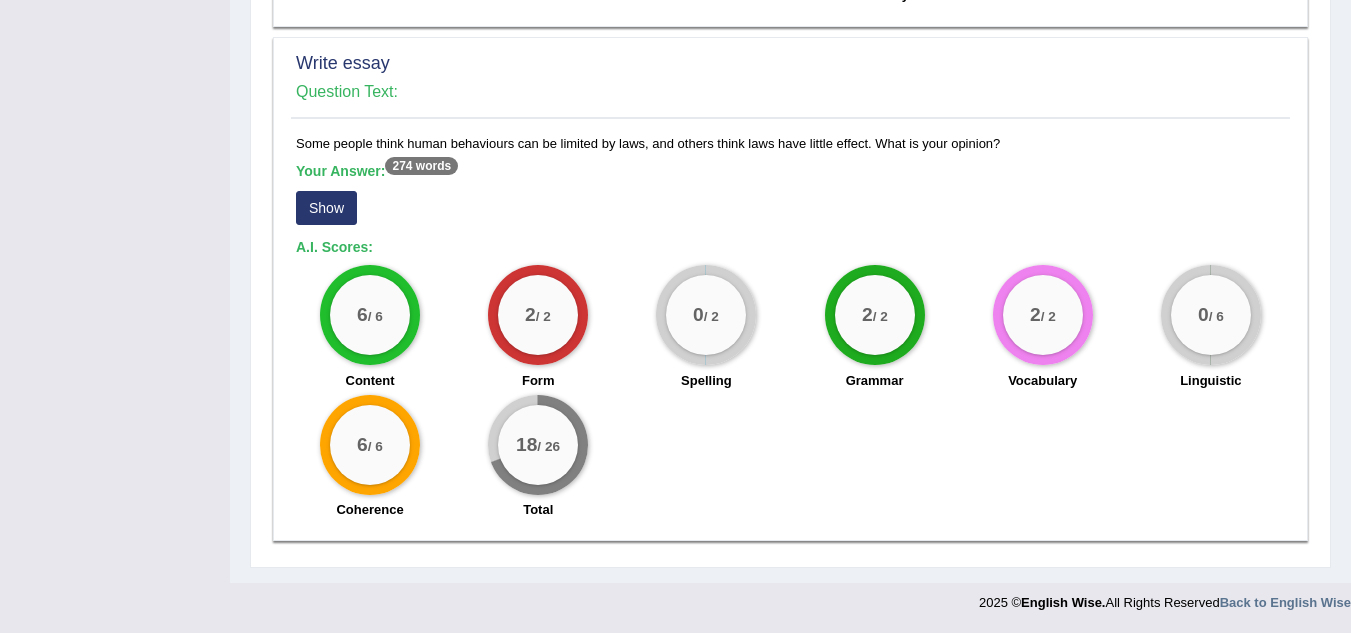 click on "Show" at bounding box center (326, 208) 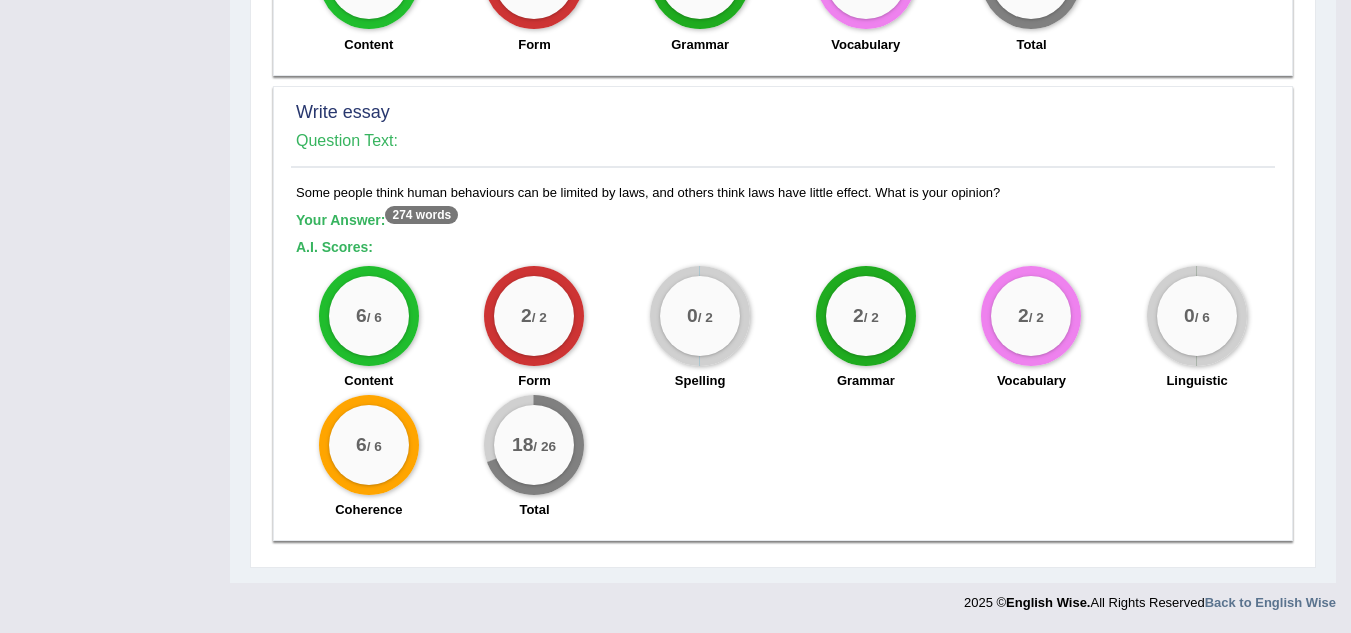 scroll, scrollTop: 1523, scrollLeft: 0, axis: vertical 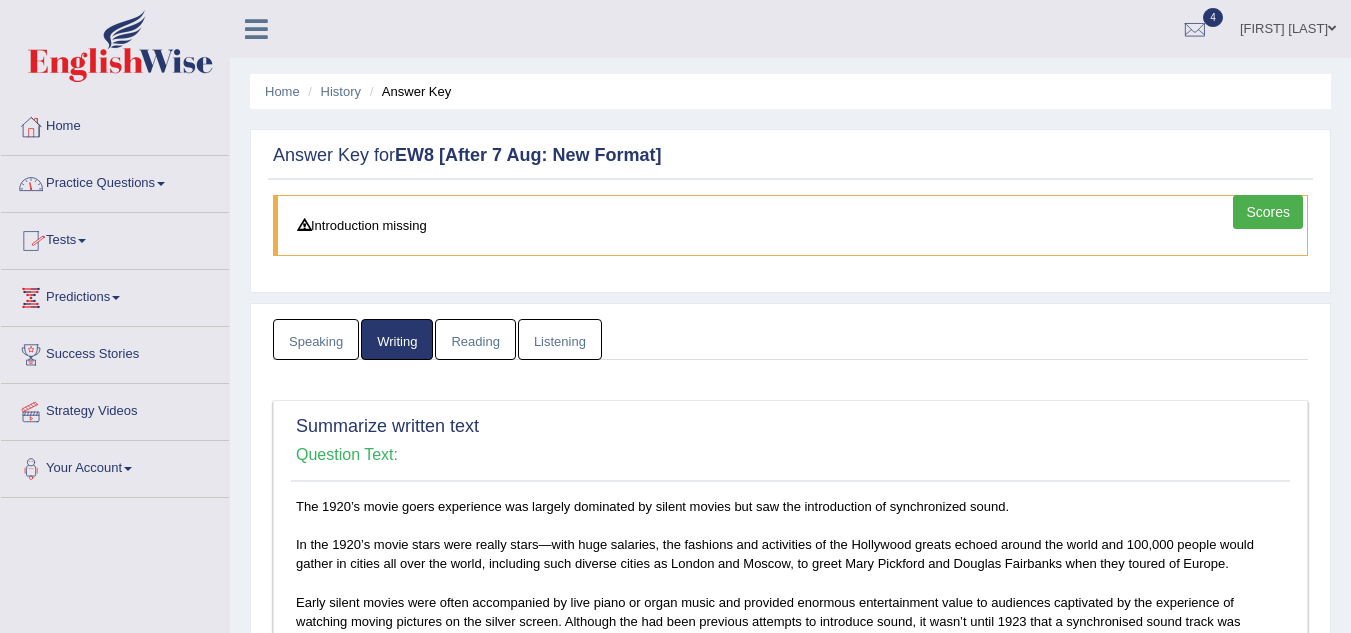 click on "Reading" at bounding box center [475, 339] 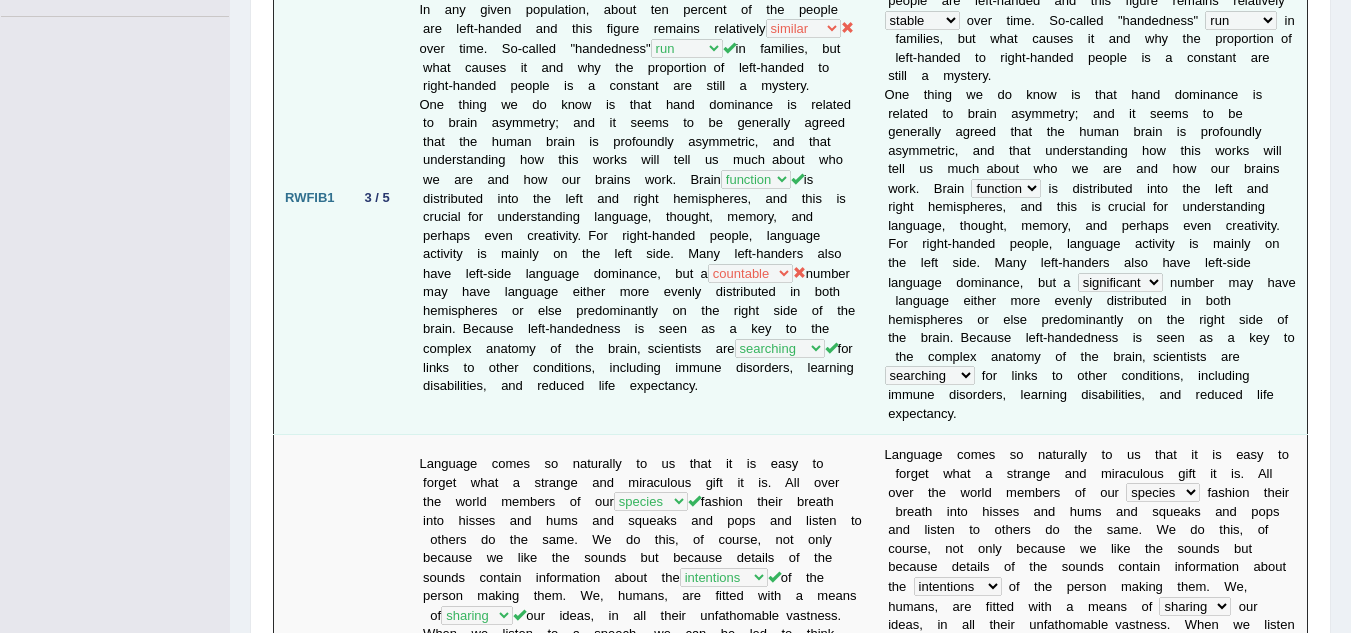 scroll, scrollTop: 0, scrollLeft: 0, axis: both 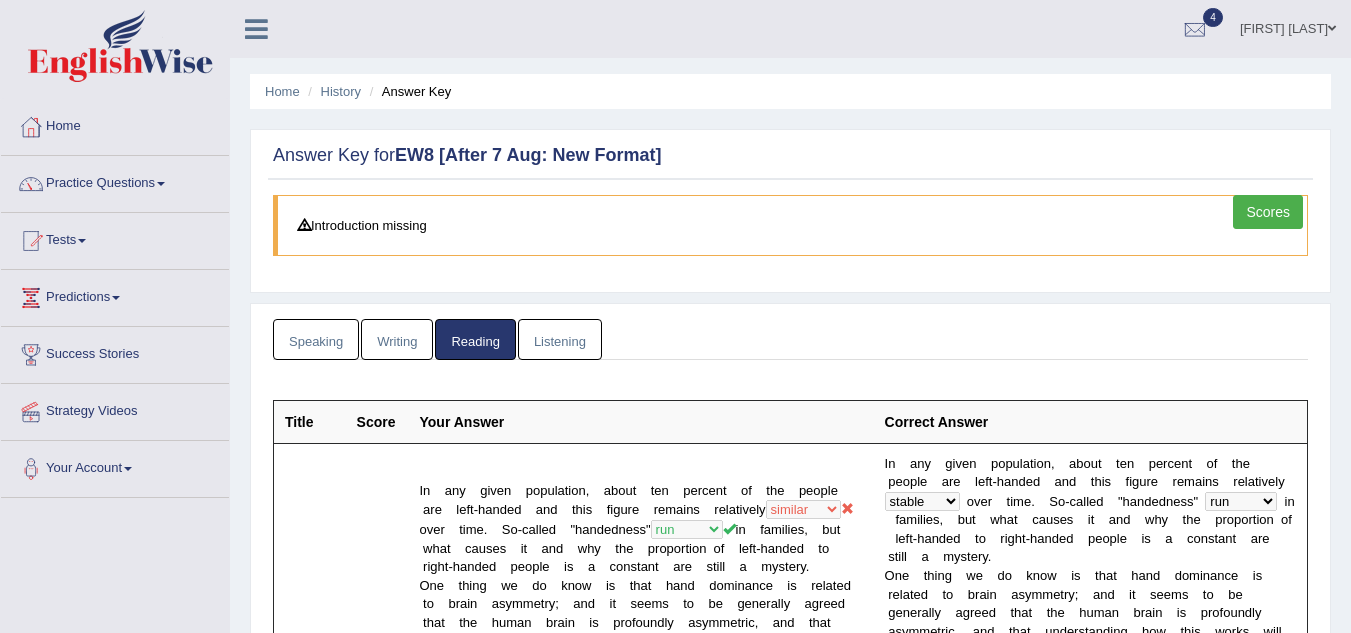 click on "Listening" at bounding box center [560, 339] 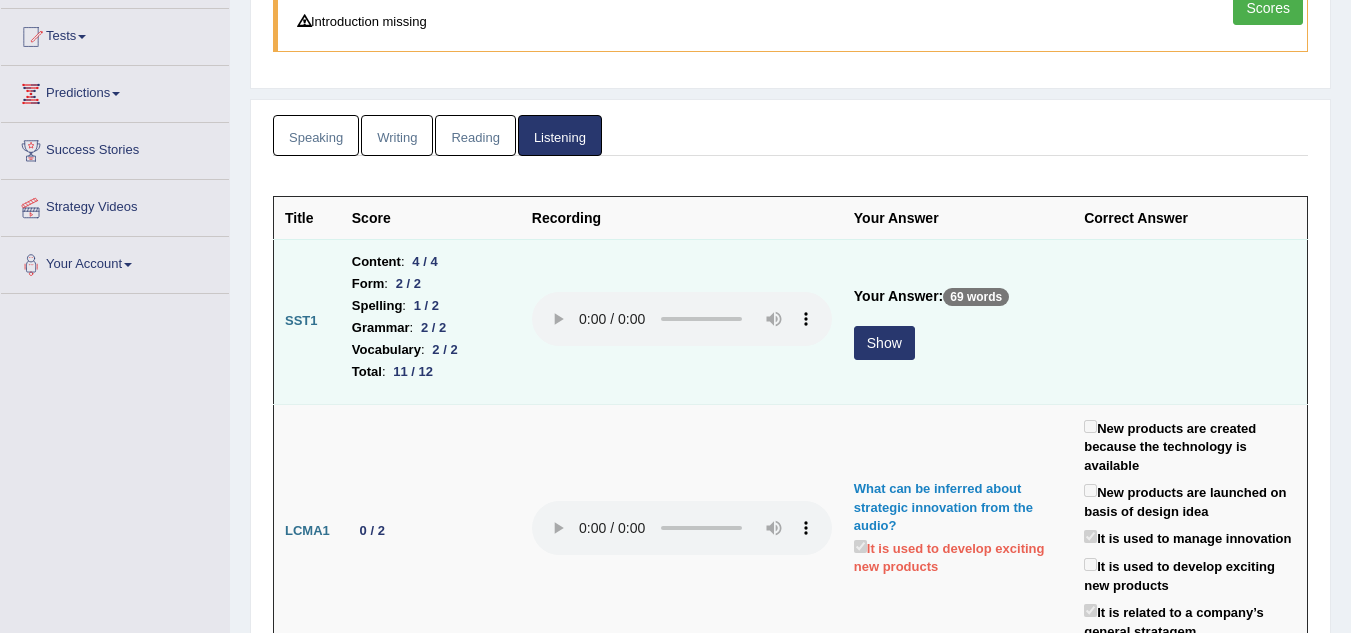 scroll, scrollTop: 206, scrollLeft: 0, axis: vertical 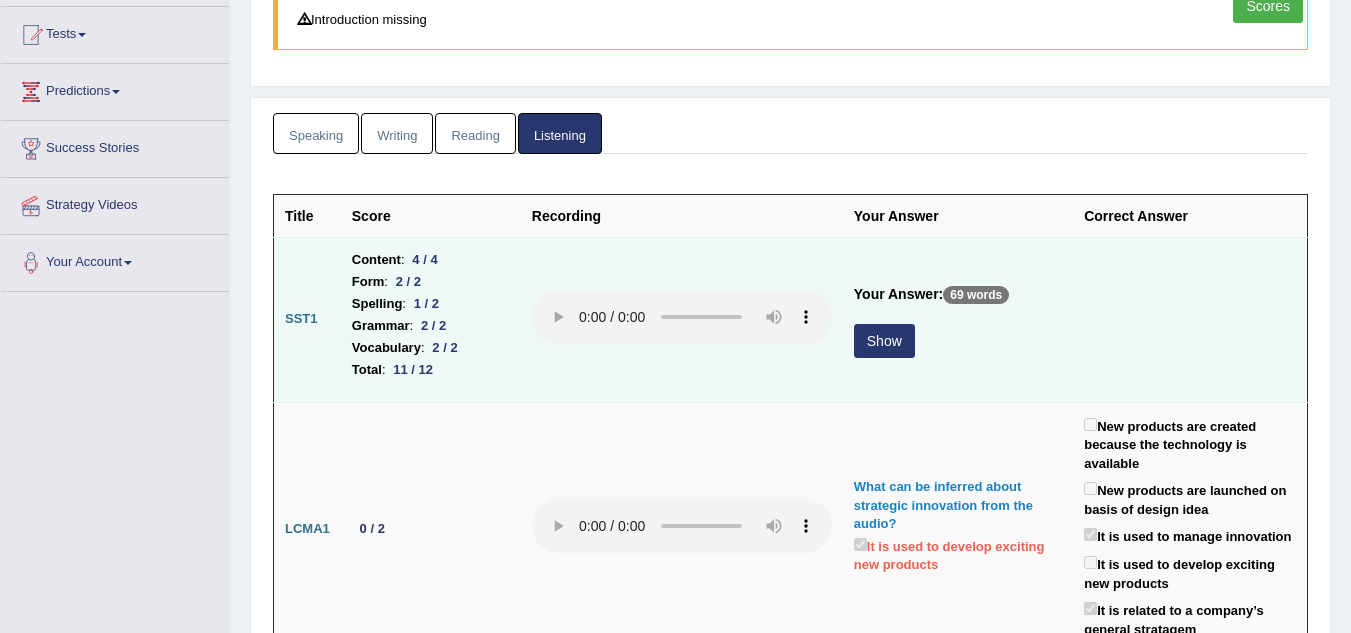 click on "Show" at bounding box center [884, 341] 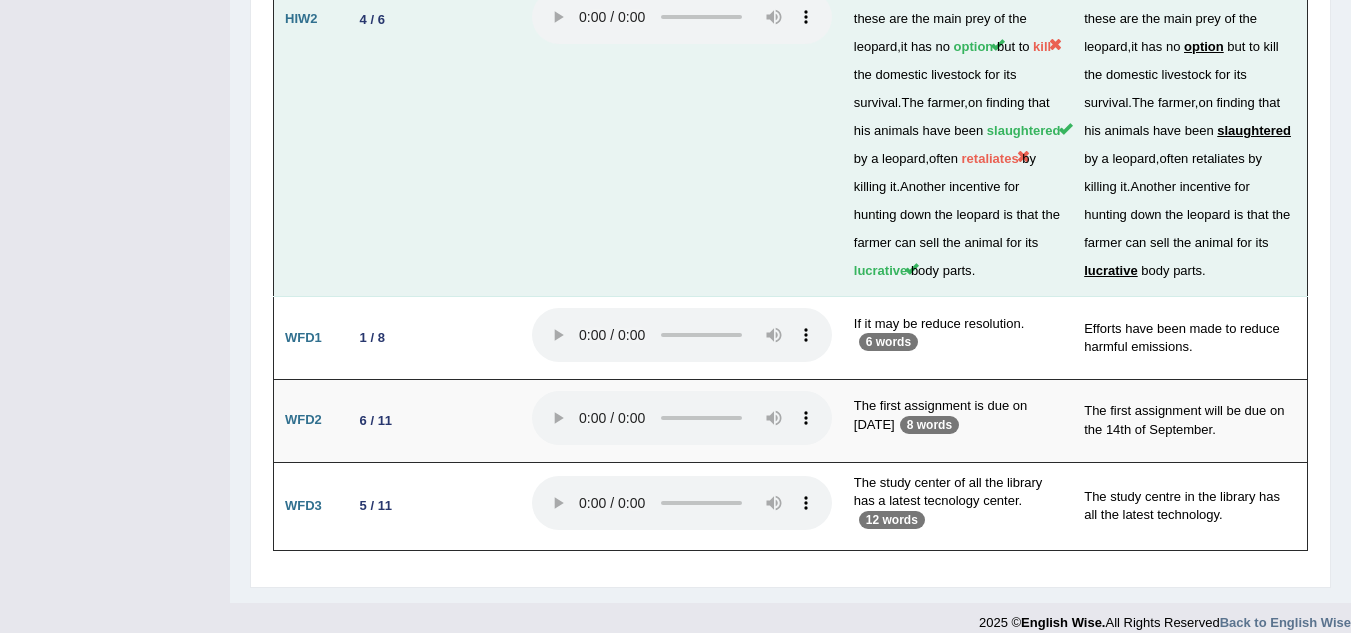 scroll, scrollTop: 5250, scrollLeft: 0, axis: vertical 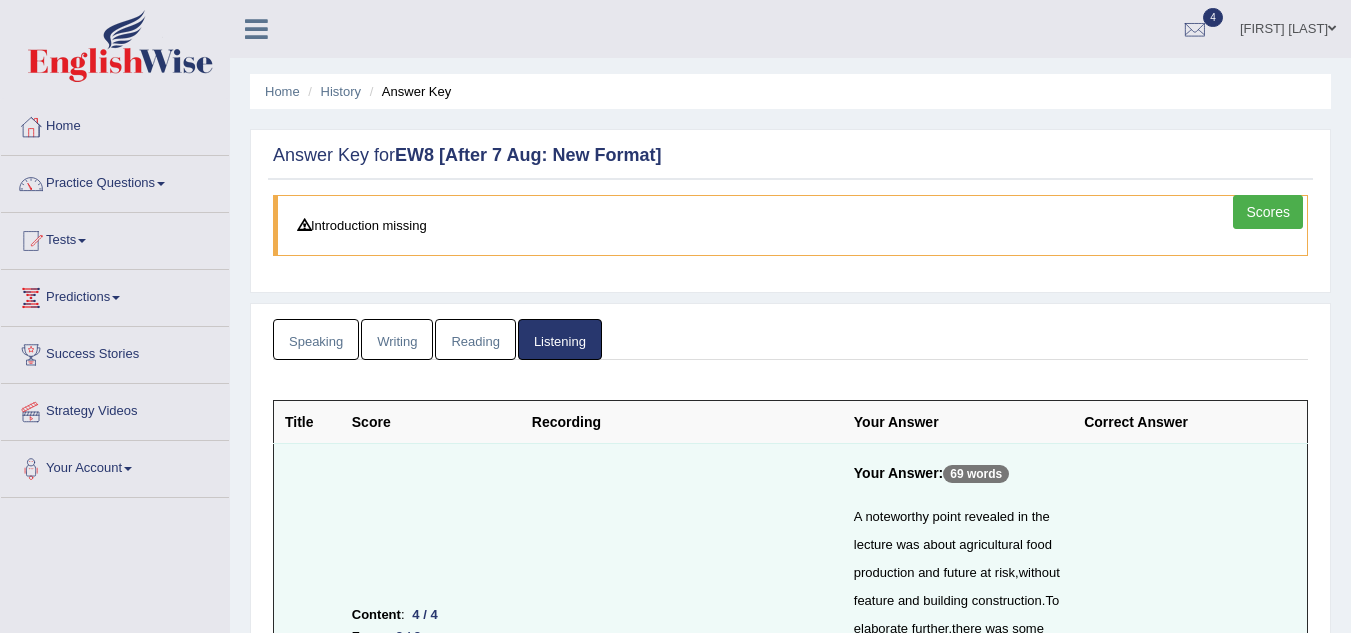 click on "Reading" at bounding box center [475, 339] 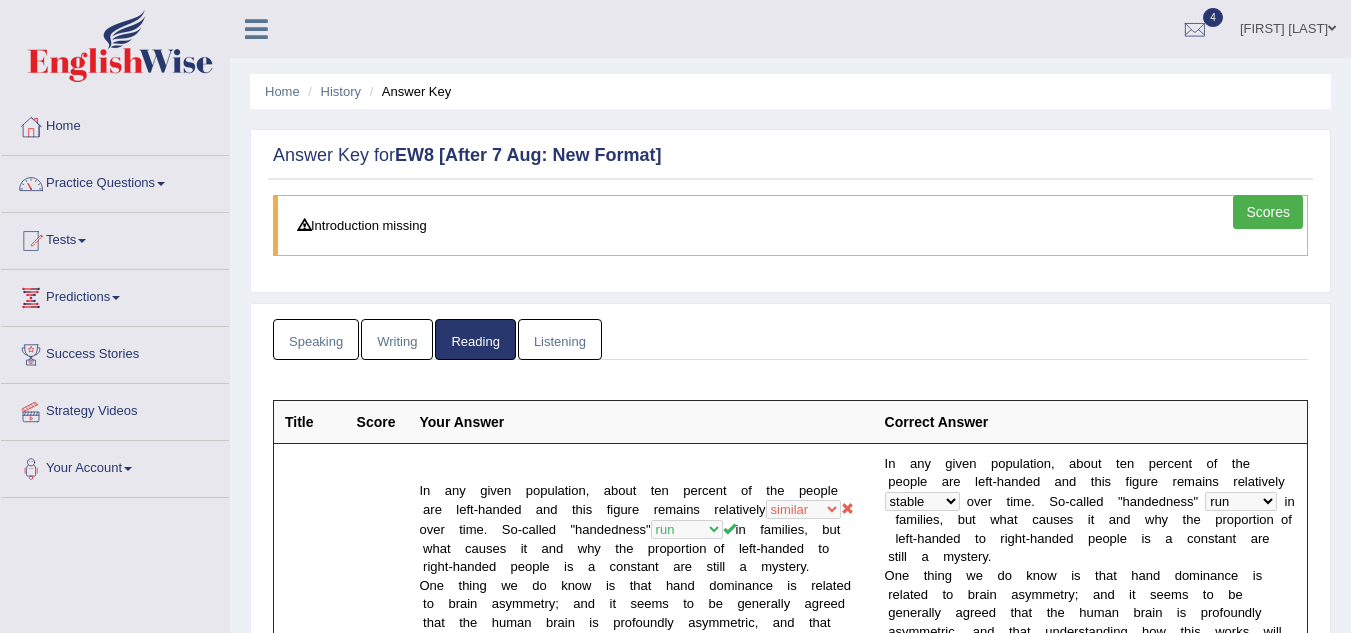 click on "Writing" at bounding box center [397, 339] 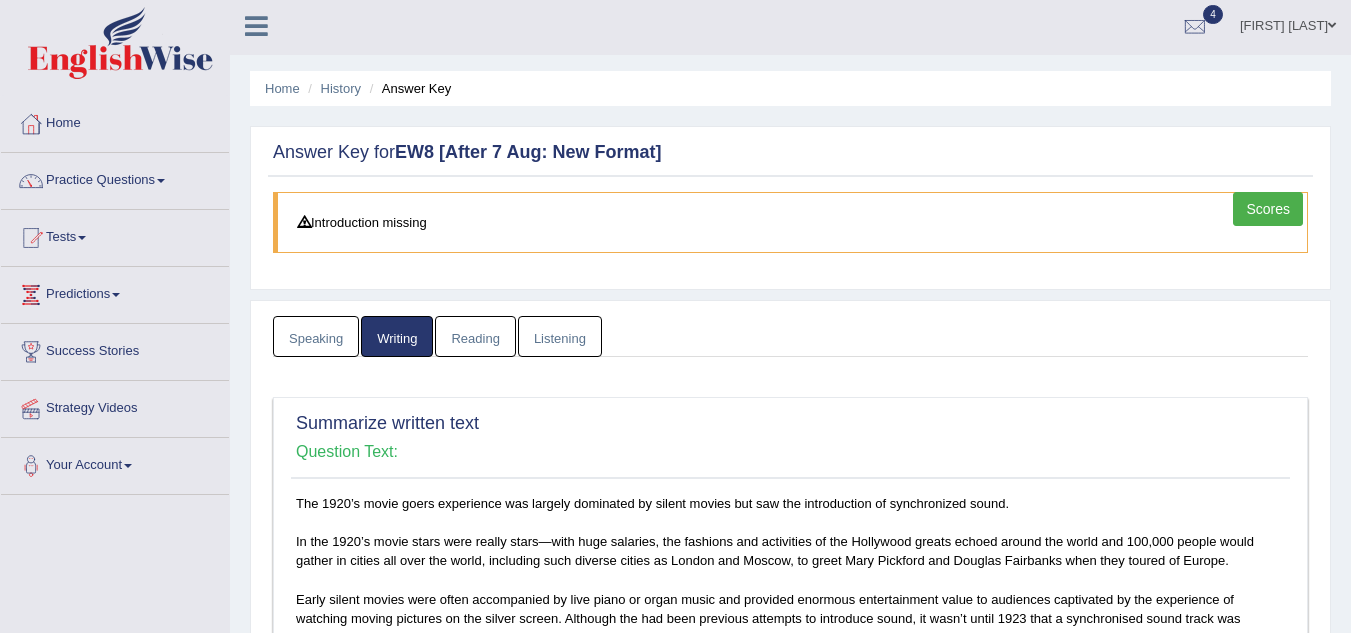scroll, scrollTop: 0, scrollLeft: 0, axis: both 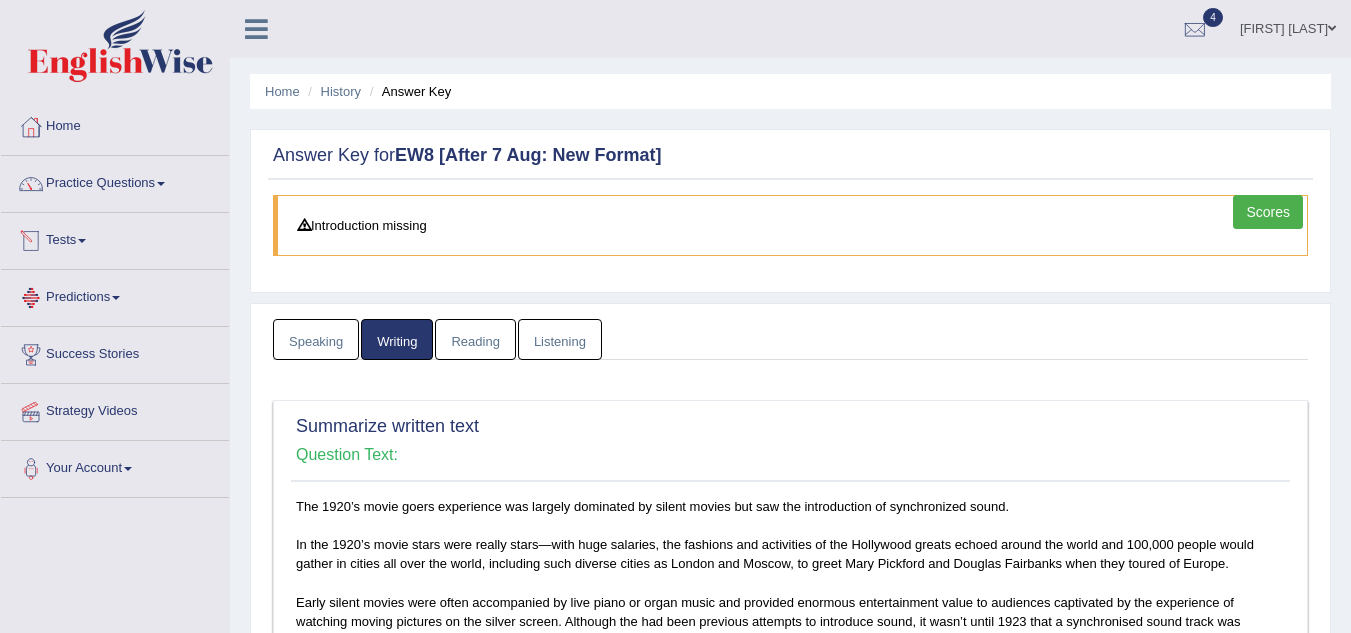 click on "Tests" at bounding box center [115, 238] 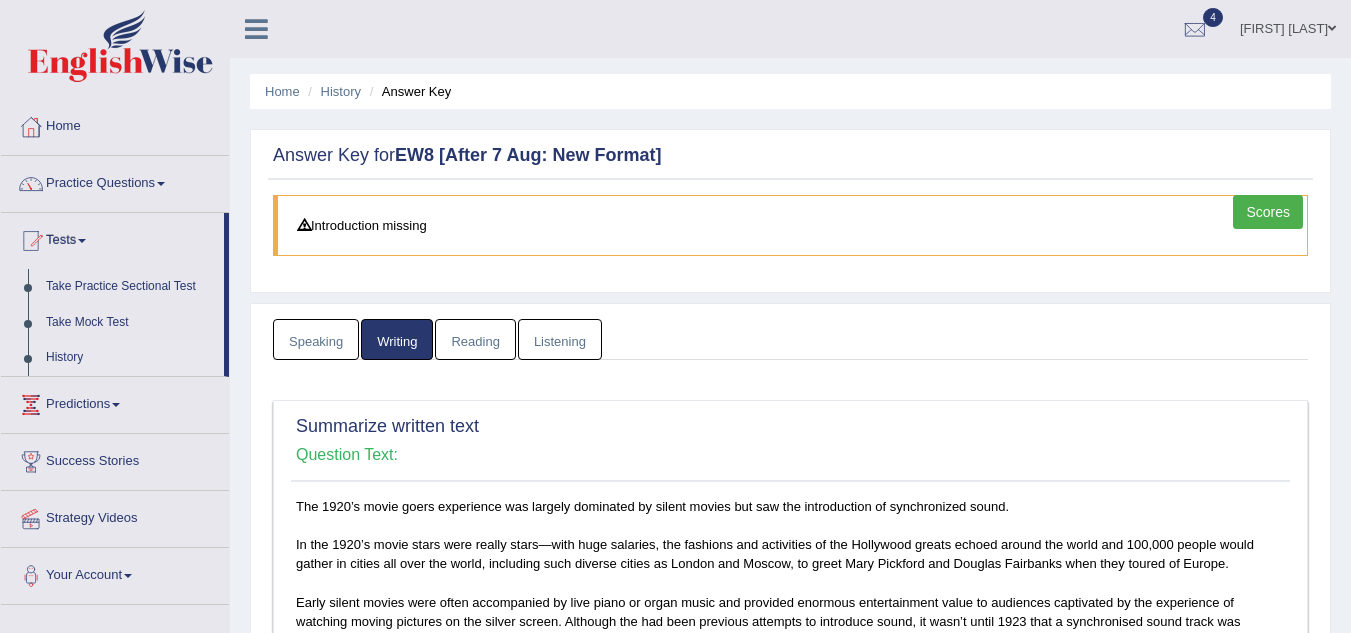 click on "History" at bounding box center (130, 358) 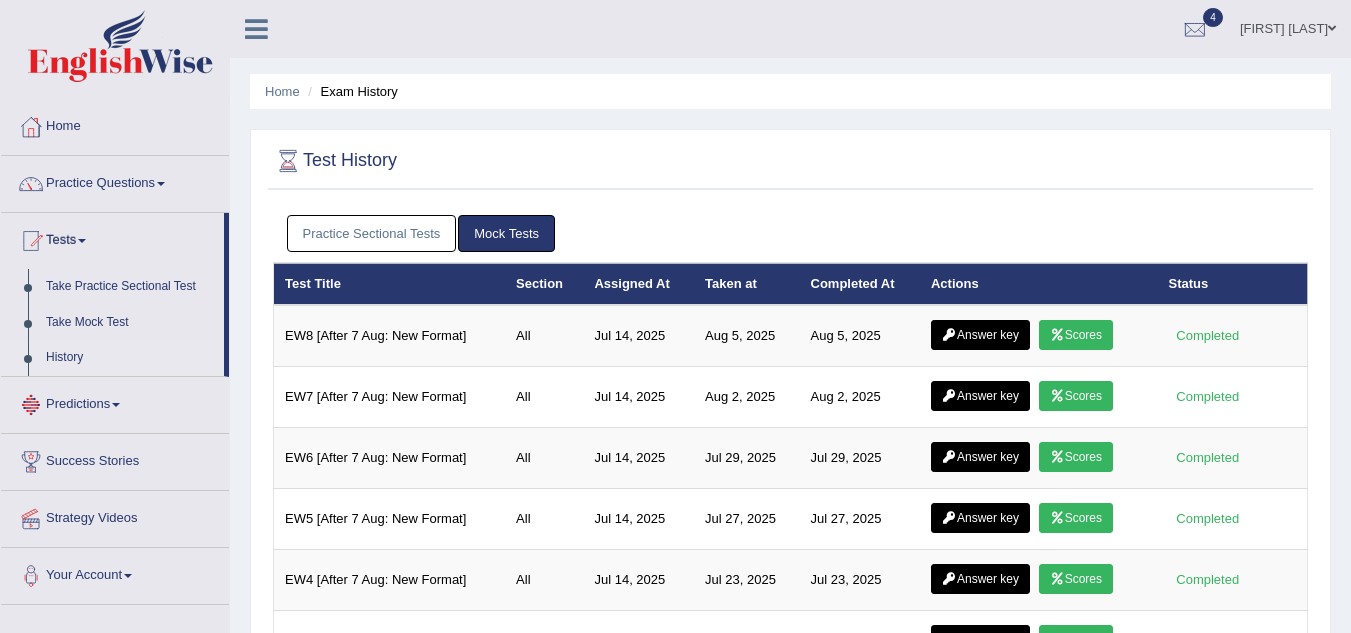 scroll, scrollTop: 0, scrollLeft: 0, axis: both 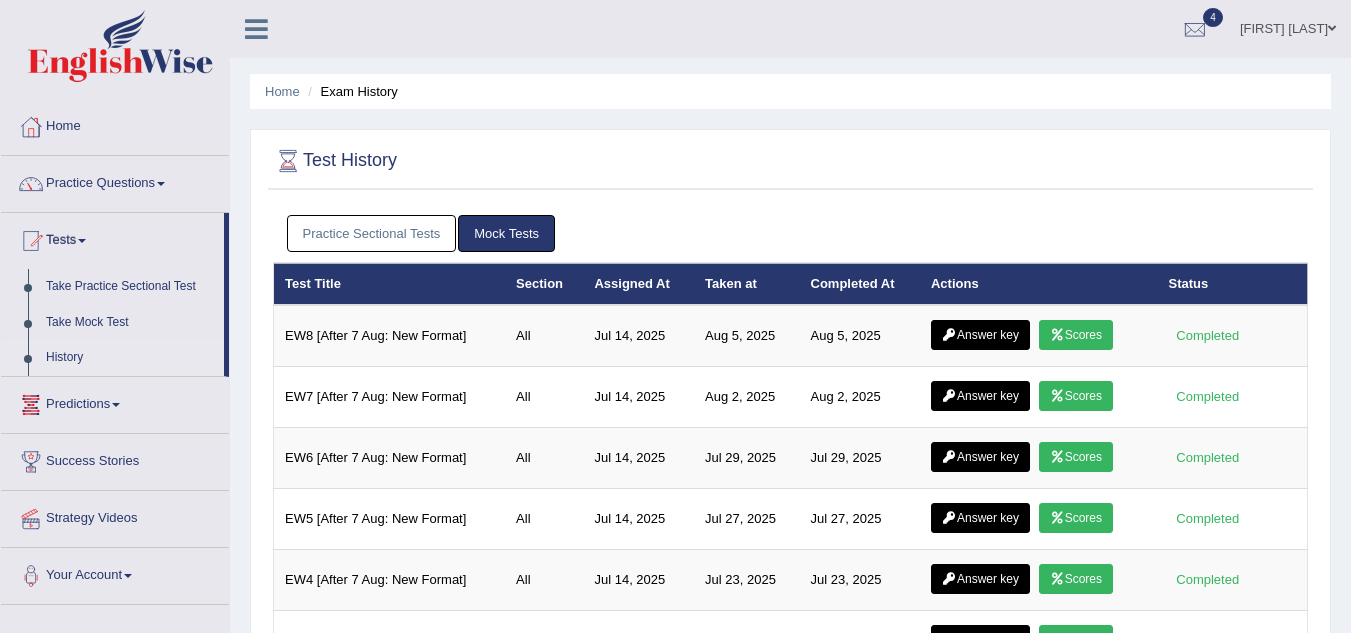 click on "Practice Sectional Tests" at bounding box center [372, 233] 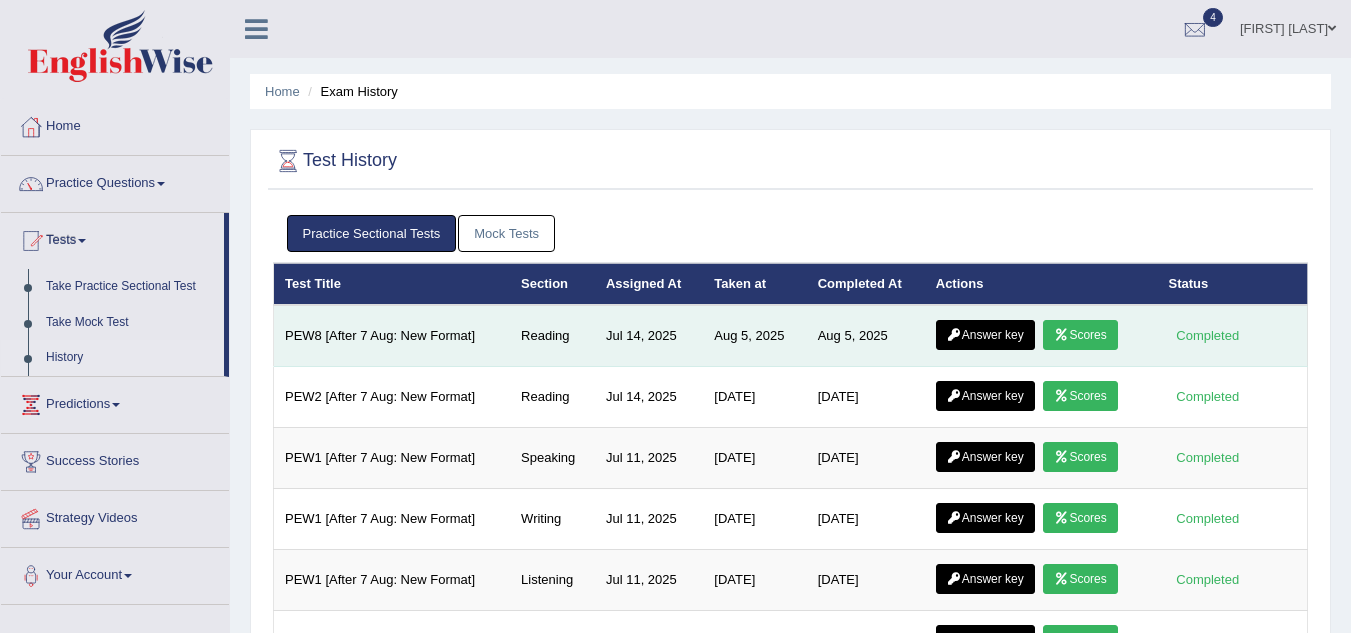 click on "Scores" at bounding box center [1080, 335] 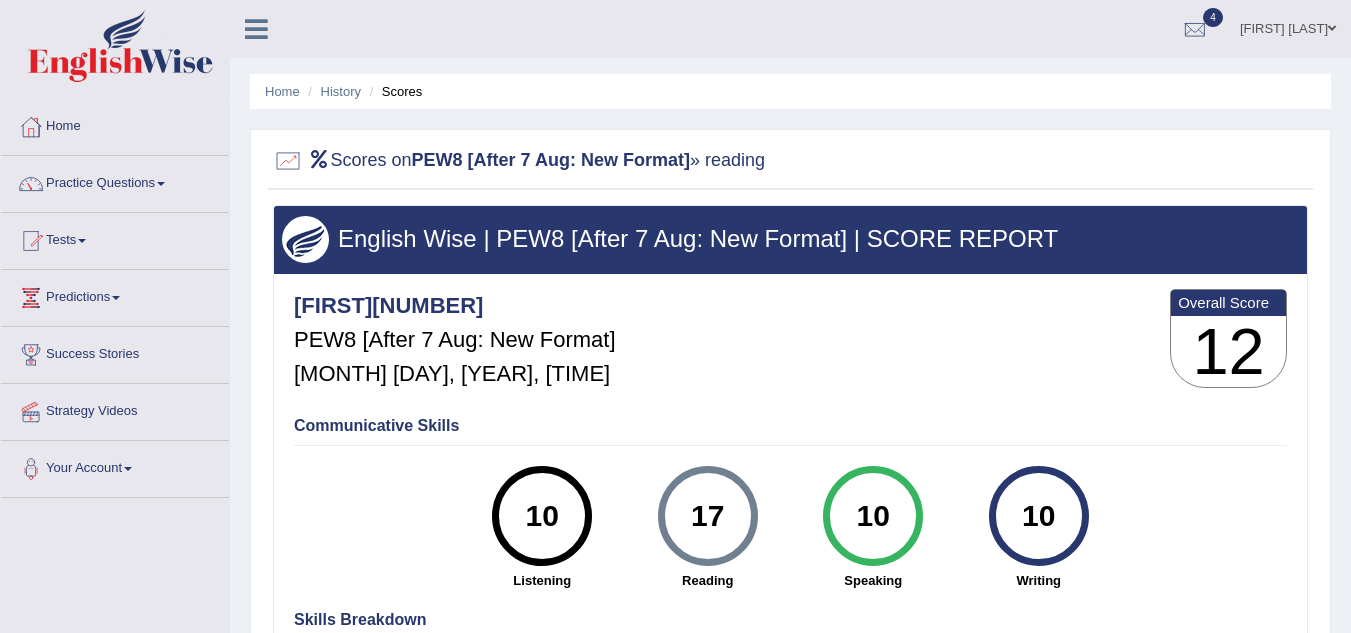 scroll, scrollTop: 0, scrollLeft: 0, axis: both 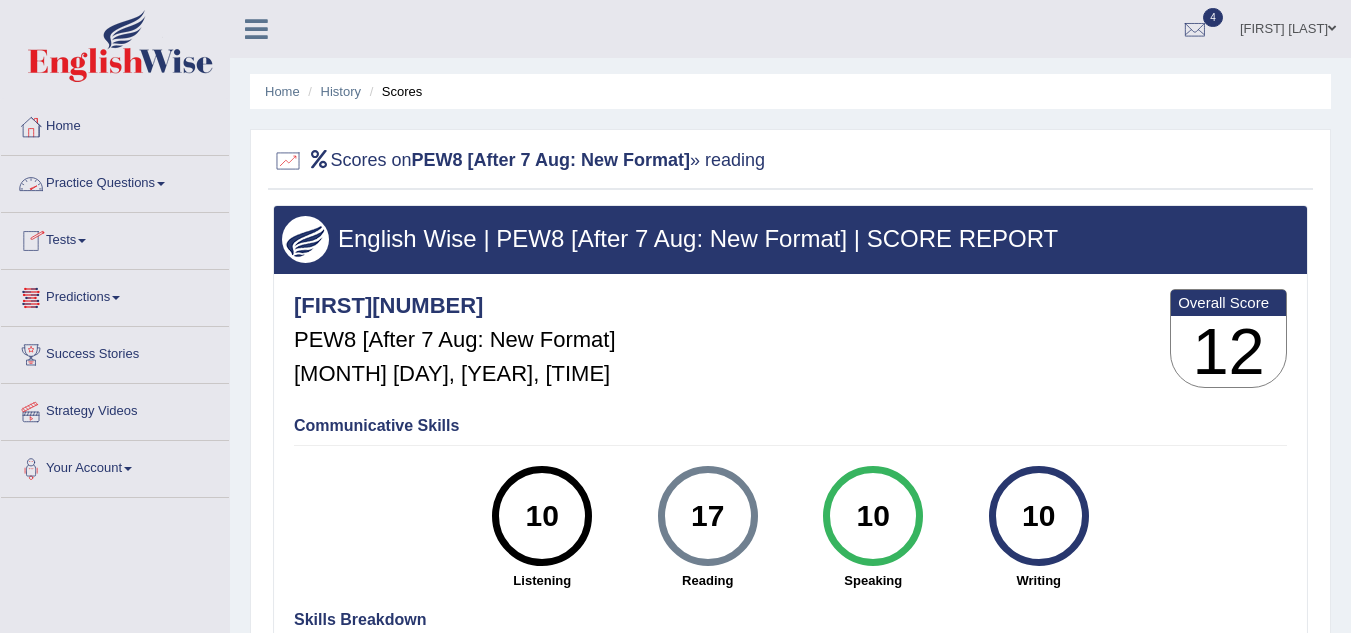 click on "Practice Questions" at bounding box center (115, 181) 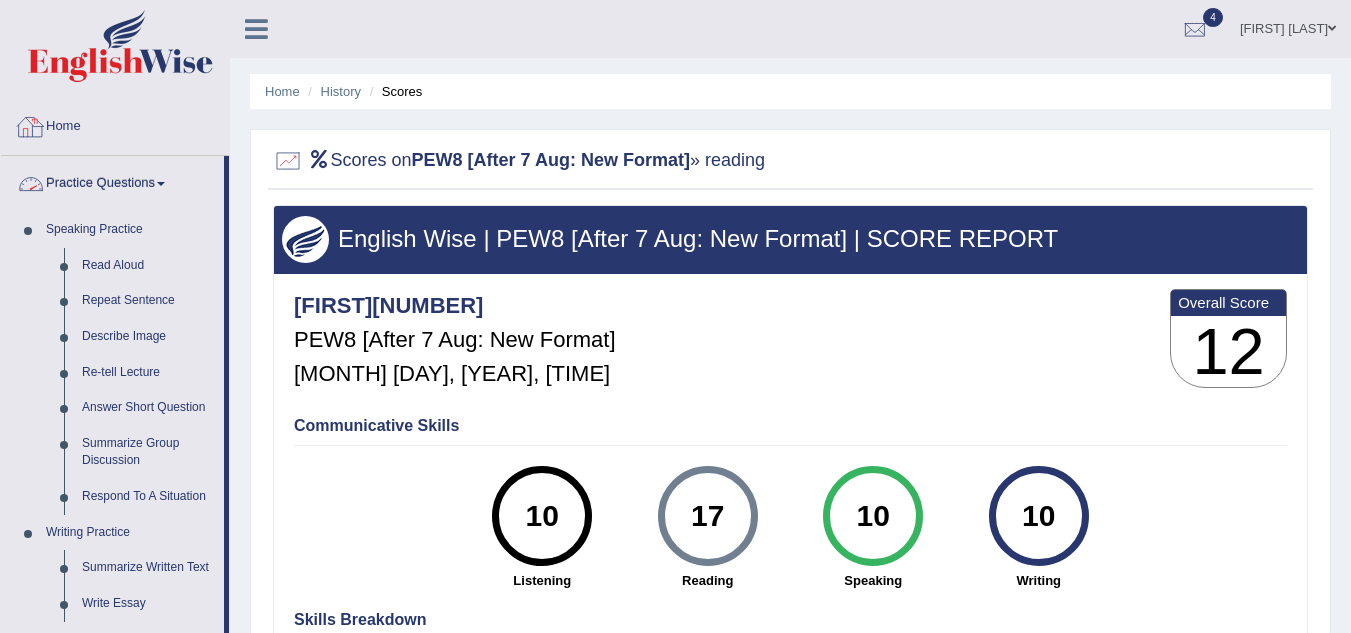 click on "Home" at bounding box center (115, 124) 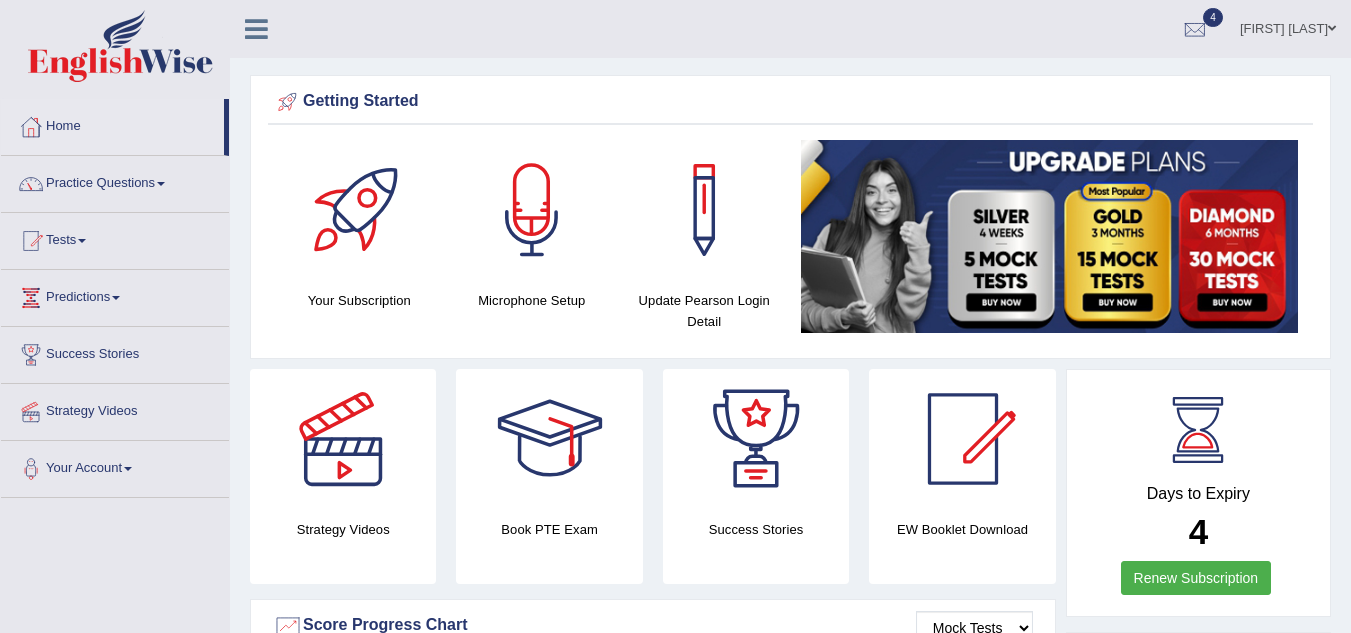scroll, scrollTop: 0, scrollLeft: 0, axis: both 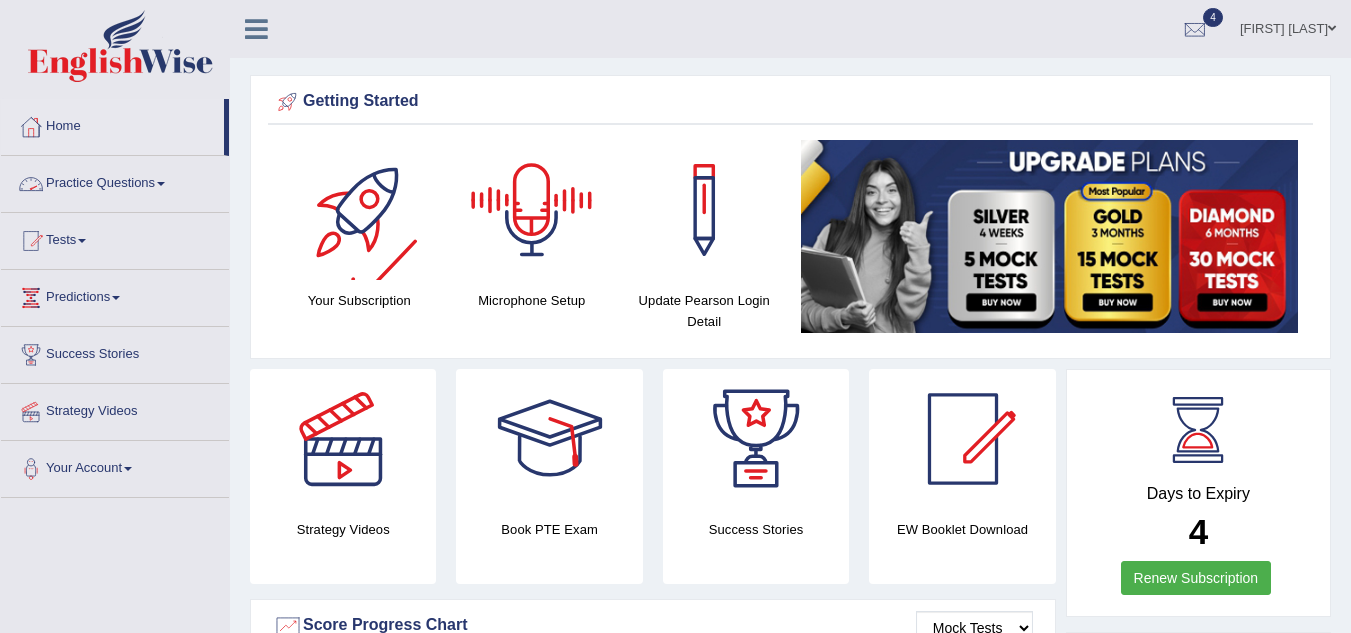 click on "Practice Questions" at bounding box center (115, 181) 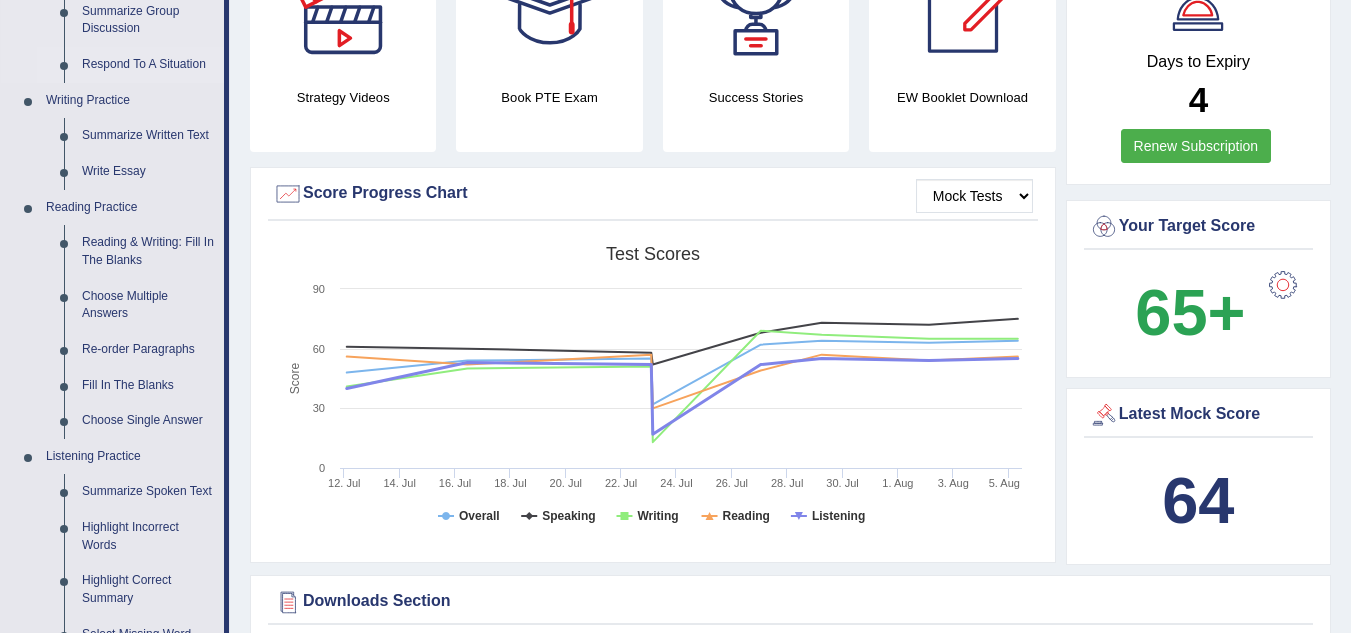 scroll, scrollTop: 490, scrollLeft: 0, axis: vertical 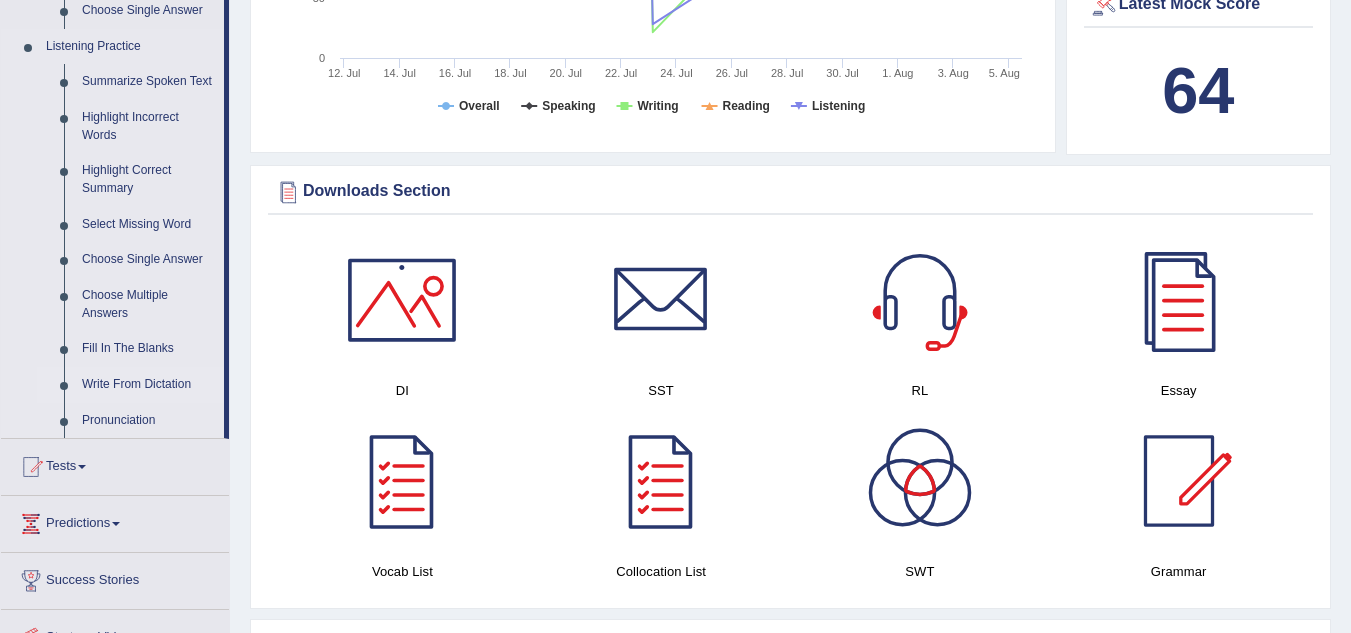 click on "Write From Dictation" at bounding box center (148, 385) 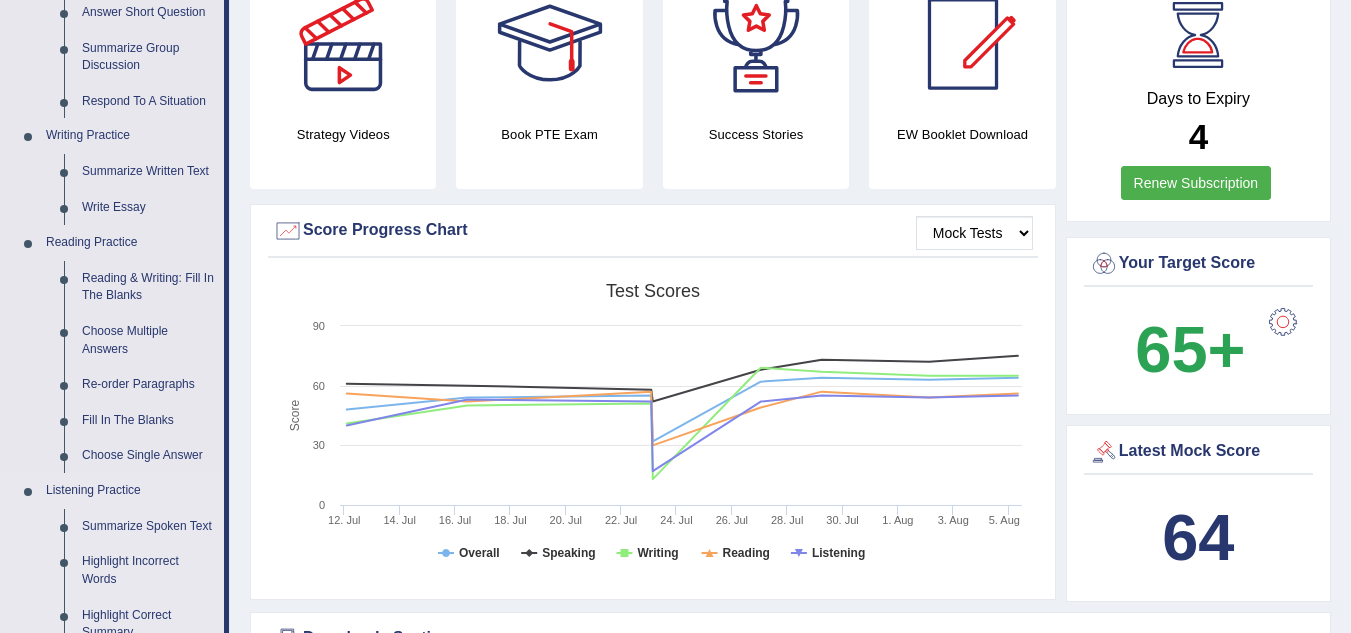 scroll, scrollTop: 1294, scrollLeft: 0, axis: vertical 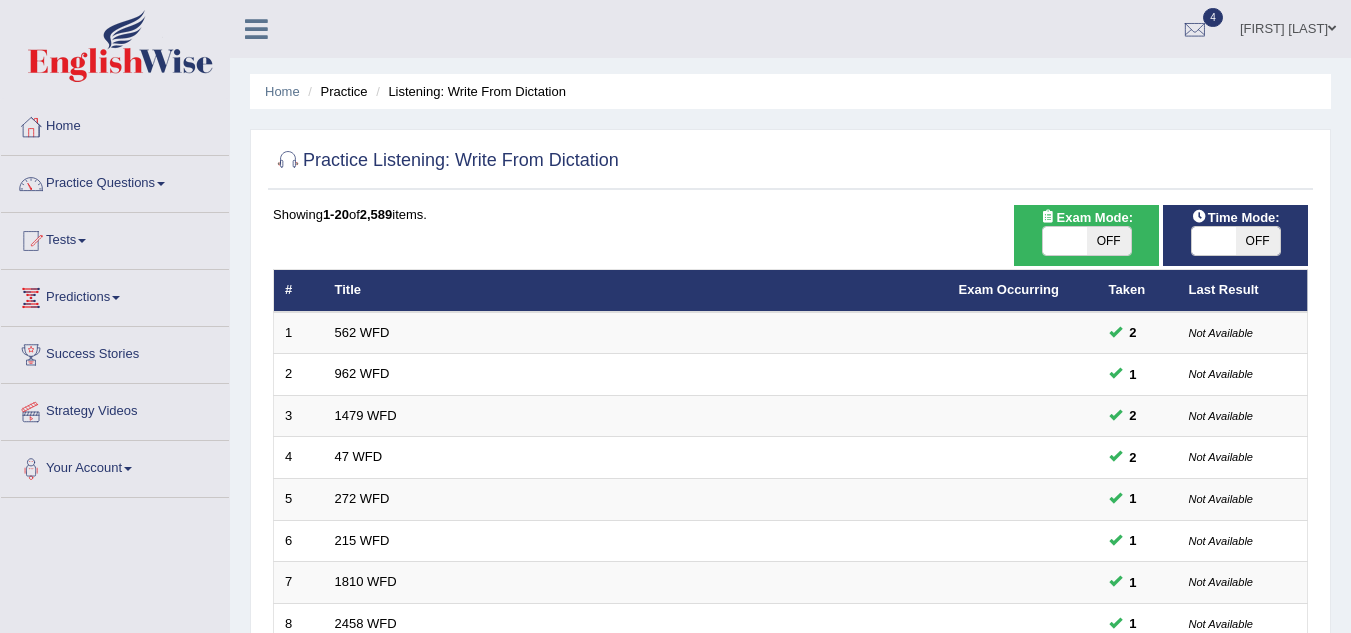 click on "OFF" at bounding box center (1109, 241) 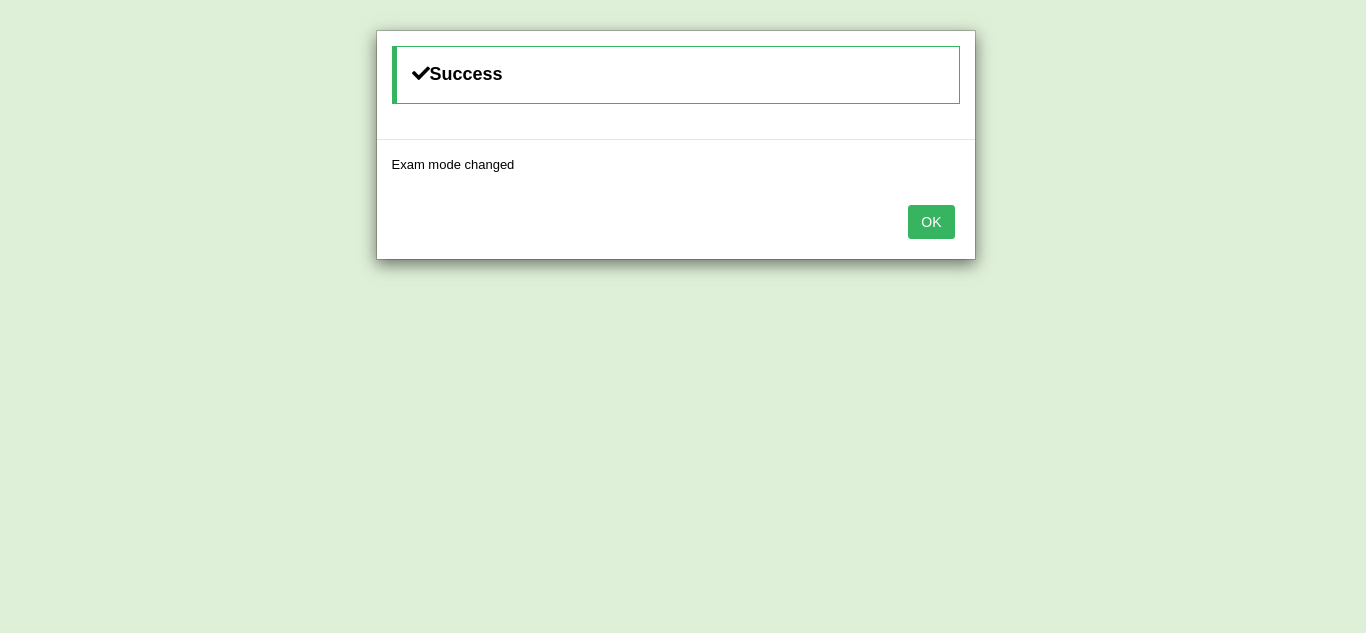 click on "OK" at bounding box center [931, 222] 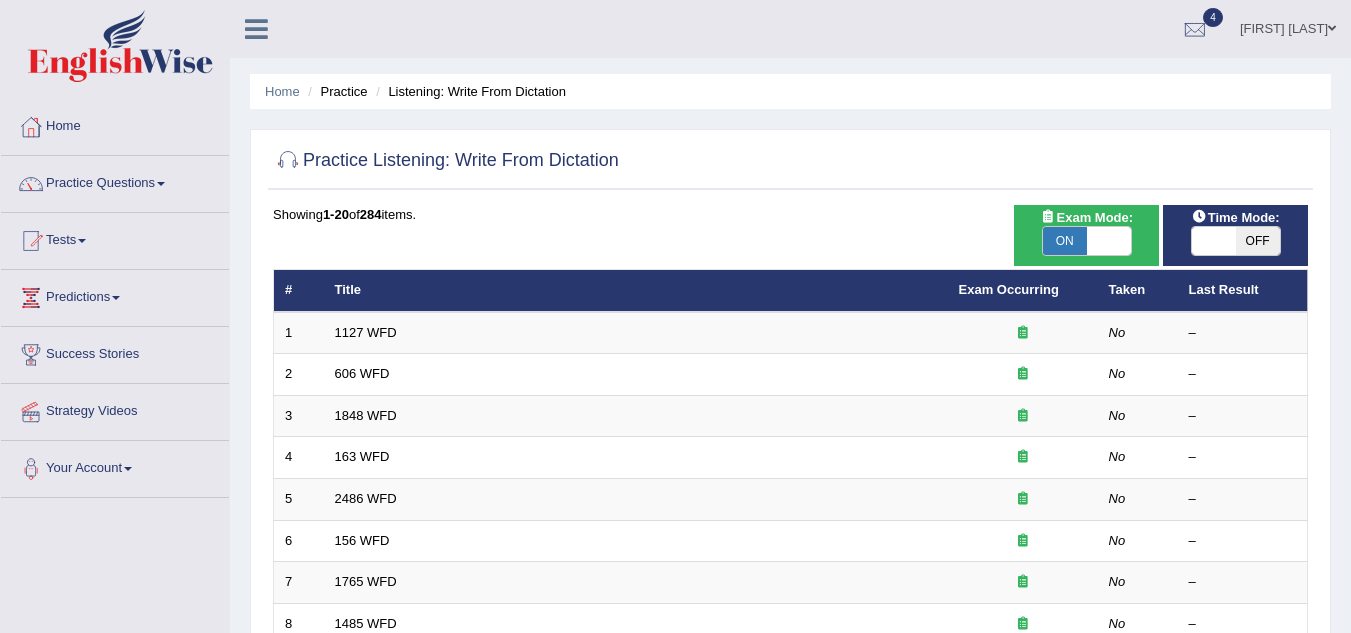 scroll, scrollTop: 0, scrollLeft: 0, axis: both 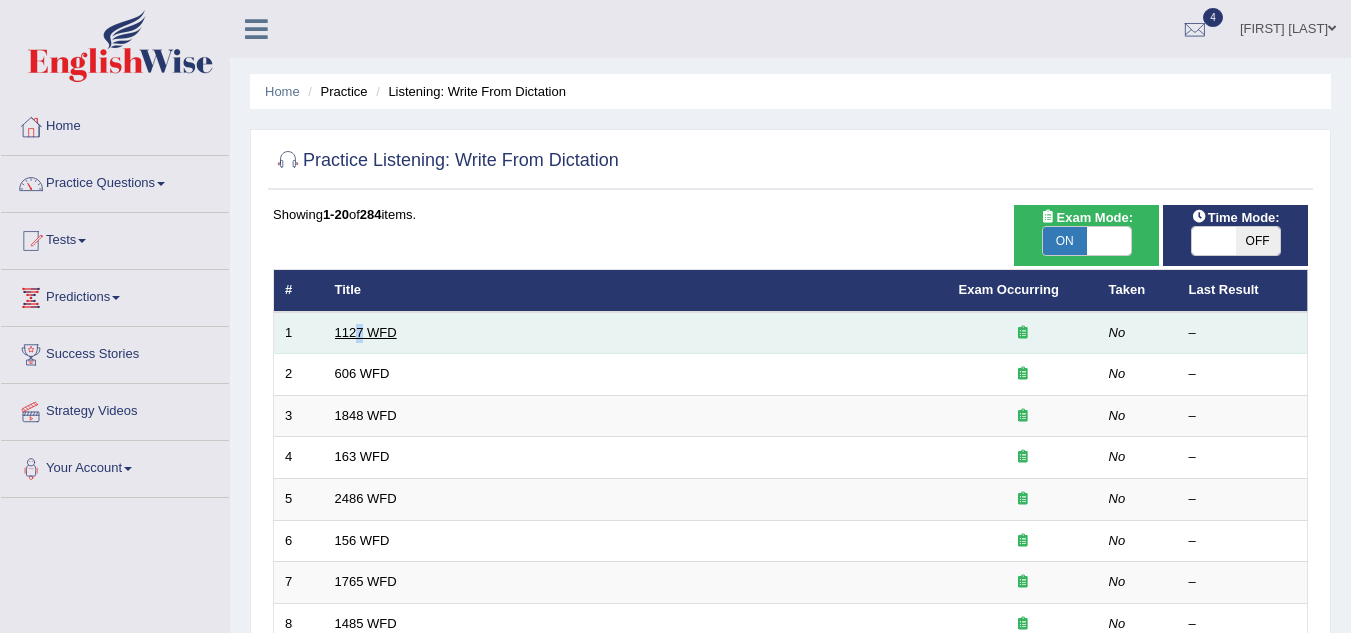 drag, startPoint x: 364, startPoint y: 318, endPoint x: 358, endPoint y: 338, distance: 20.880613 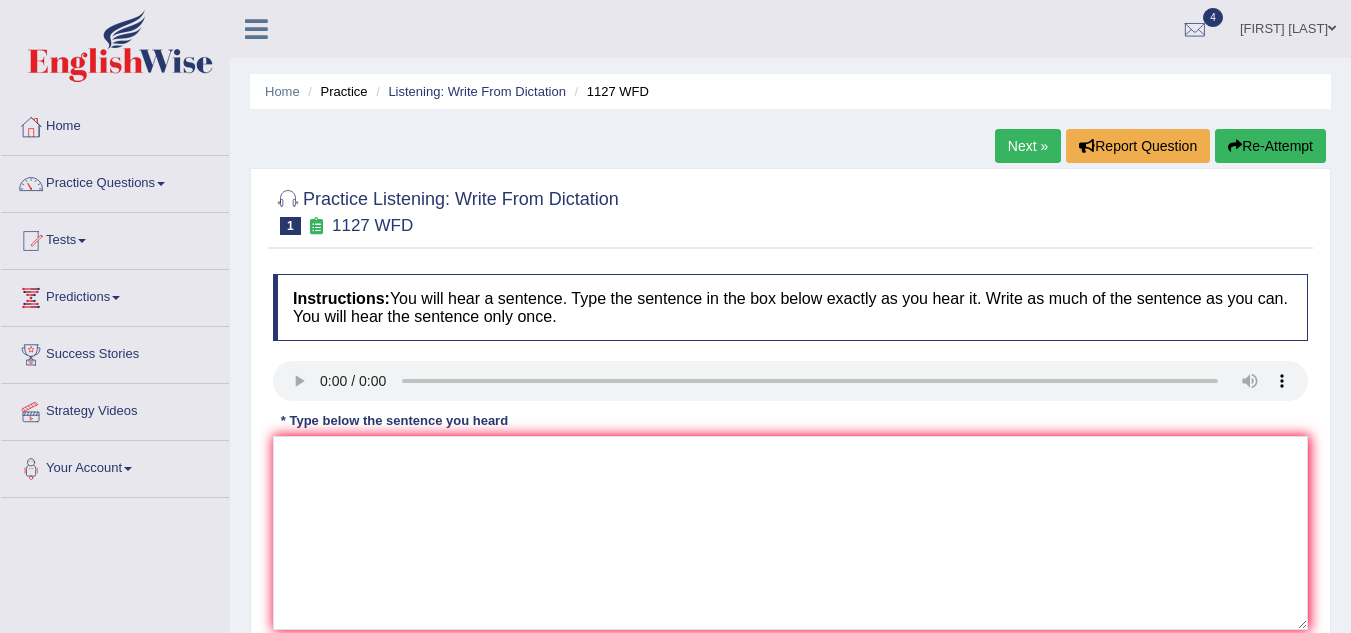 scroll, scrollTop: 0, scrollLeft: 0, axis: both 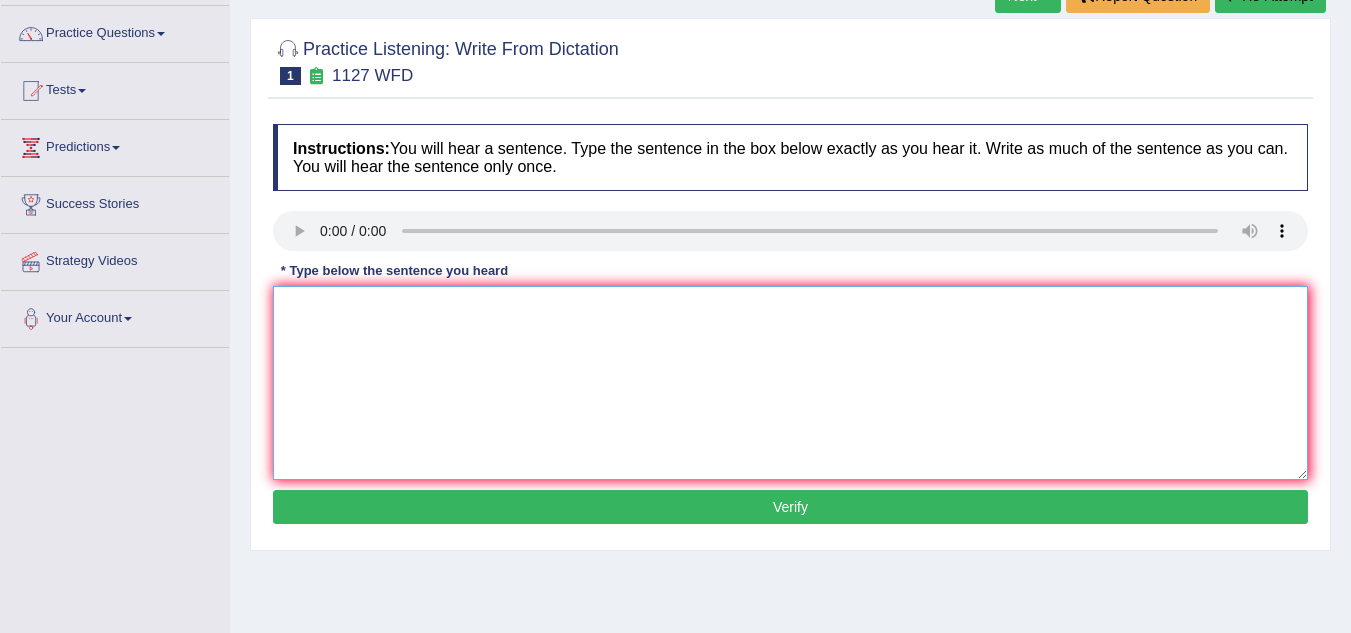 click at bounding box center [790, 383] 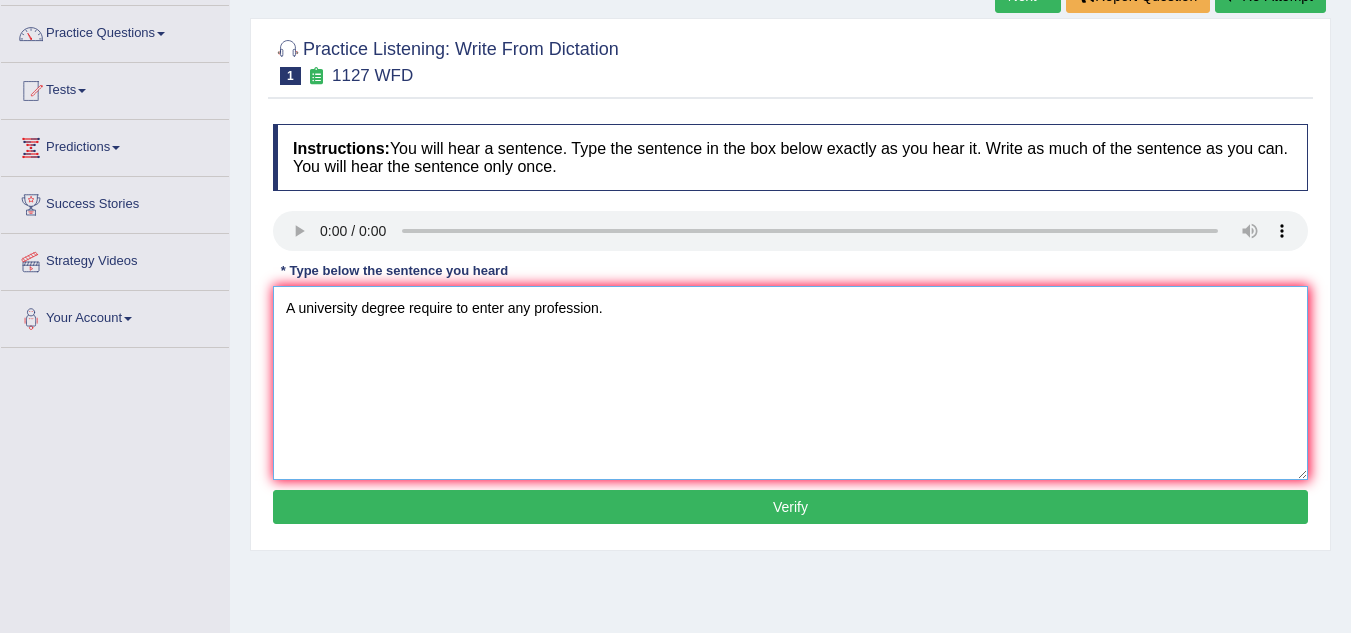 type on "A university degree require to enter any profession." 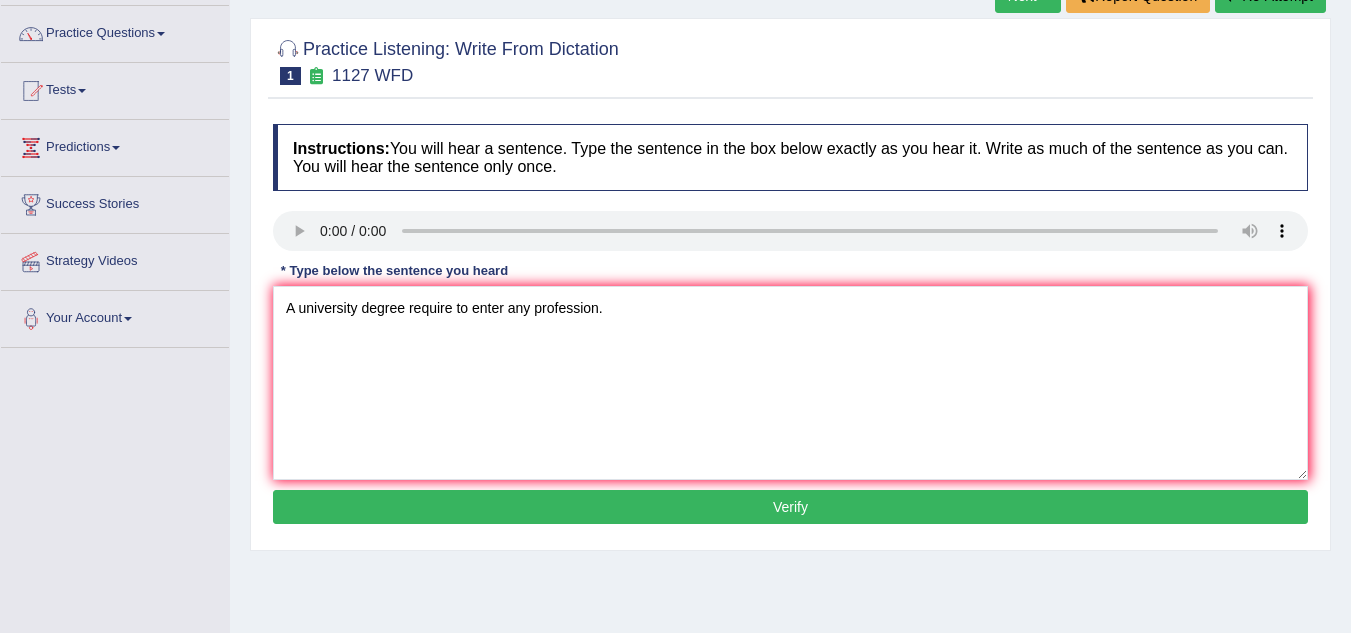 click on "Verify" at bounding box center [790, 507] 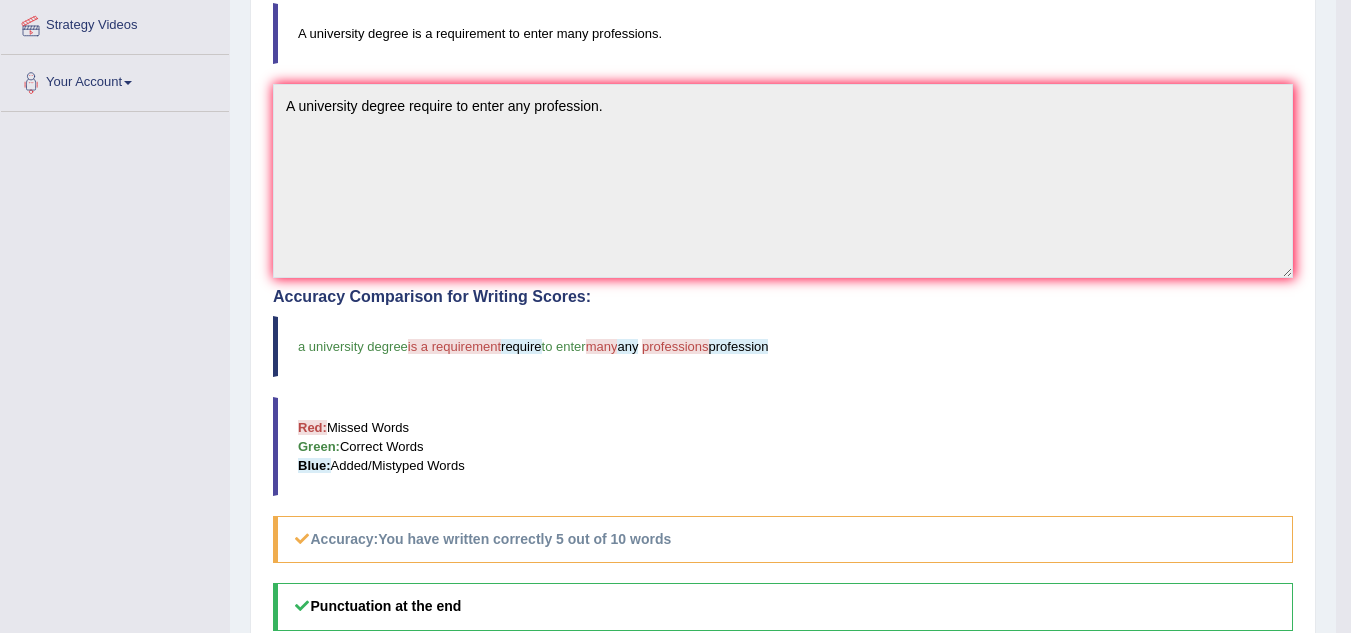 scroll, scrollTop: 0, scrollLeft: 0, axis: both 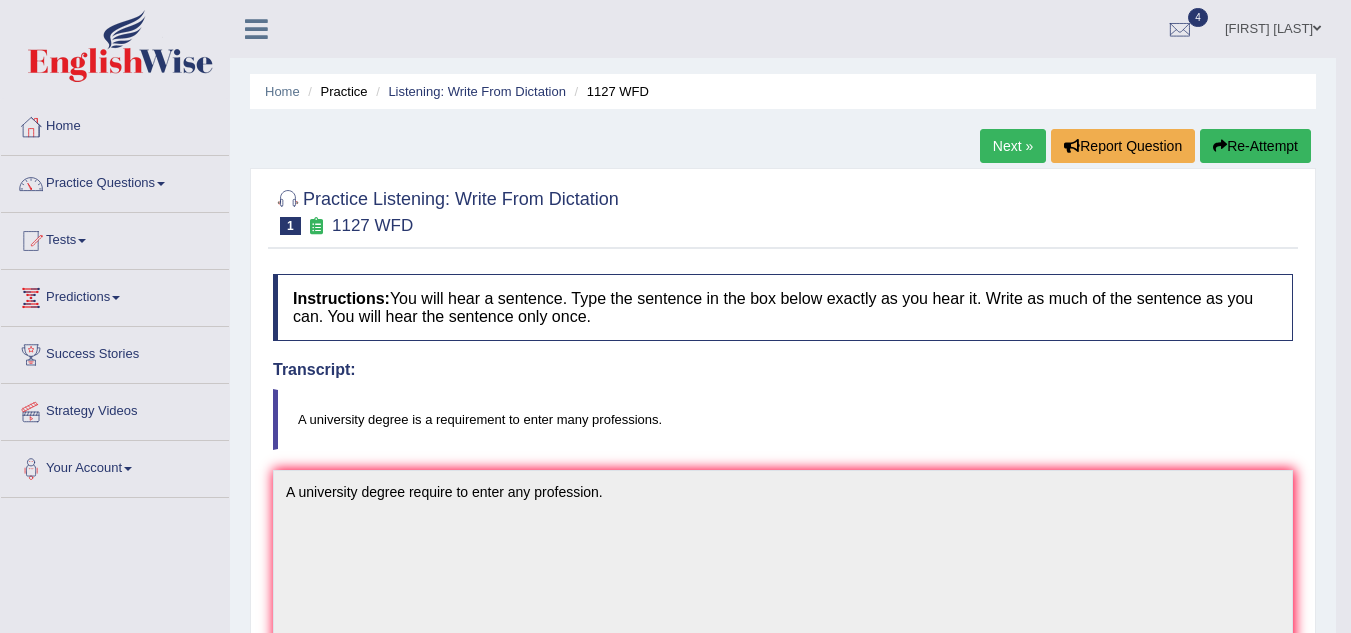 click on "Next »" at bounding box center (1013, 146) 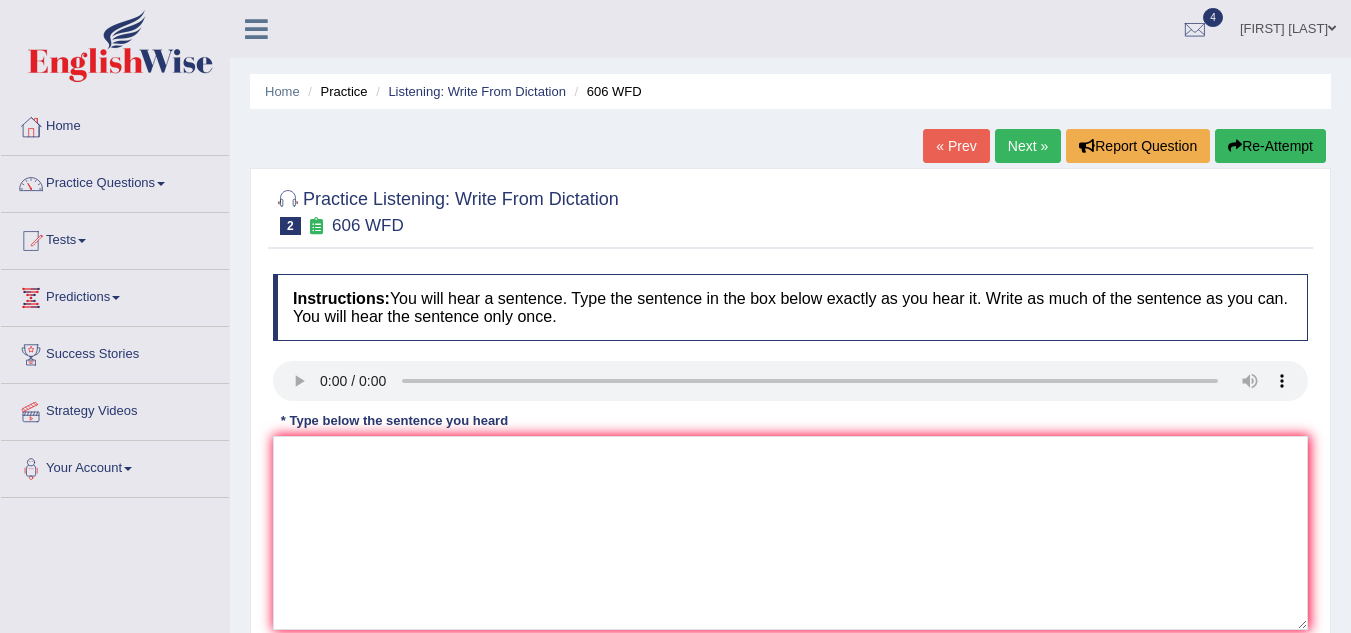 scroll, scrollTop: 0, scrollLeft: 0, axis: both 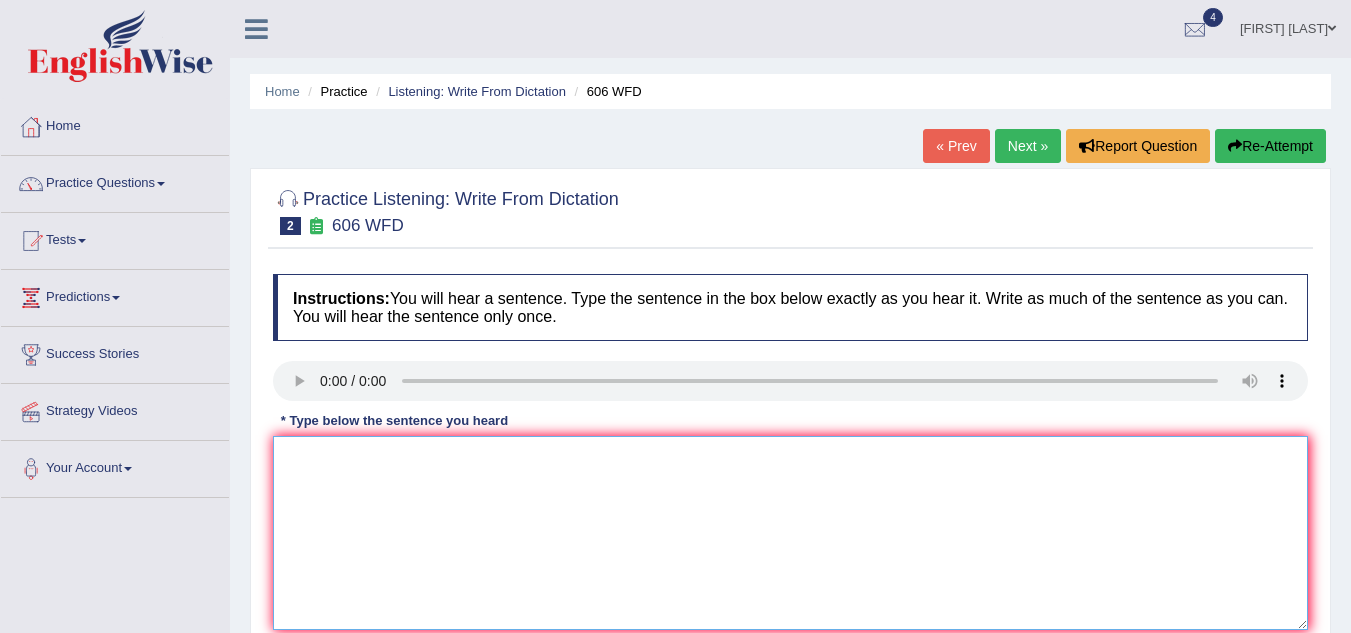 click at bounding box center [790, 533] 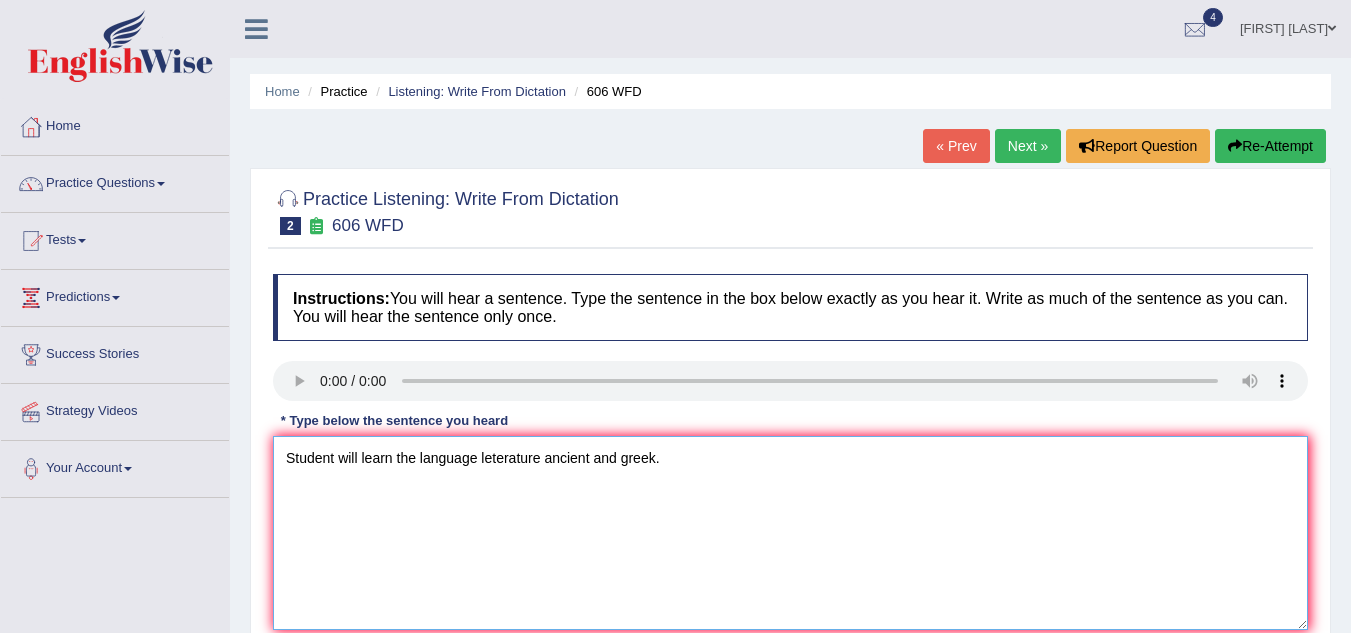 click on "Student will learn the language leterature ancient and greek." at bounding box center [790, 533] 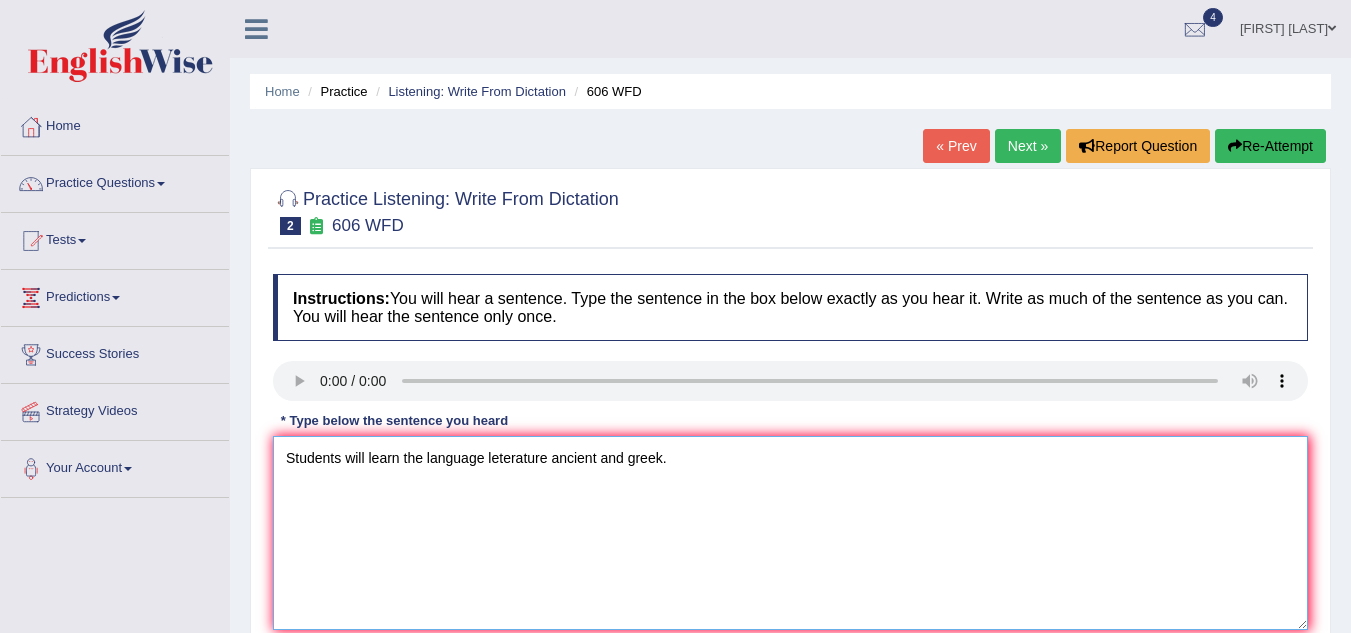 click on "Students will learn the language leterature ancient and greek." at bounding box center (790, 533) 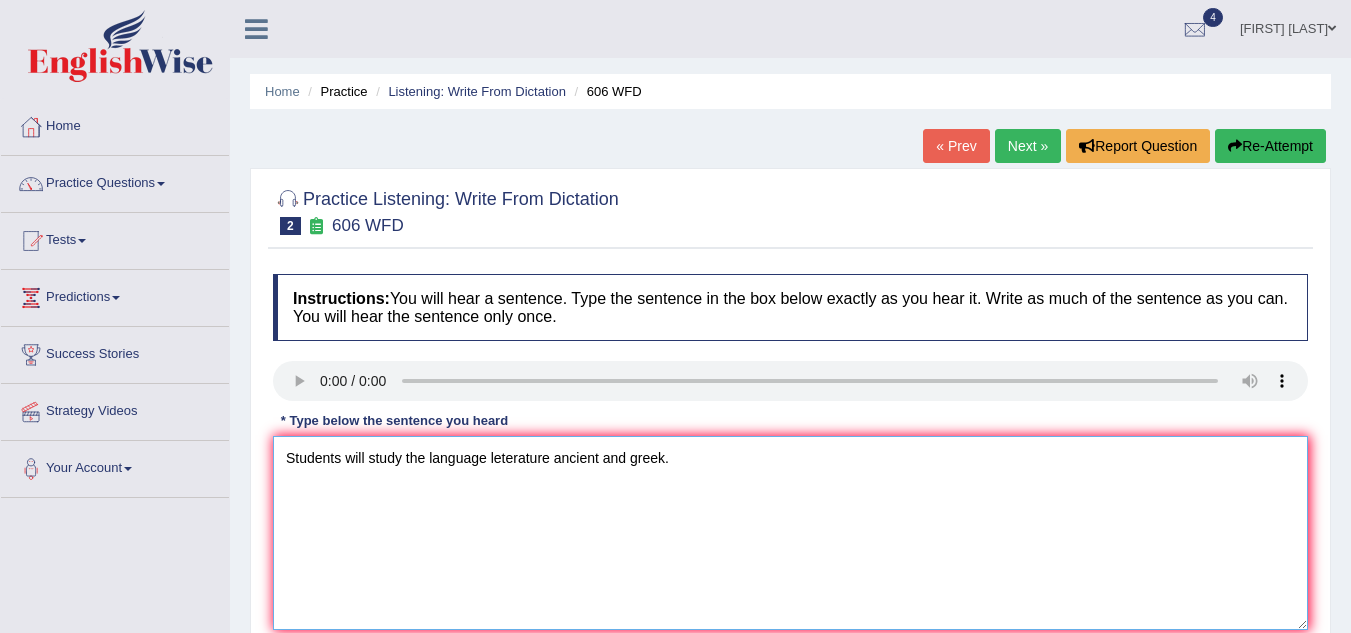 click on "Students will study the language leterature ancient and greek." at bounding box center (790, 533) 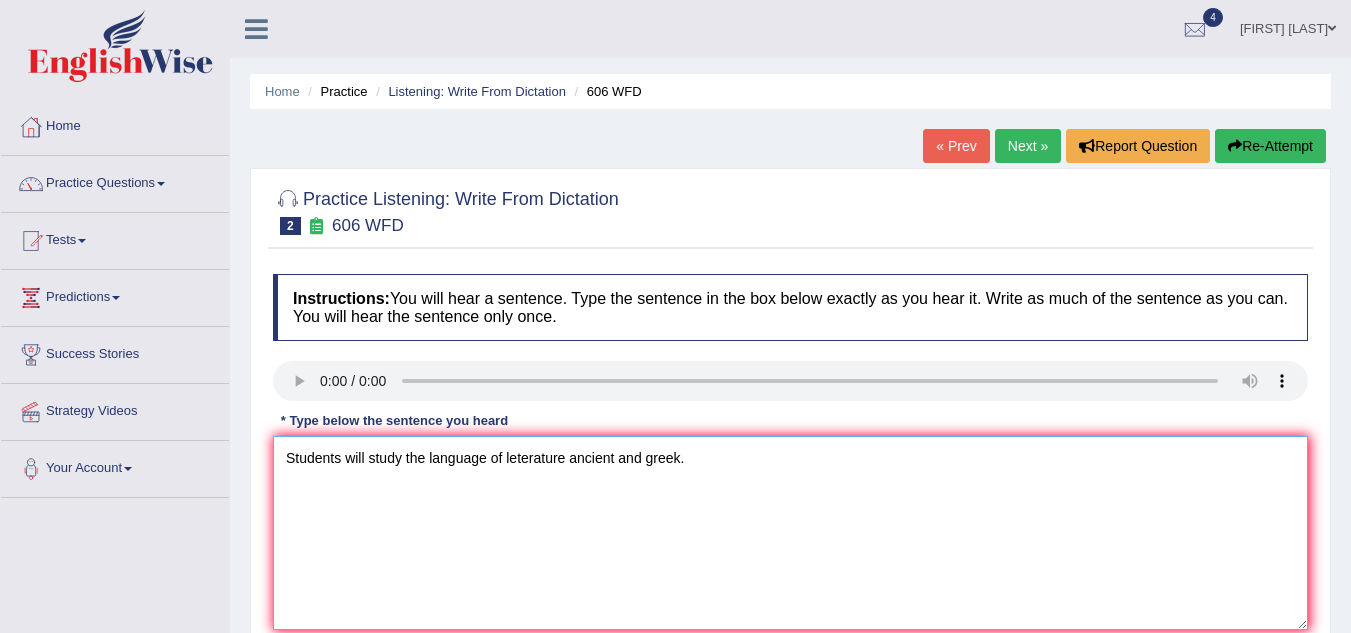click on "Students will study the language of leterature ancient and greek." at bounding box center [790, 533] 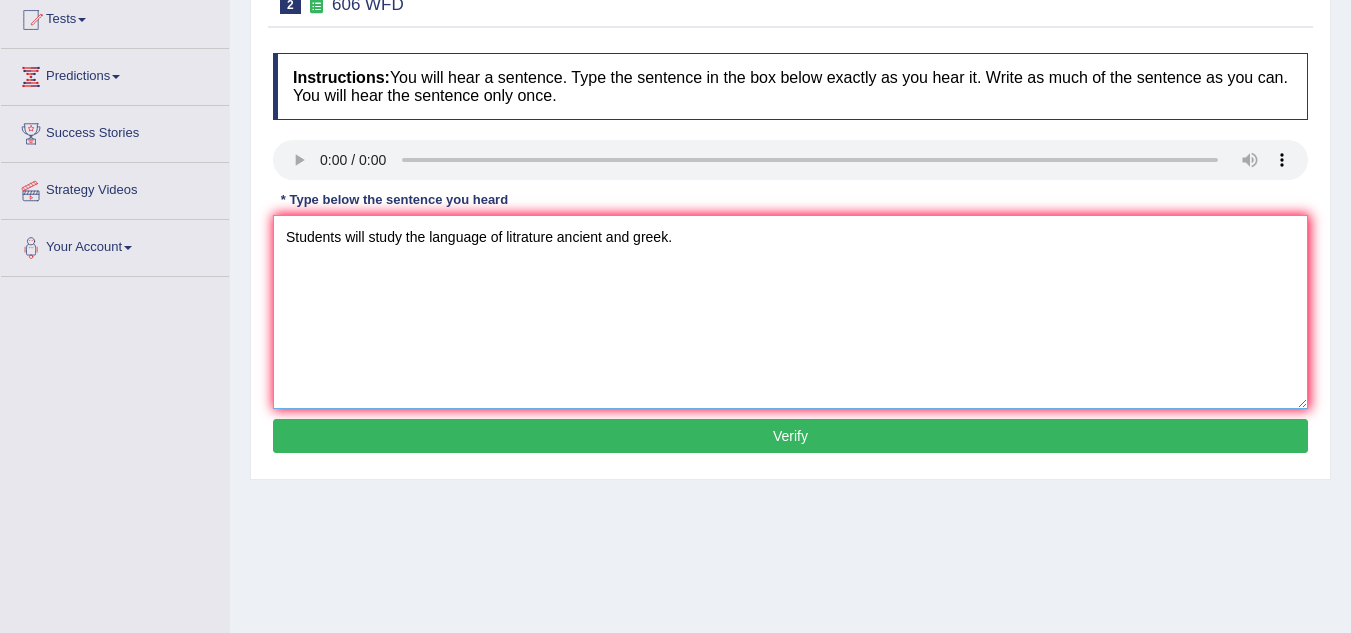 scroll, scrollTop: 223, scrollLeft: 0, axis: vertical 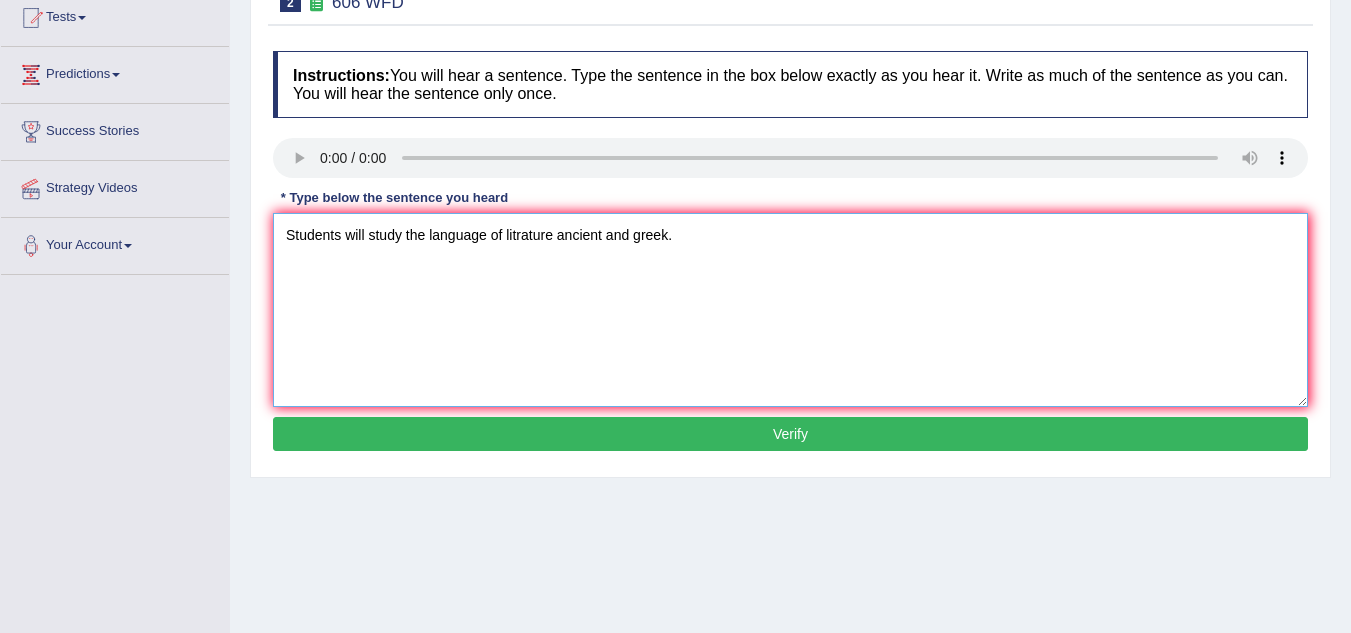 type on "Students will study the language of litrature ancient and greek." 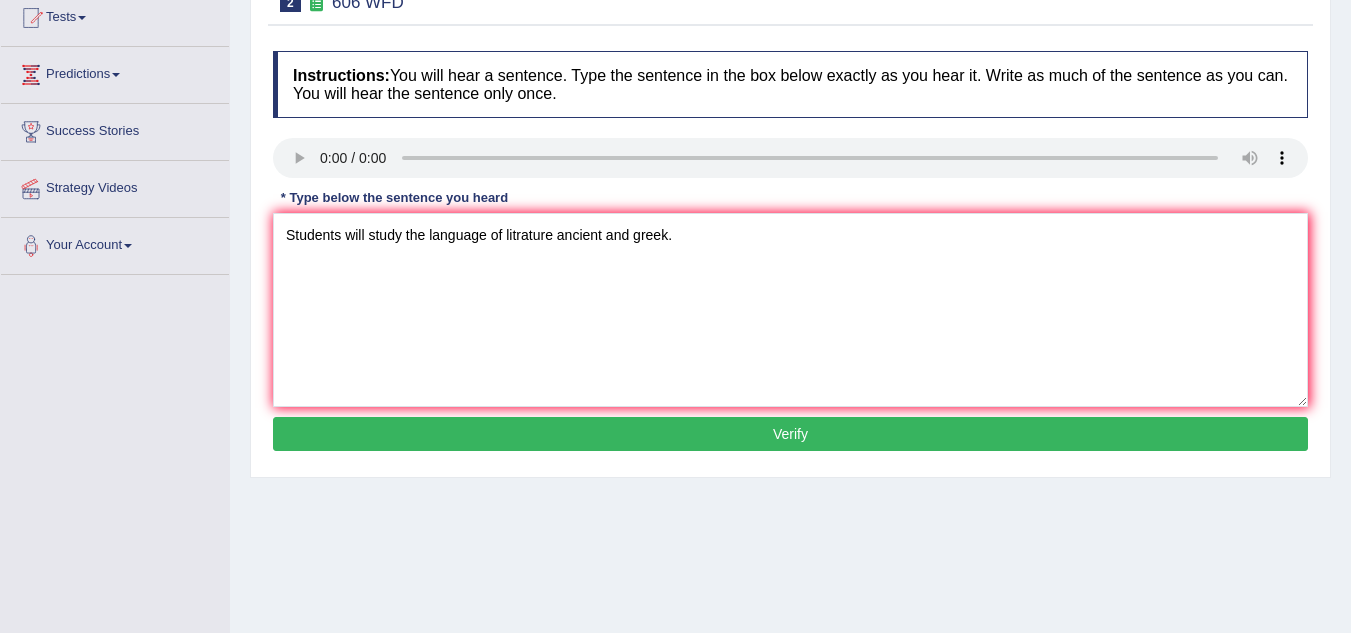 click on "Verify" at bounding box center (790, 434) 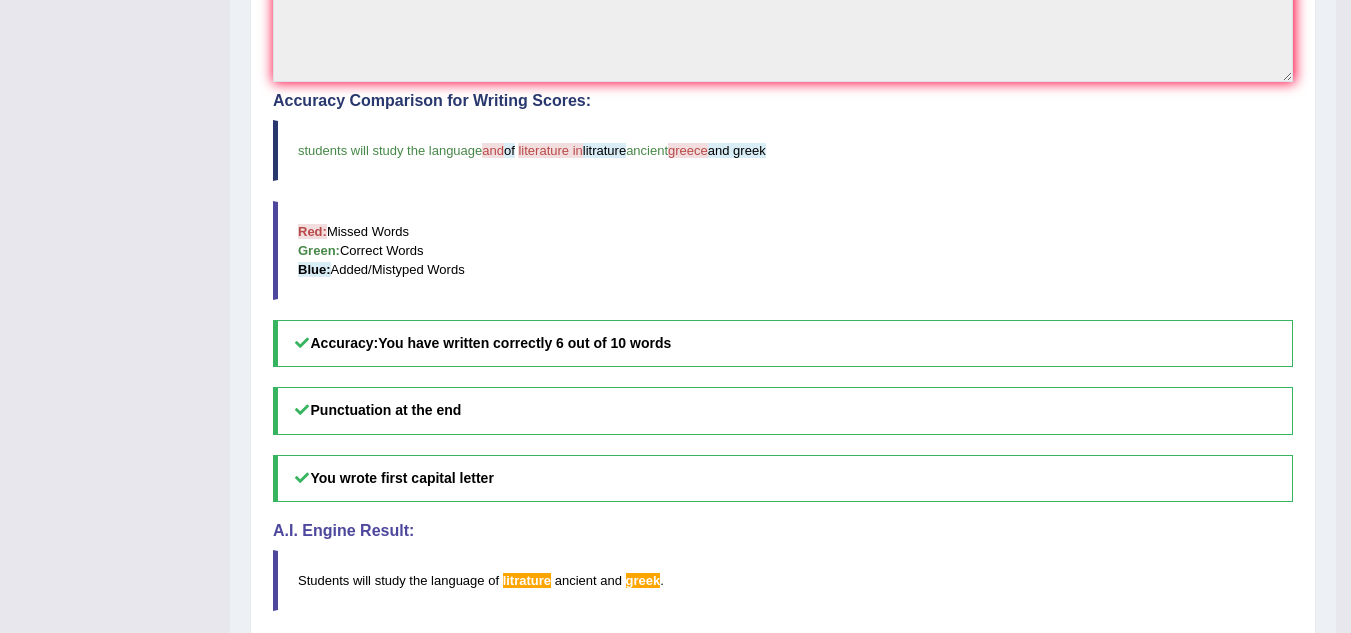 scroll, scrollTop: 0, scrollLeft: 0, axis: both 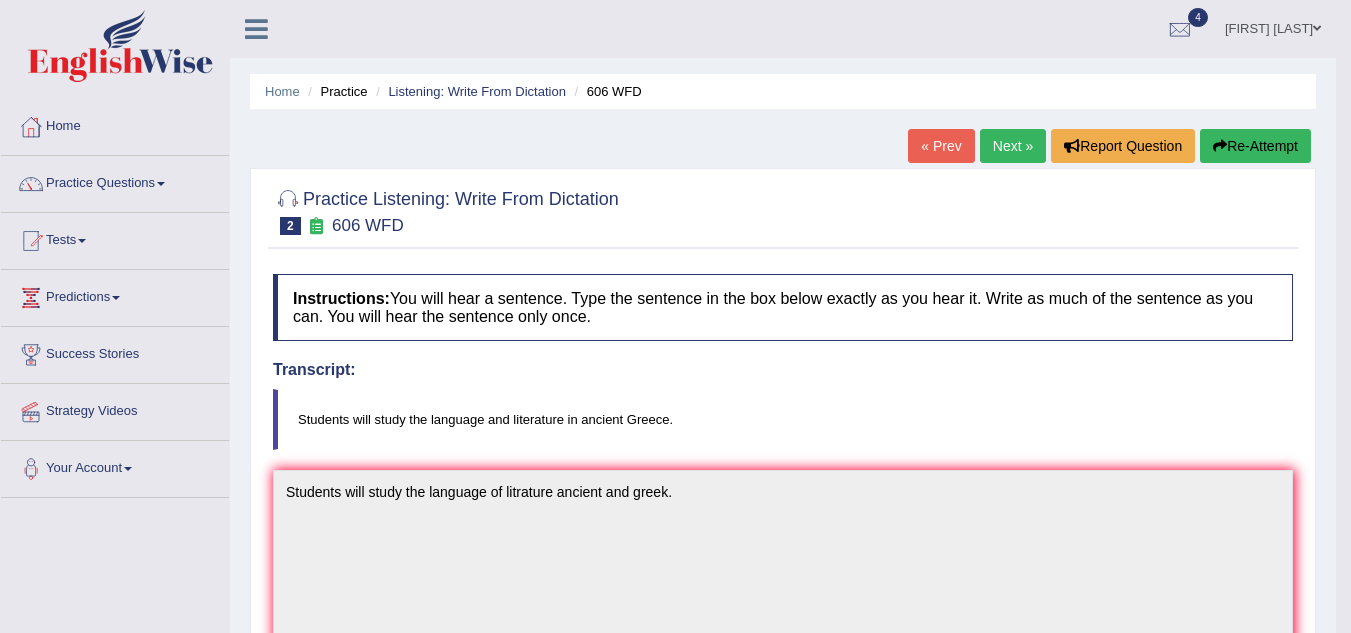 click on "Next »" at bounding box center [1013, 146] 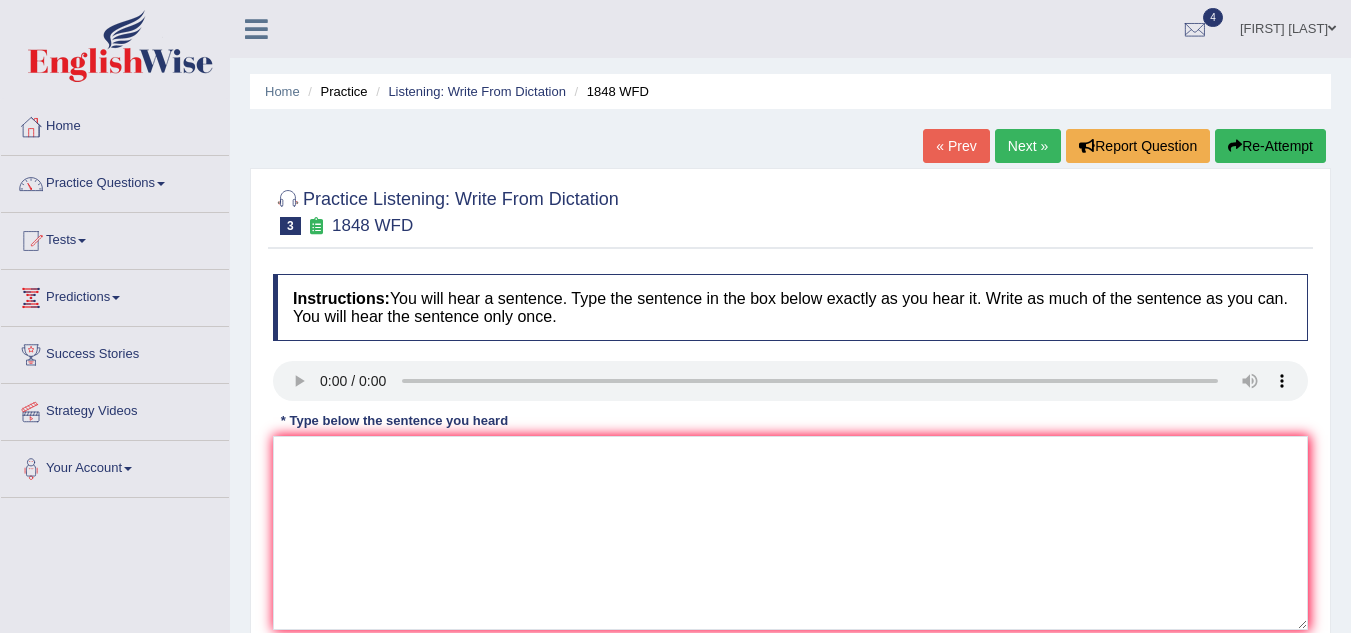 scroll, scrollTop: 0, scrollLeft: 0, axis: both 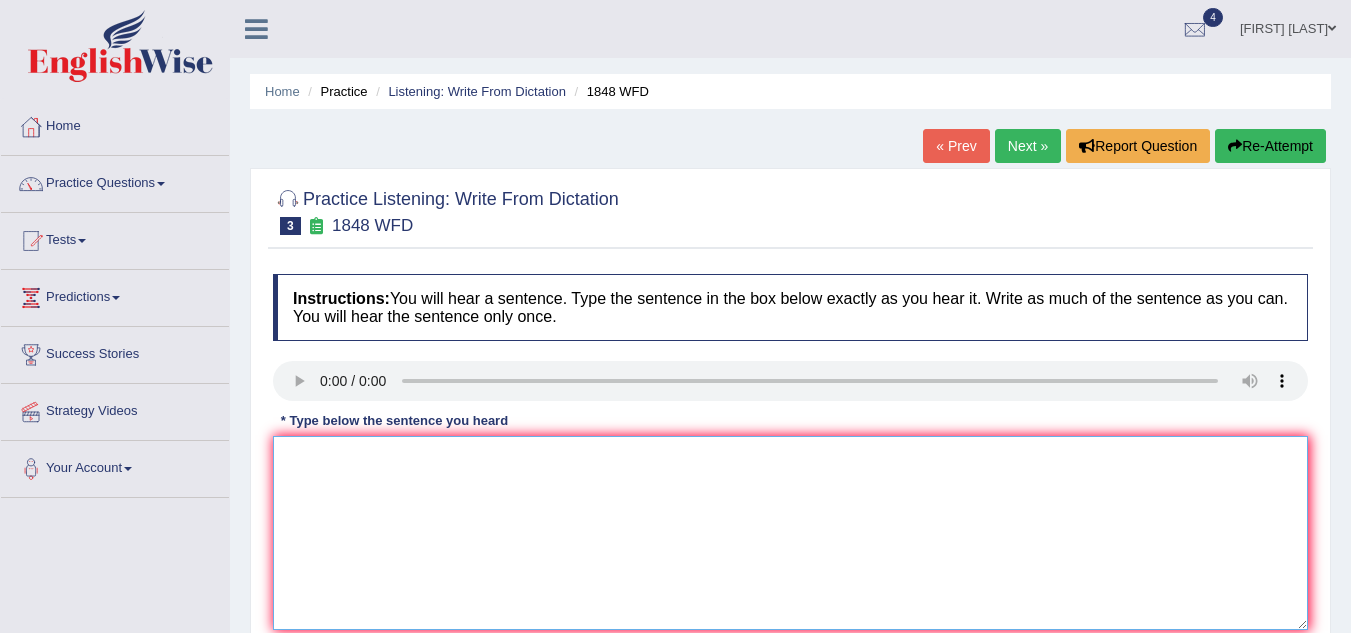 click at bounding box center [790, 533] 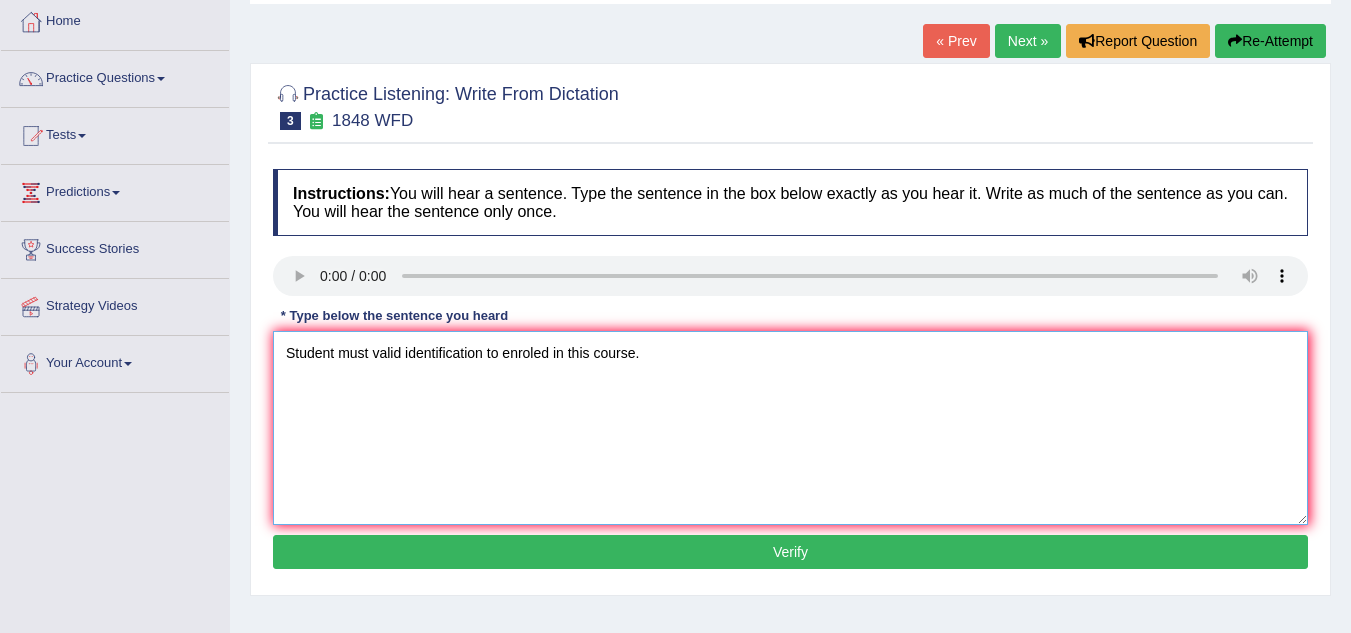 scroll, scrollTop: 112, scrollLeft: 0, axis: vertical 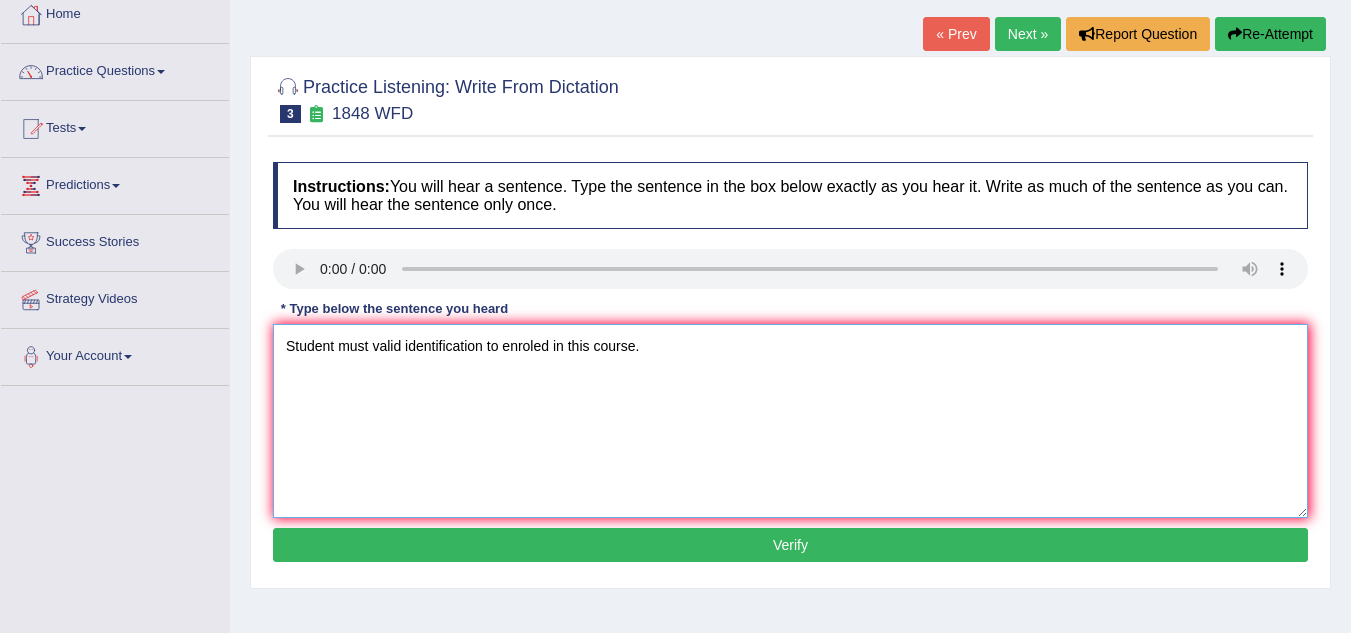 type on "Student must valid identification to enroled in this course." 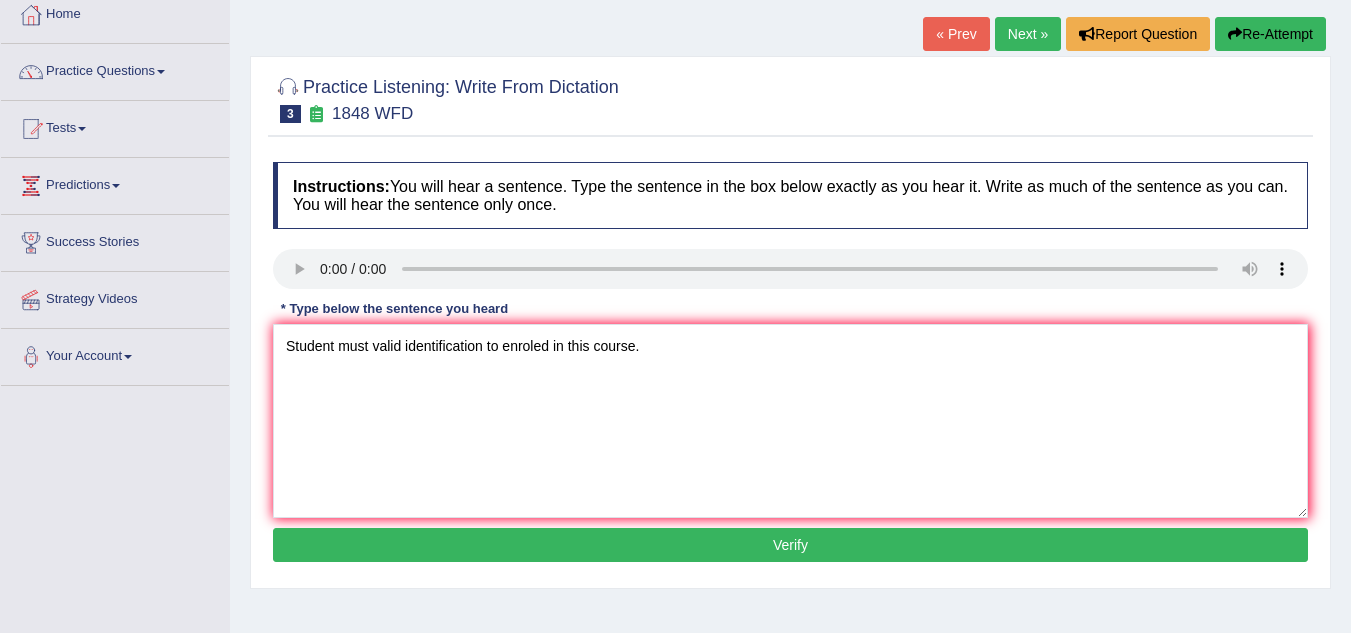 click on "Verify" at bounding box center (790, 545) 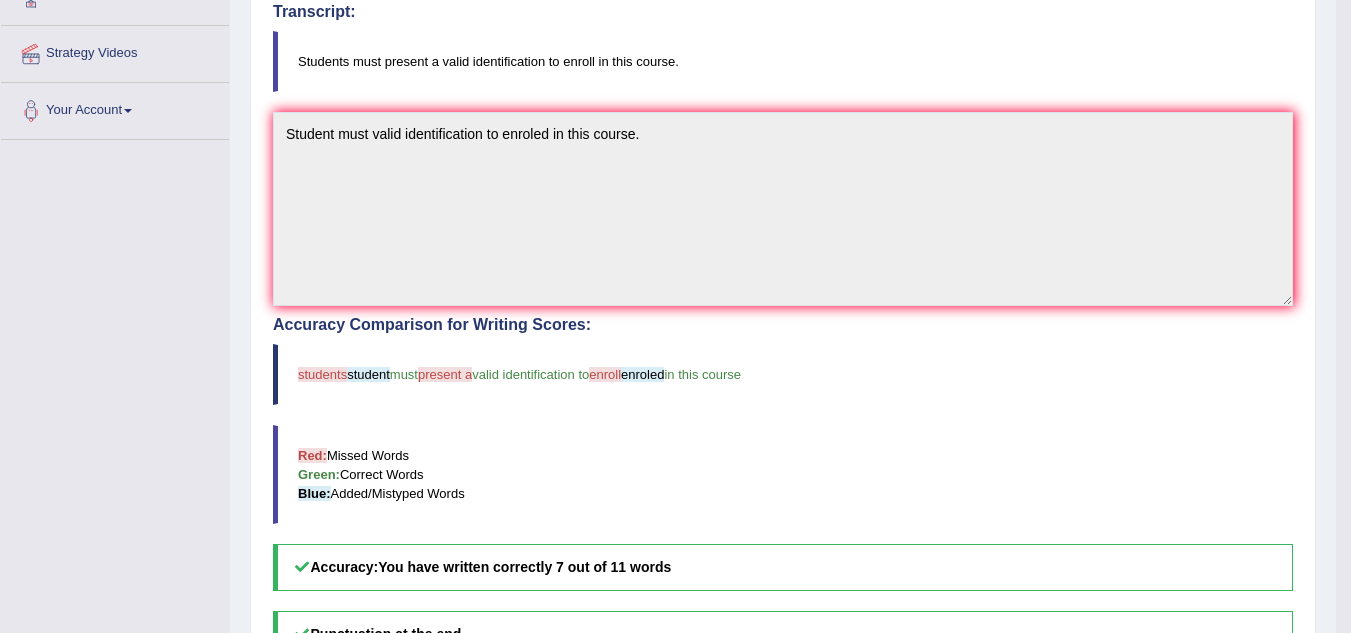 scroll, scrollTop: 0, scrollLeft: 0, axis: both 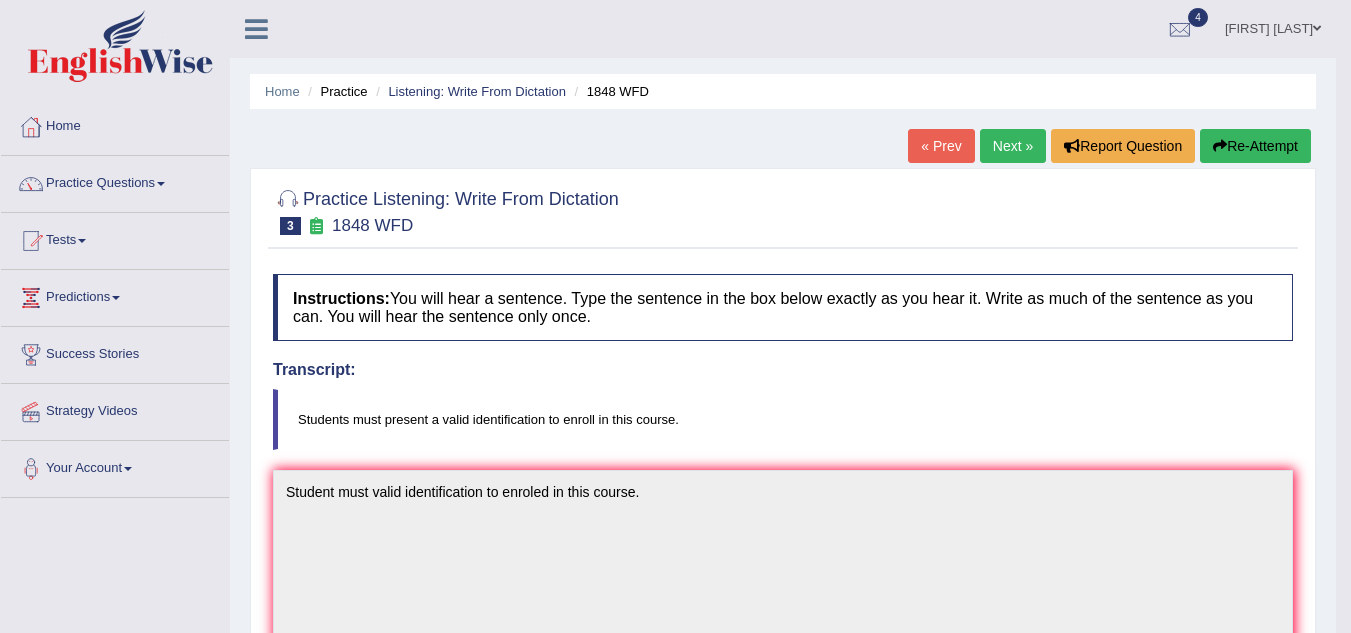 click on "Next »" at bounding box center (1013, 146) 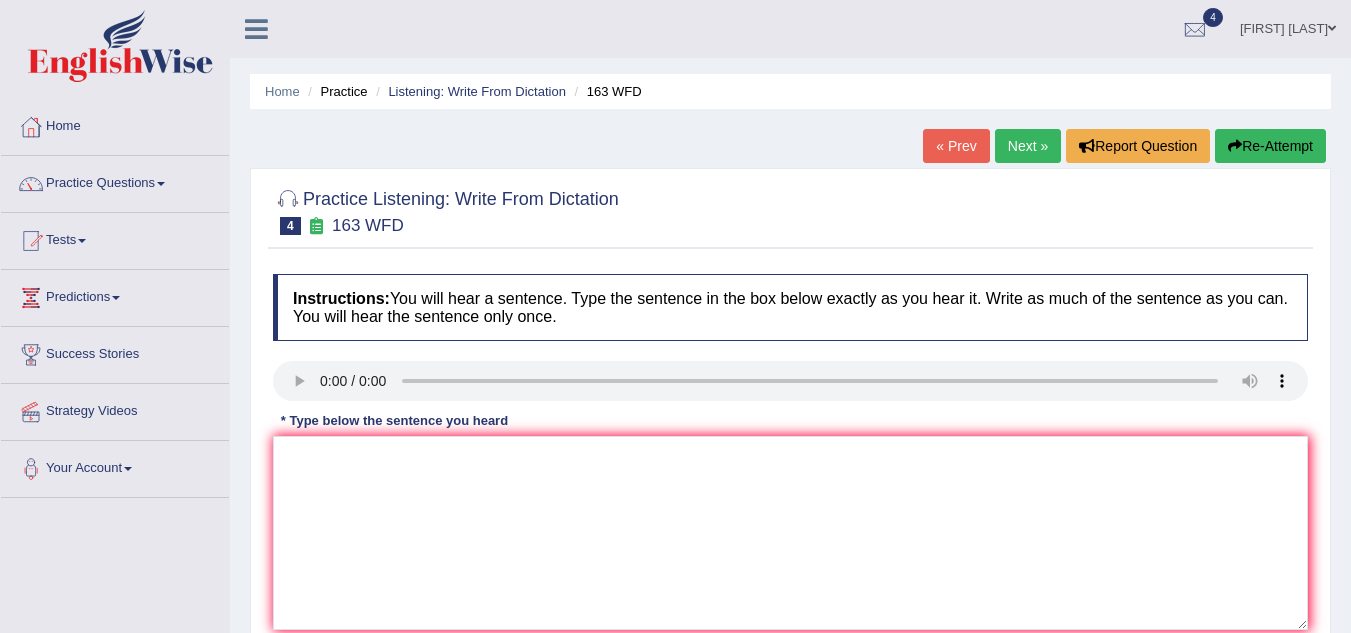 scroll, scrollTop: 0, scrollLeft: 0, axis: both 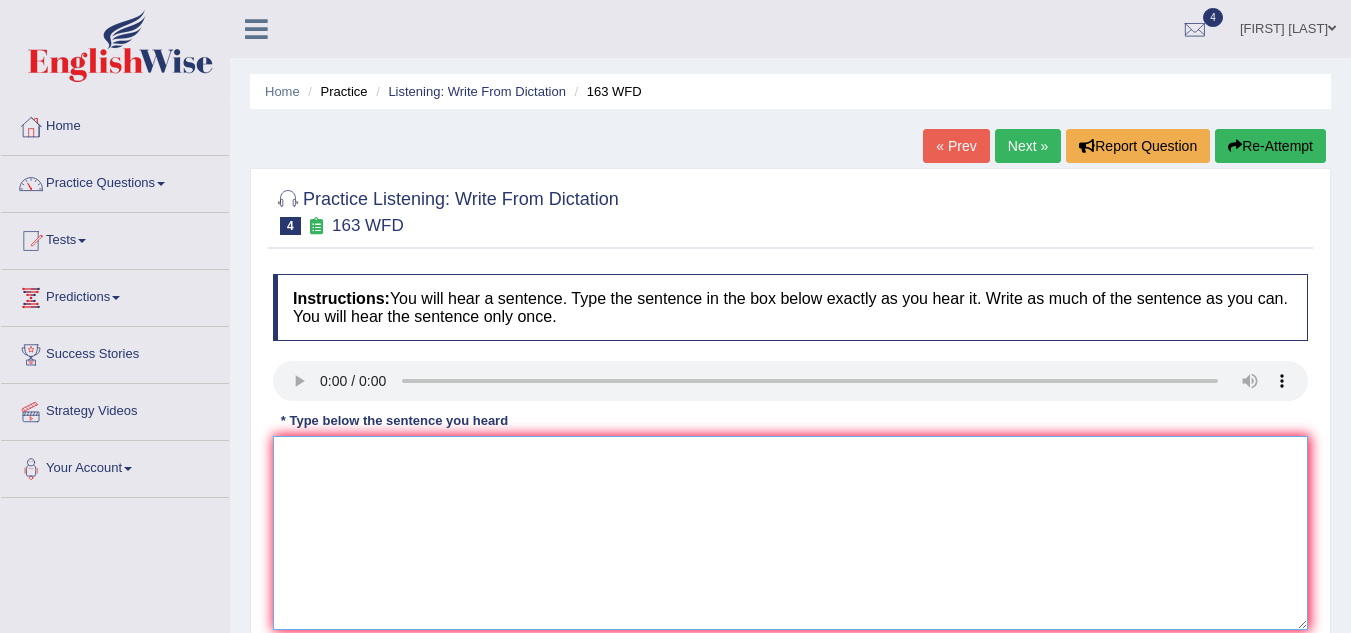 click at bounding box center (790, 533) 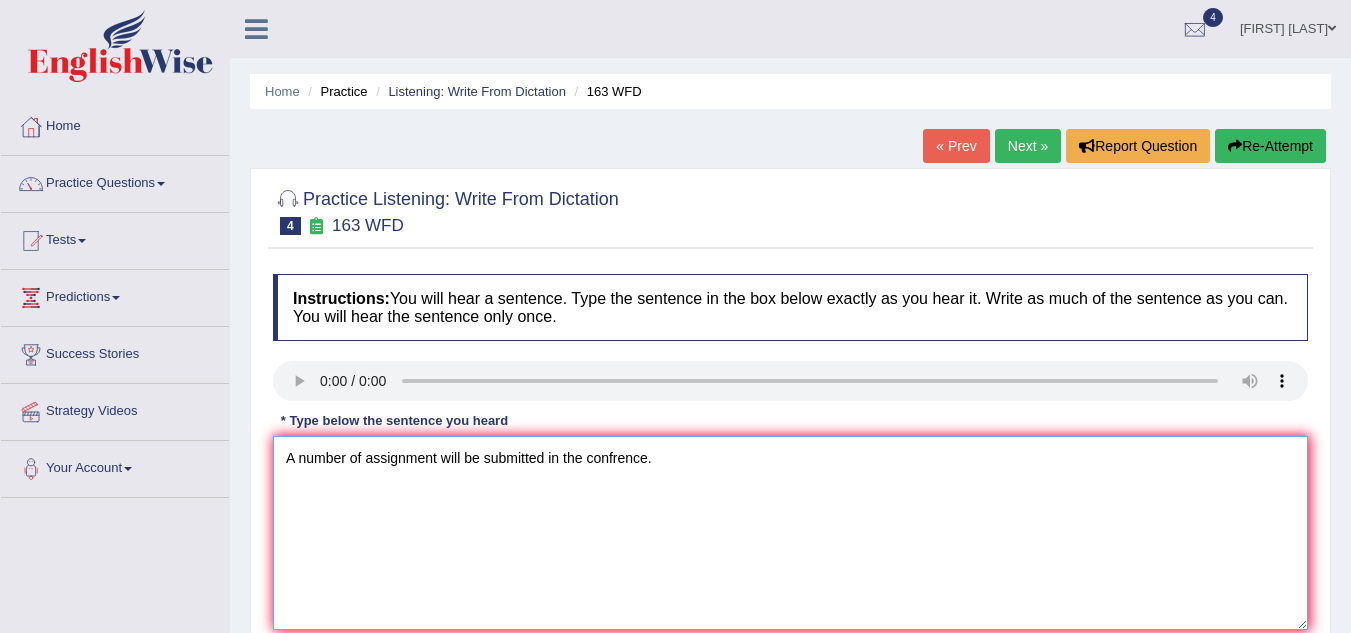 click on "A number of assignment will be submitted in the confrence." at bounding box center (790, 533) 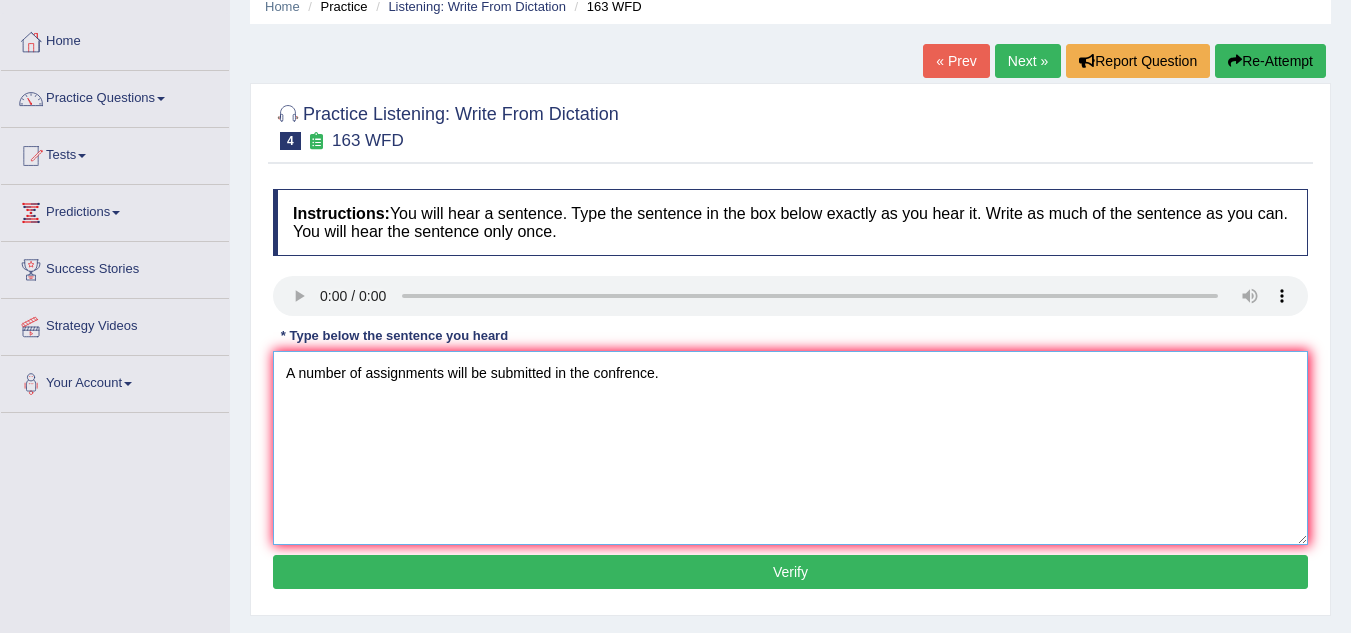 scroll, scrollTop: 136, scrollLeft: 0, axis: vertical 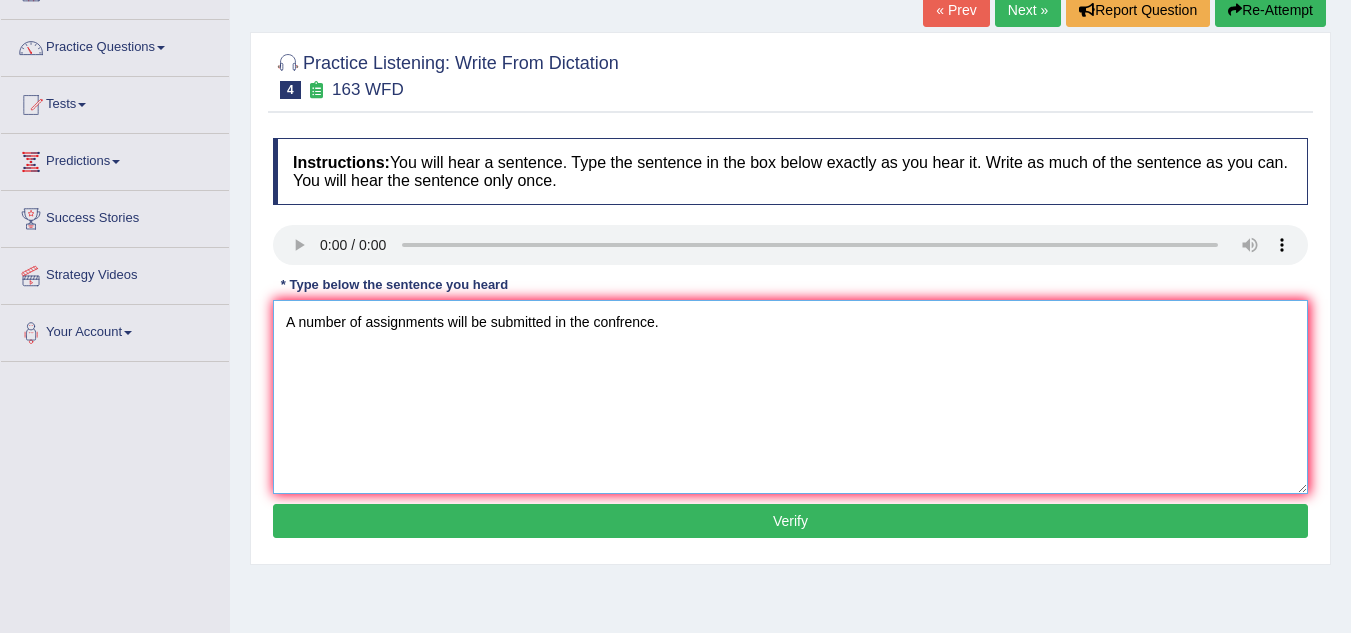 type on "A number of assignments will be submitted in the confrence." 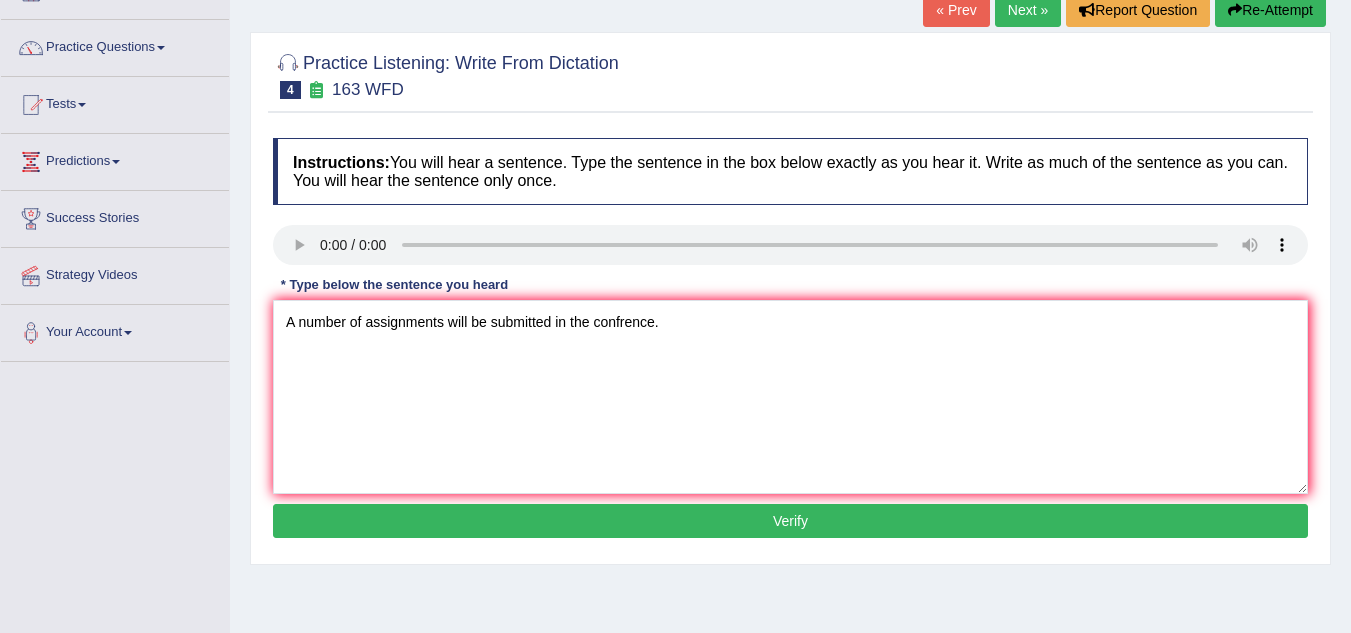 click on "Verify" at bounding box center (790, 521) 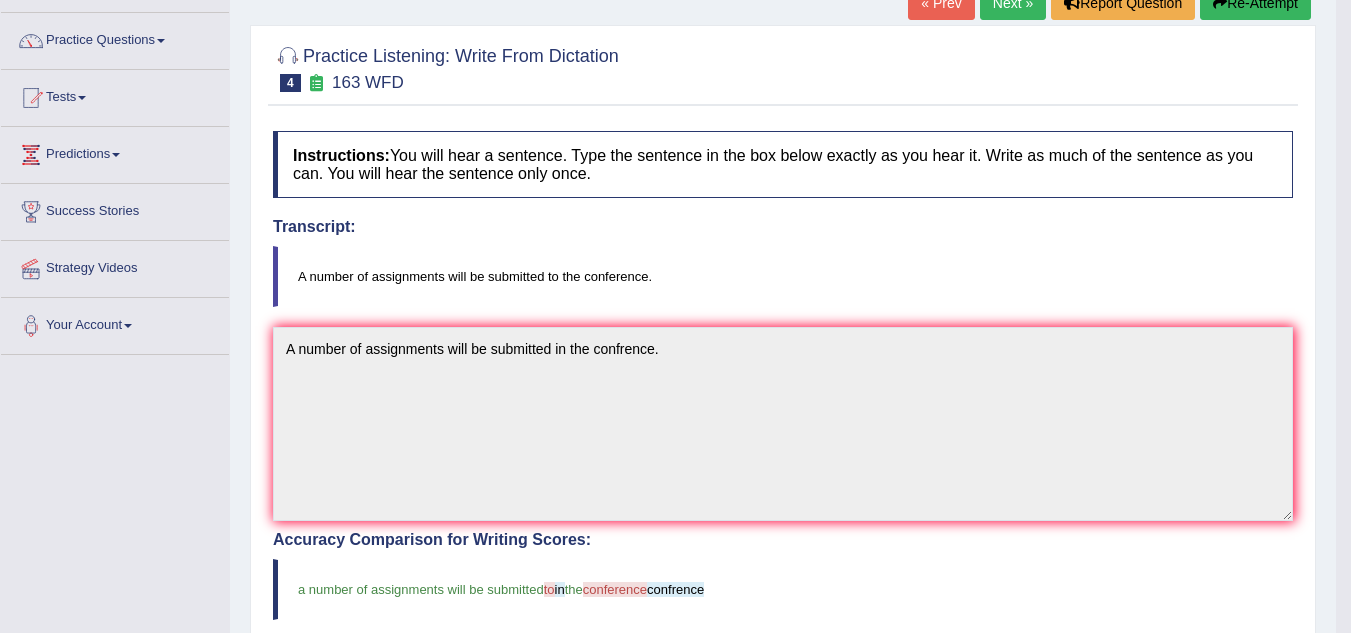 scroll, scrollTop: 0, scrollLeft: 0, axis: both 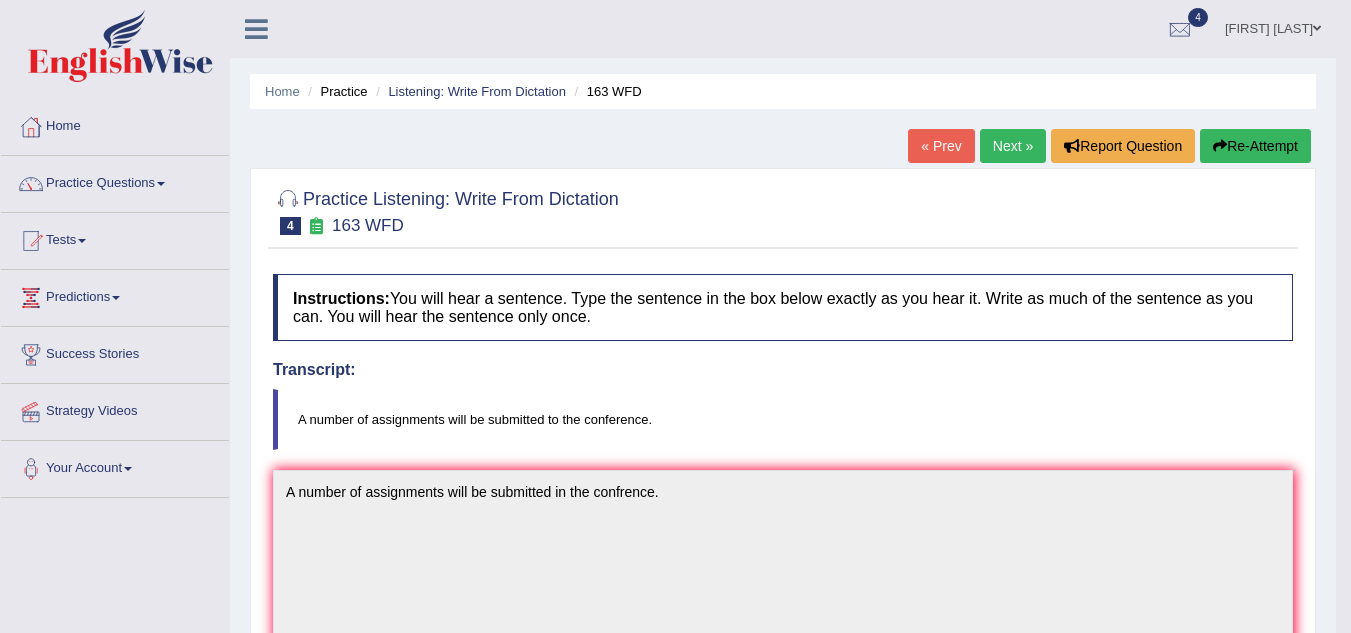 click on "Next »" at bounding box center (1013, 146) 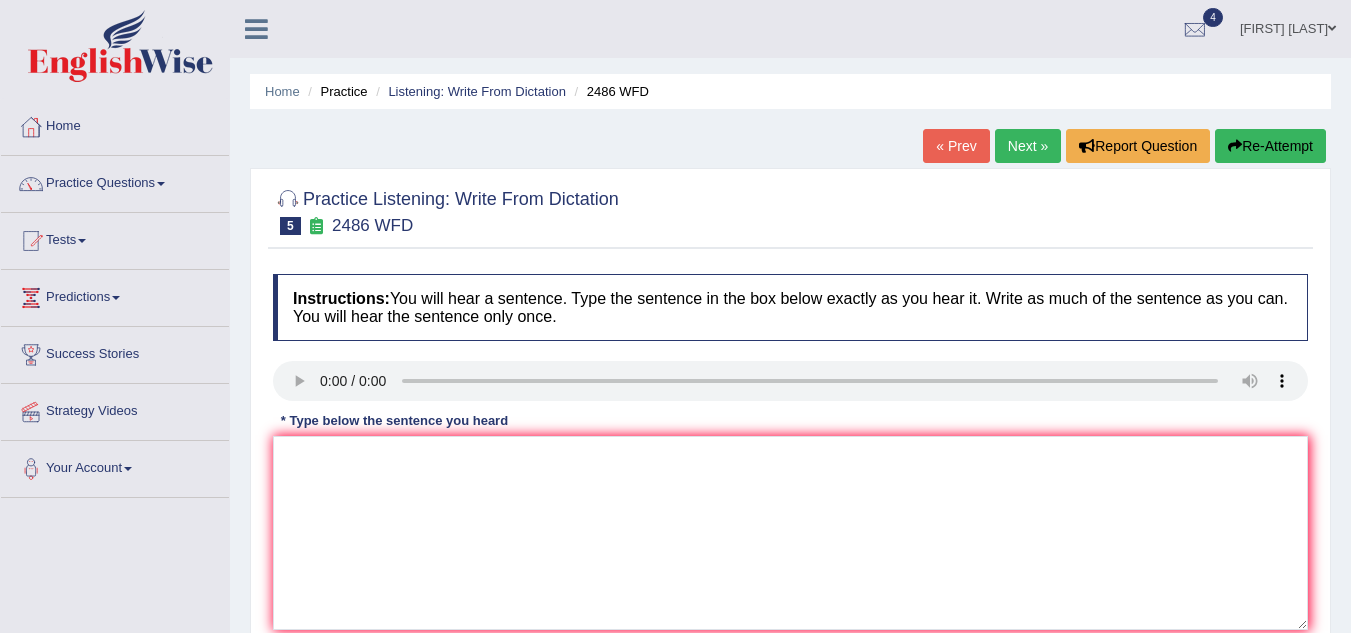 scroll, scrollTop: 0, scrollLeft: 0, axis: both 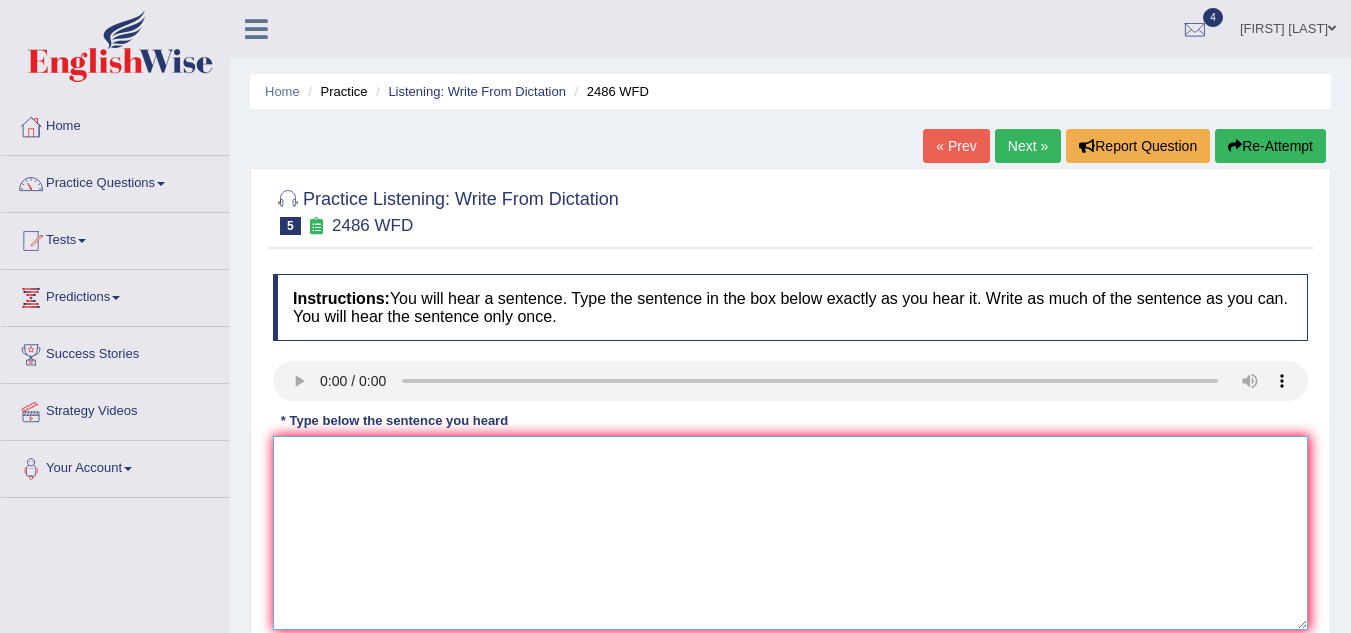 click at bounding box center (790, 533) 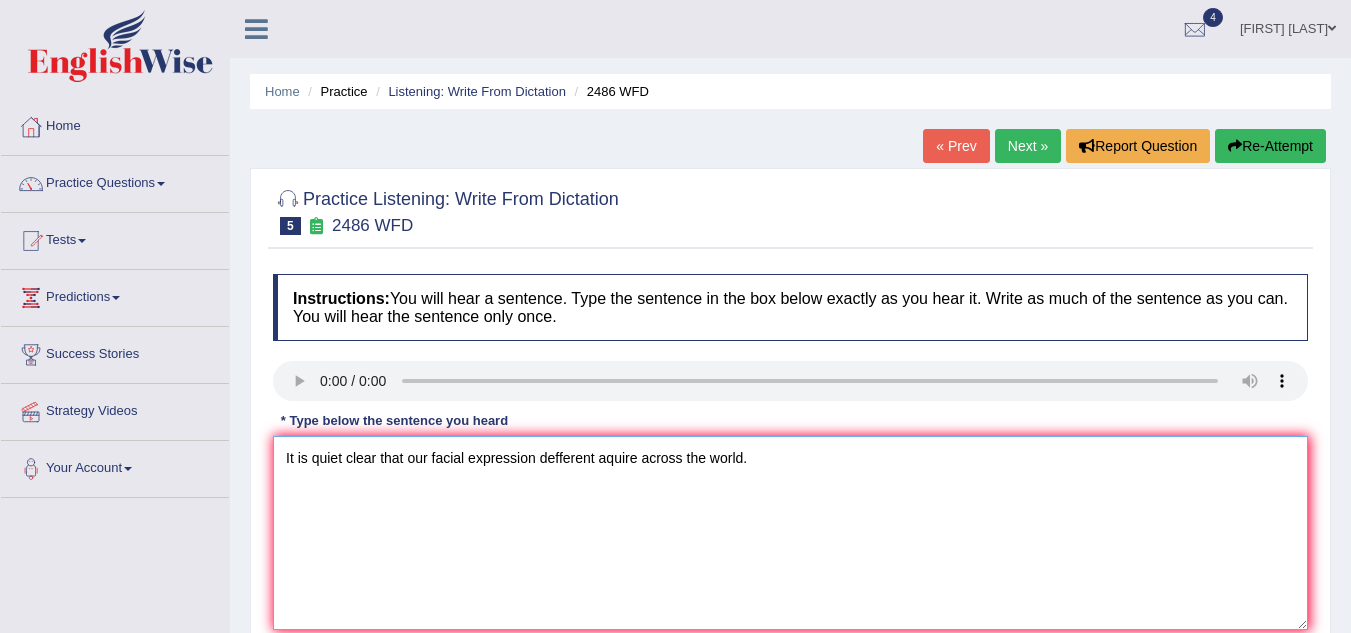 click on "It is quiet clear that our facial expression defferent aquire across the world." at bounding box center (790, 533) 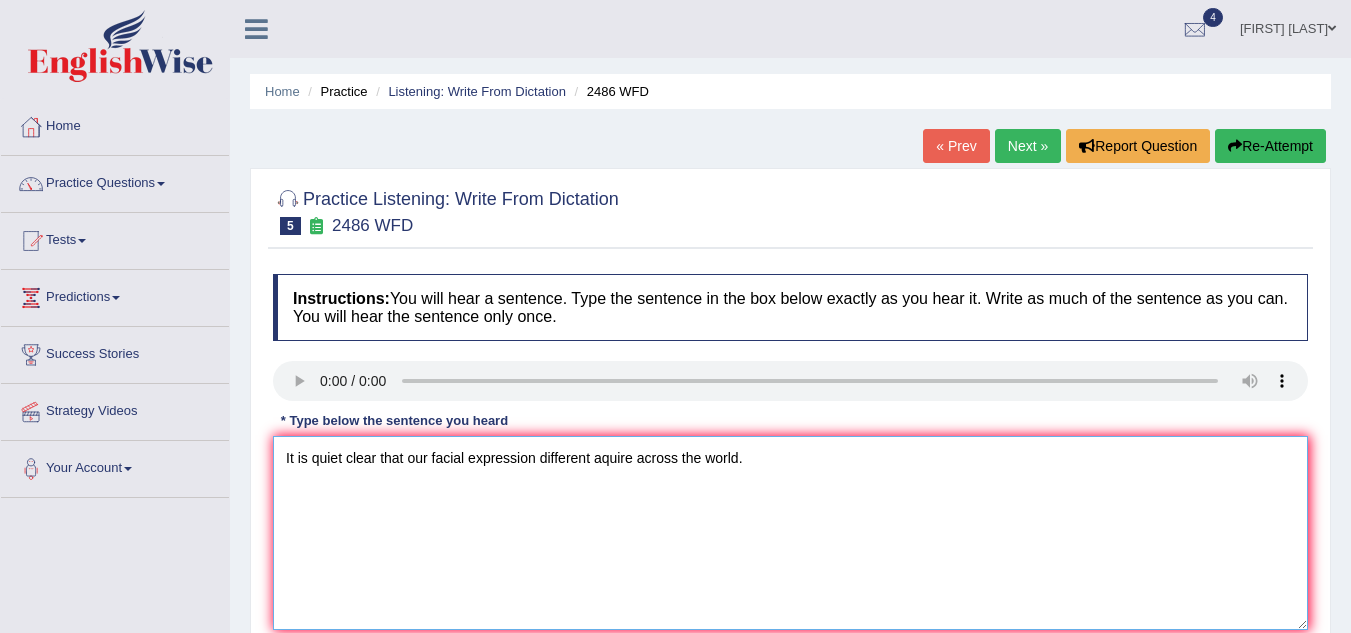 click on "It is quiet clear that our facial expression different aquire across the world." at bounding box center [790, 533] 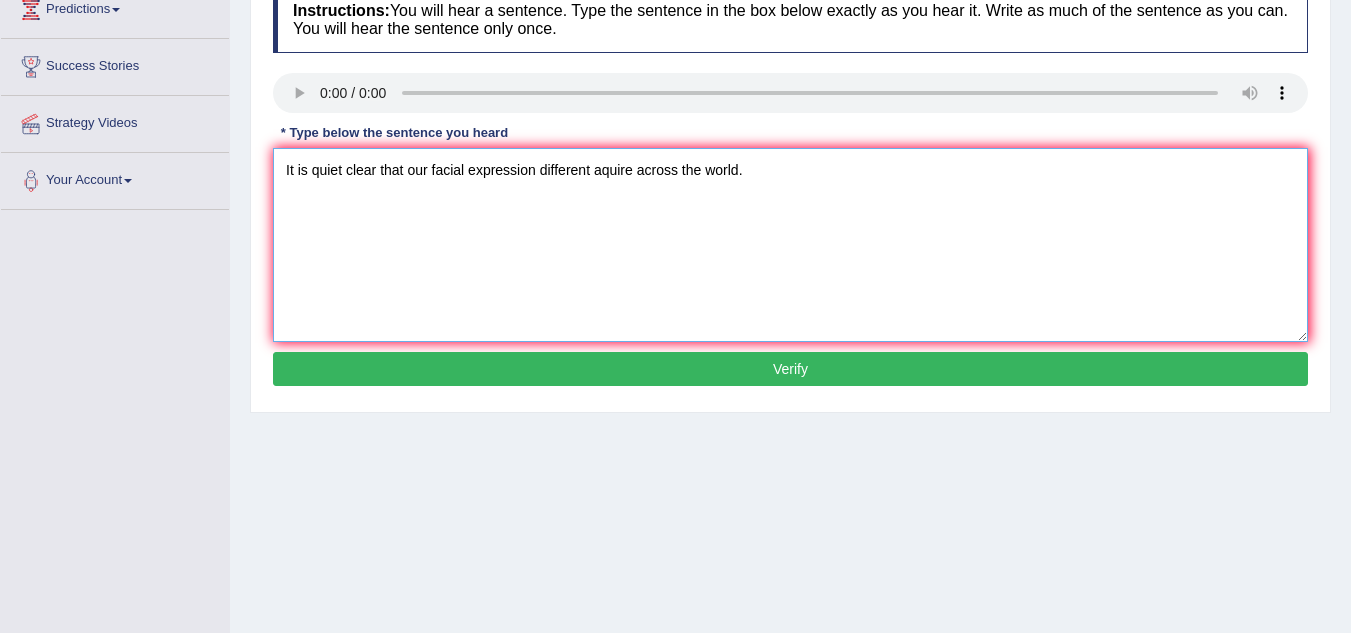scroll, scrollTop: 284, scrollLeft: 0, axis: vertical 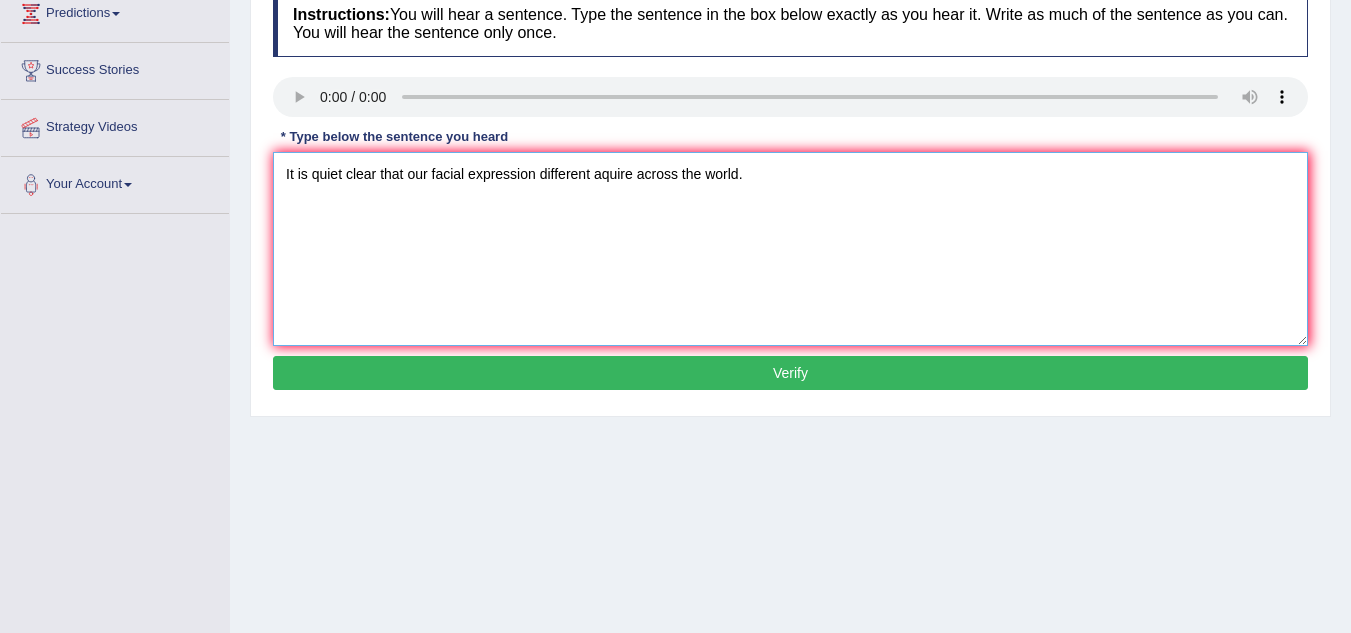 click on "It is quiet clear that our facial expression different aquire across the world." at bounding box center [790, 249] 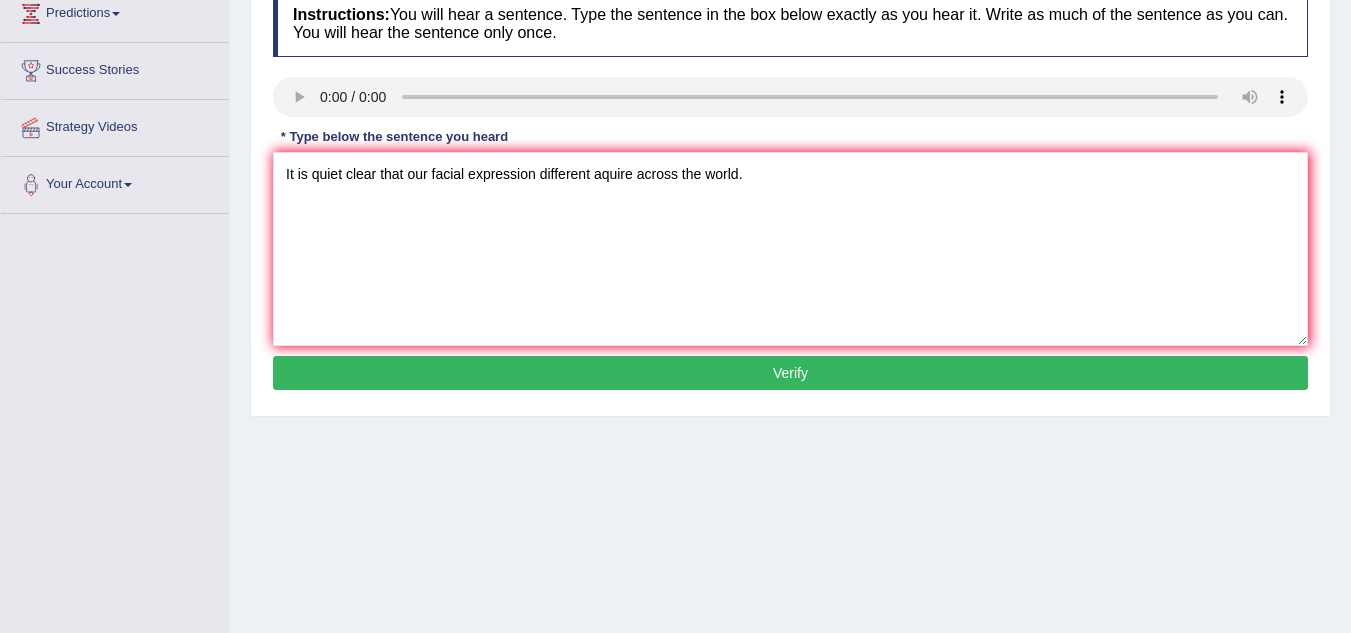 click on "Verify" at bounding box center (790, 373) 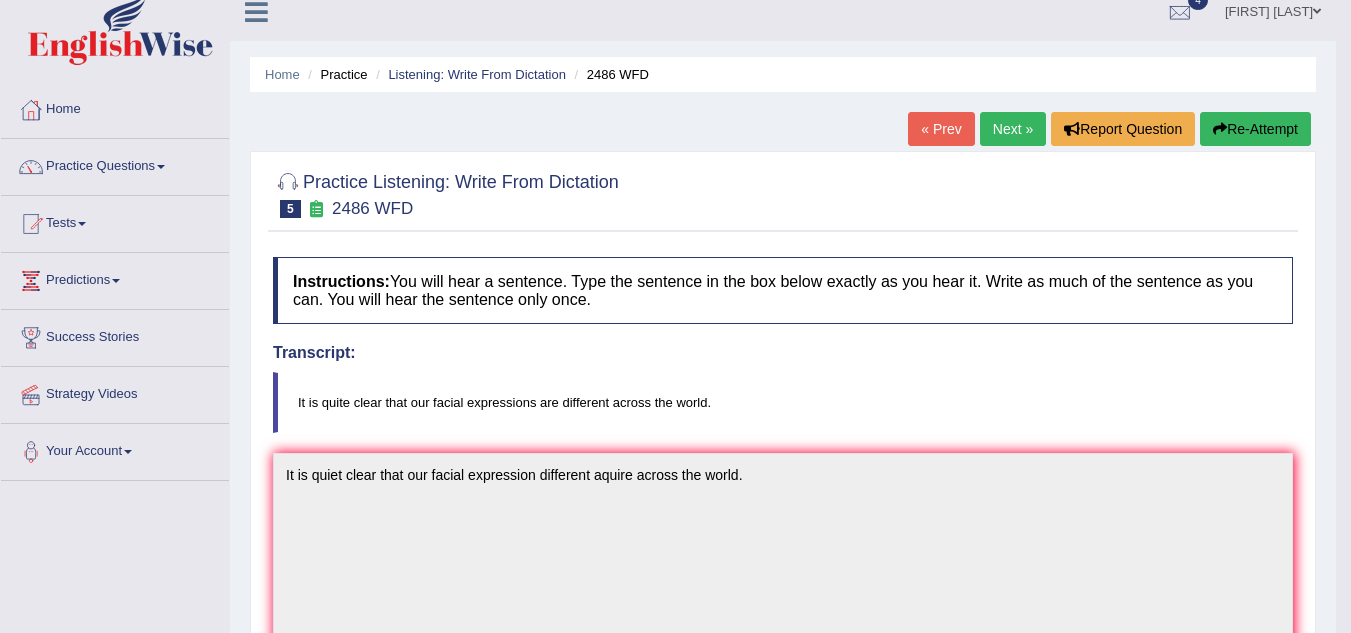 scroll, scrollTop: 0, scrollLeft: 0, axis: both 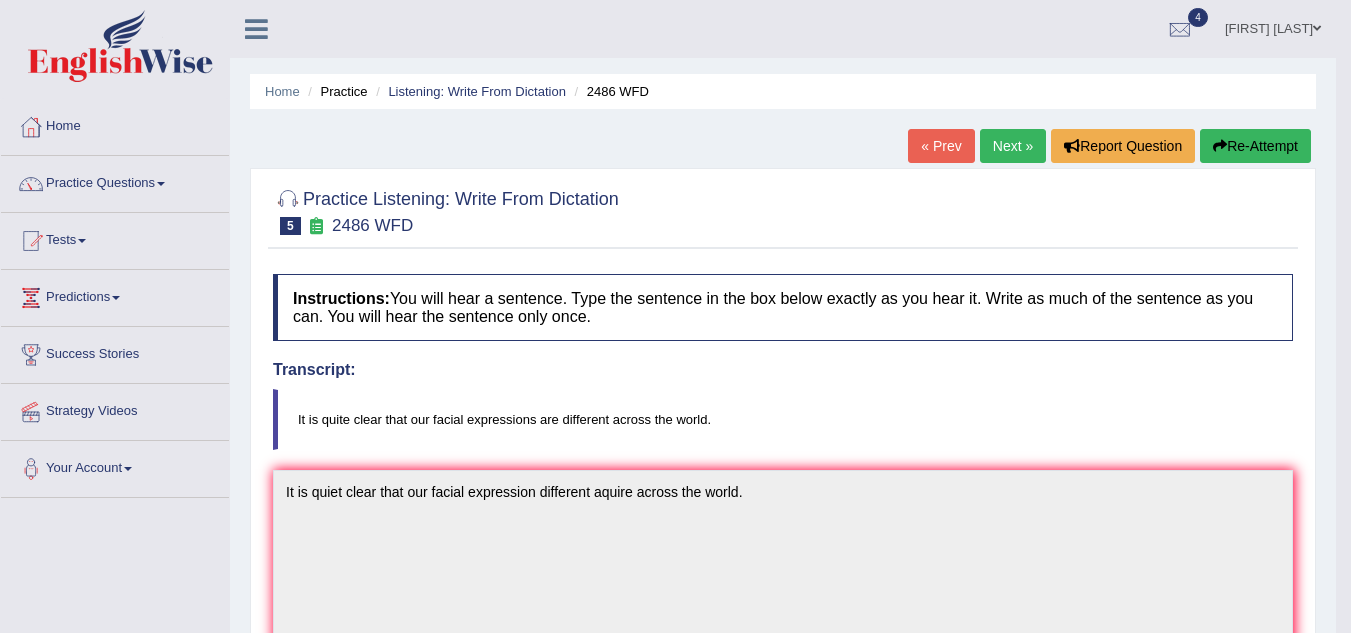 click on "Next »" at bounding box center [1013, 146] 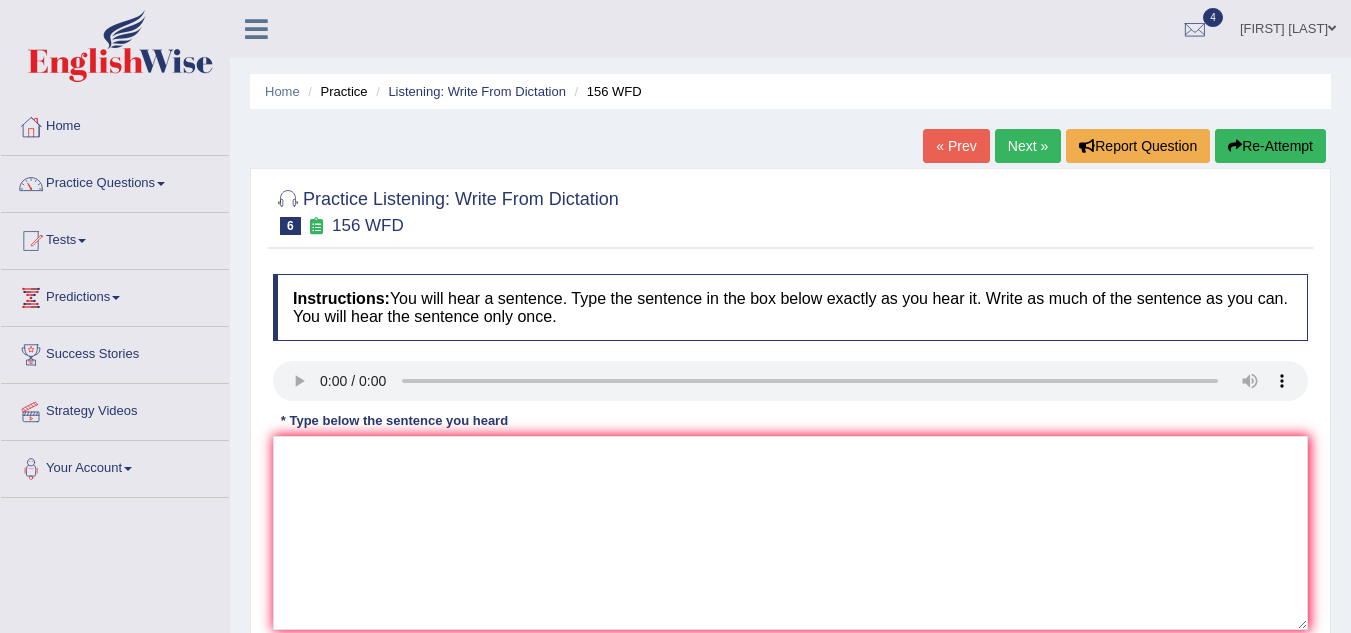 scroll, scrollTop: 148, scrollLeft: 0, axis: vertical 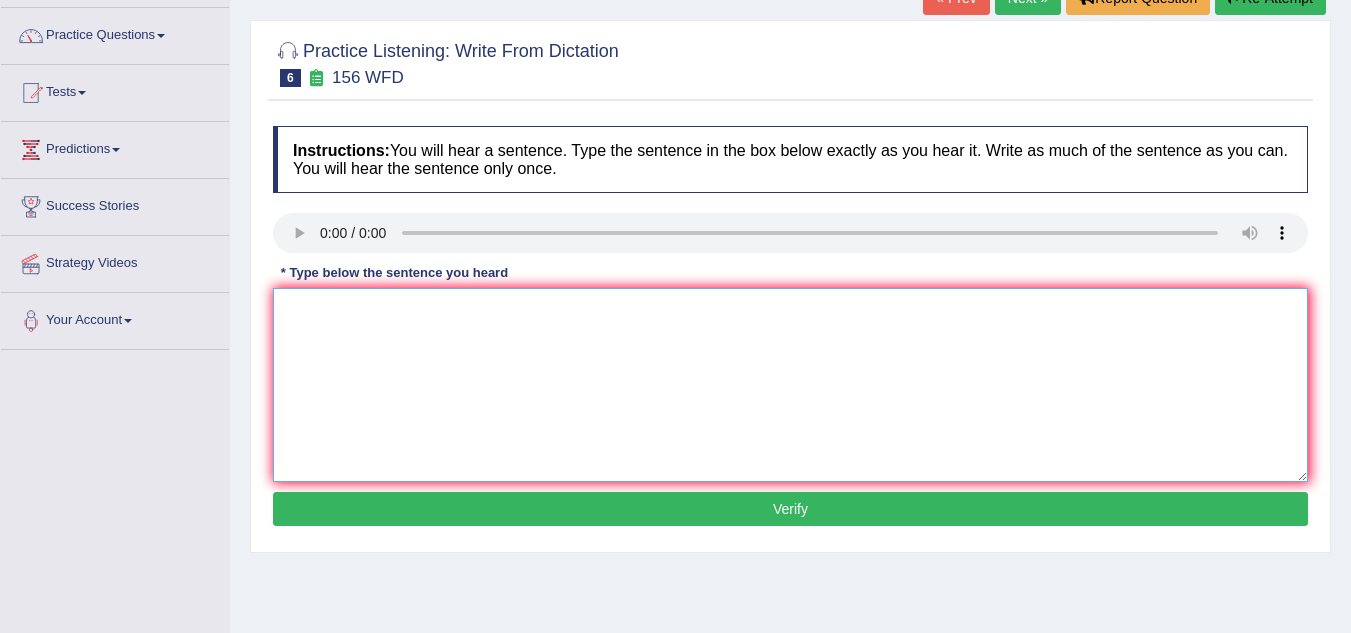 click at bounding box center (790, 385) 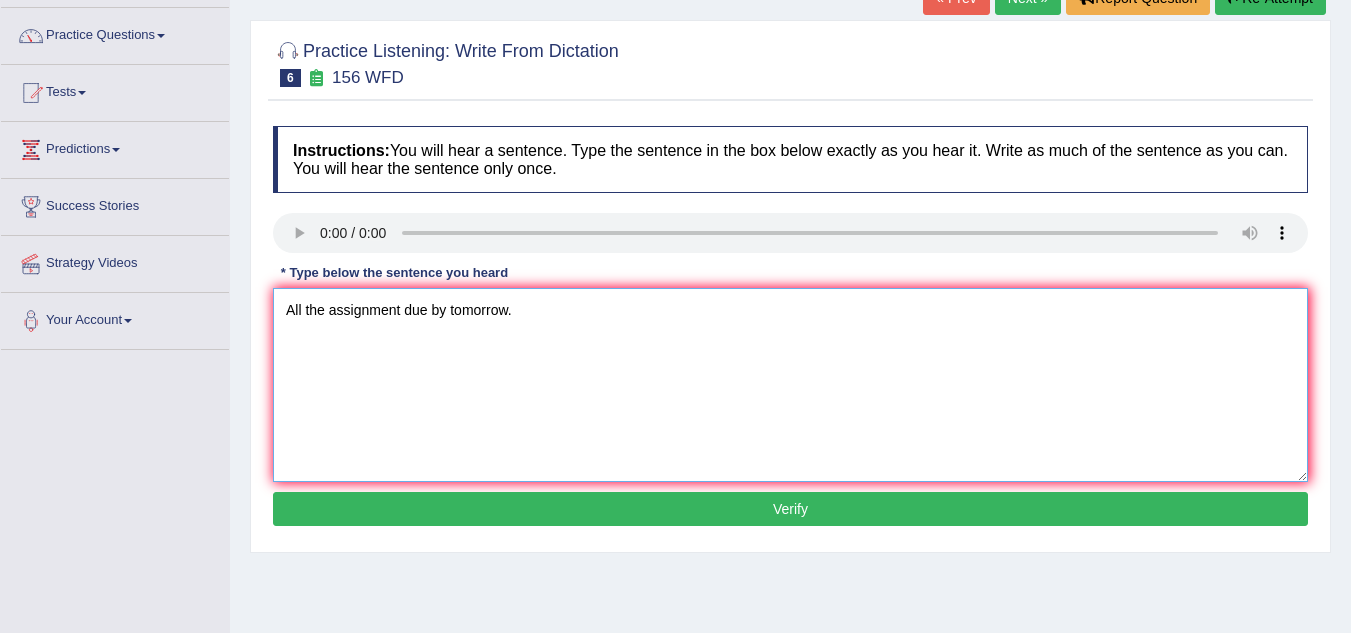 type on "All the assignment due by tomorrow." 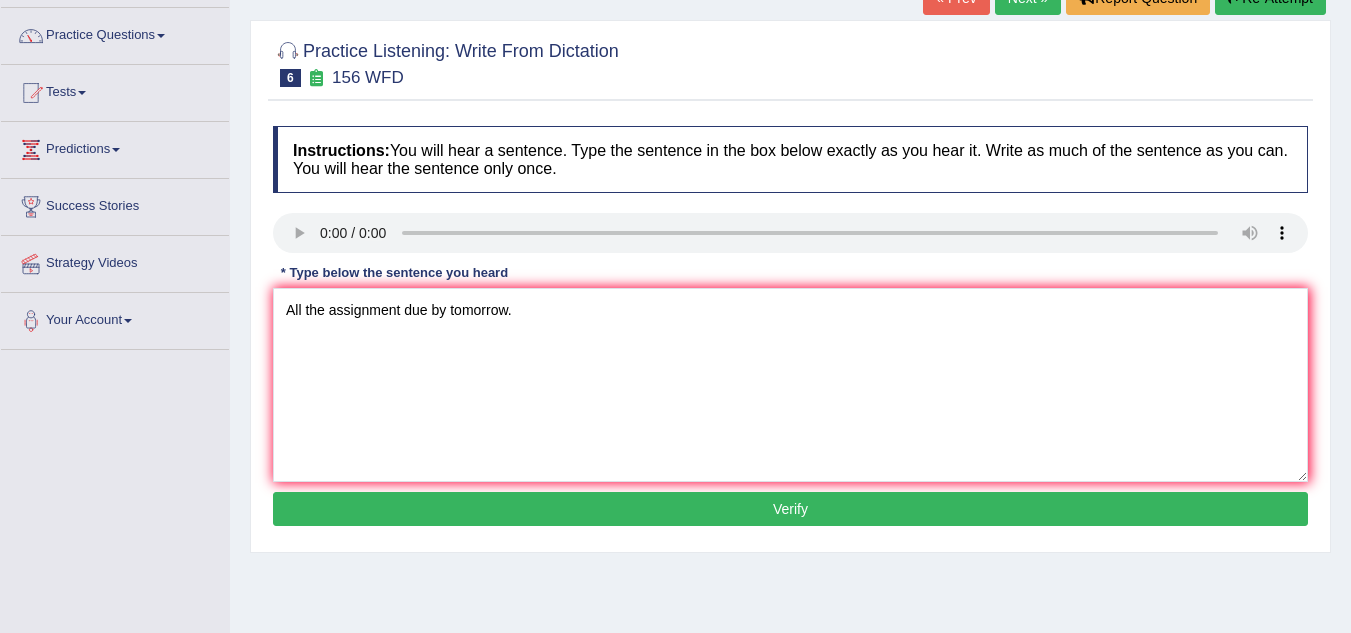 click on "Verify" at bounding box center (790, 509) 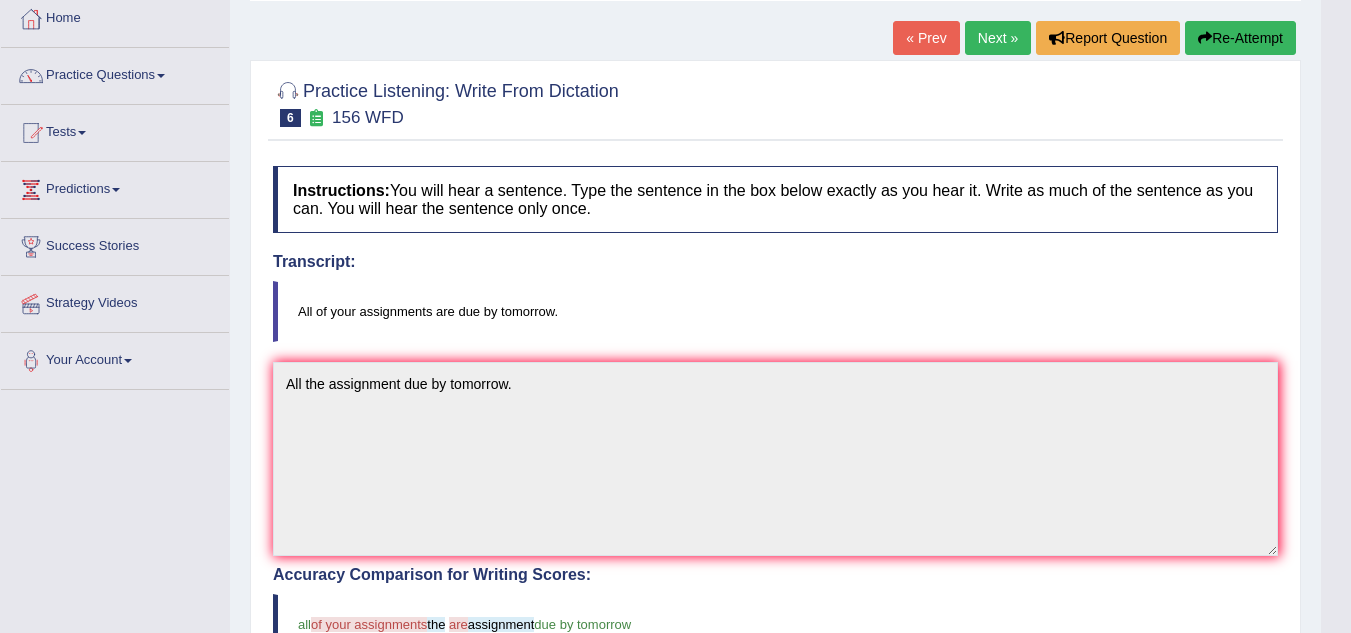 scroll, scrollTop: 0, scrollLeft: 0, axis: both 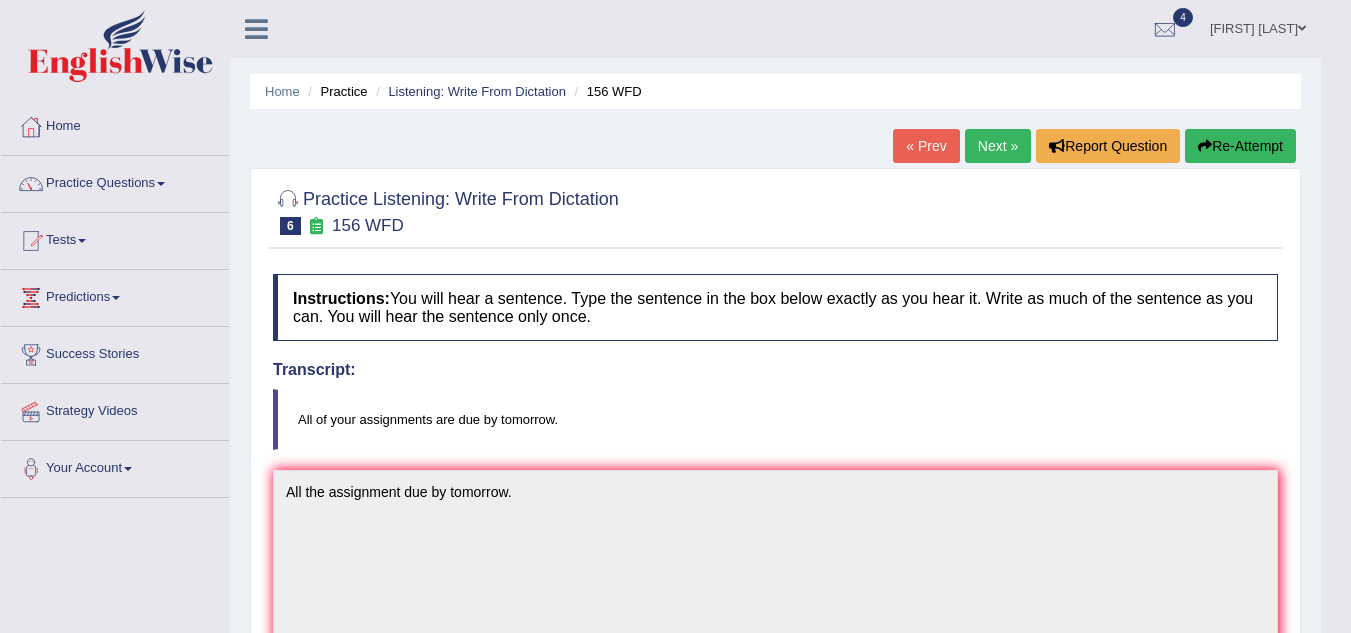 click on "Next »" at bounding box center (998, 146) 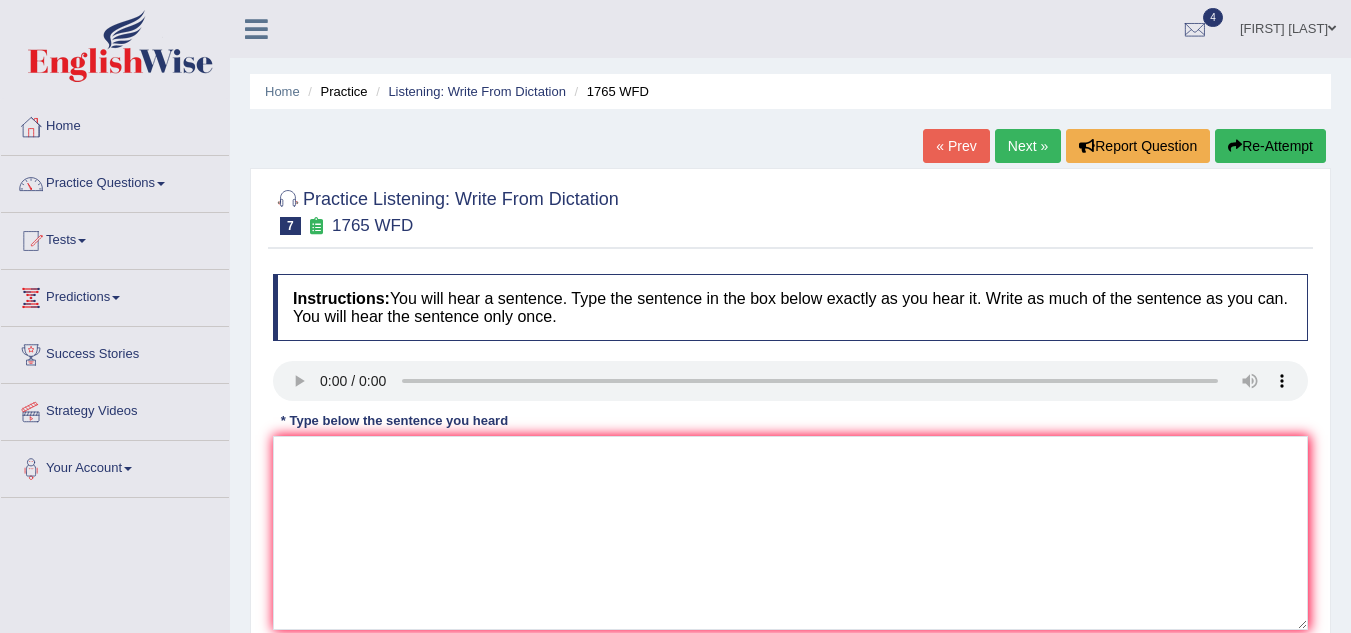 scroll, scrollTop: 0, scrollLeft: 0, axis: both 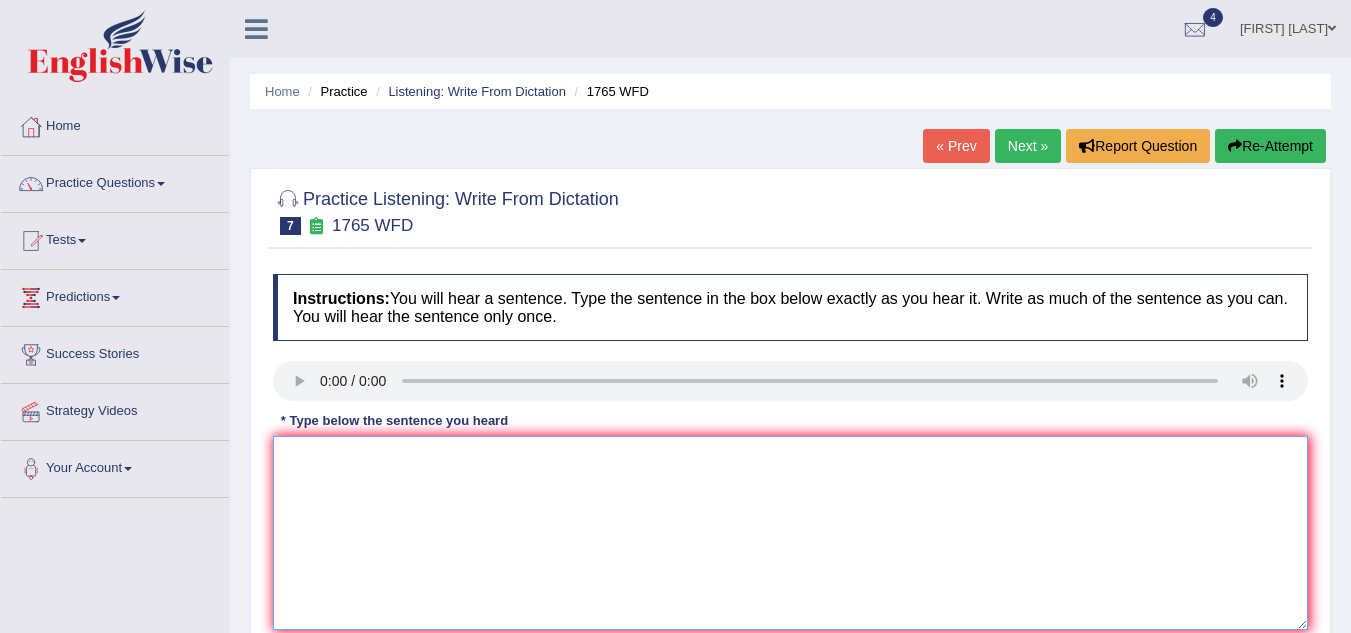 click at bounding box center (790, 533) 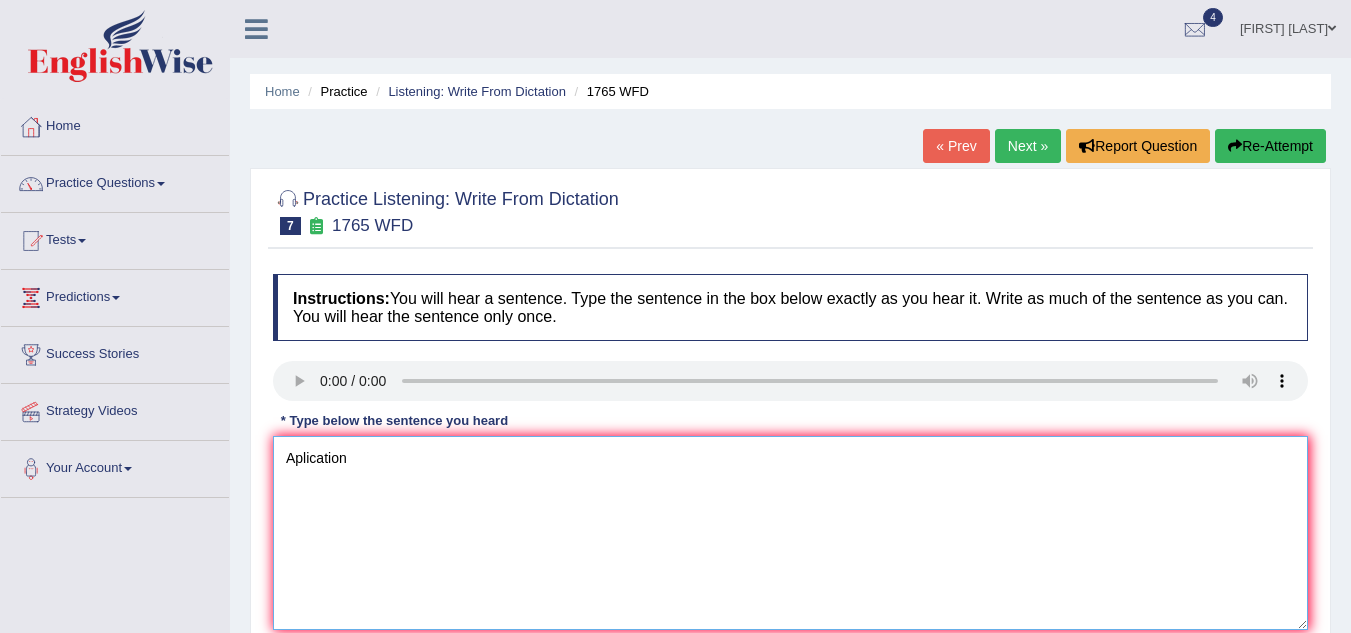 click on "Aplication" at bounding box center (790, 533) 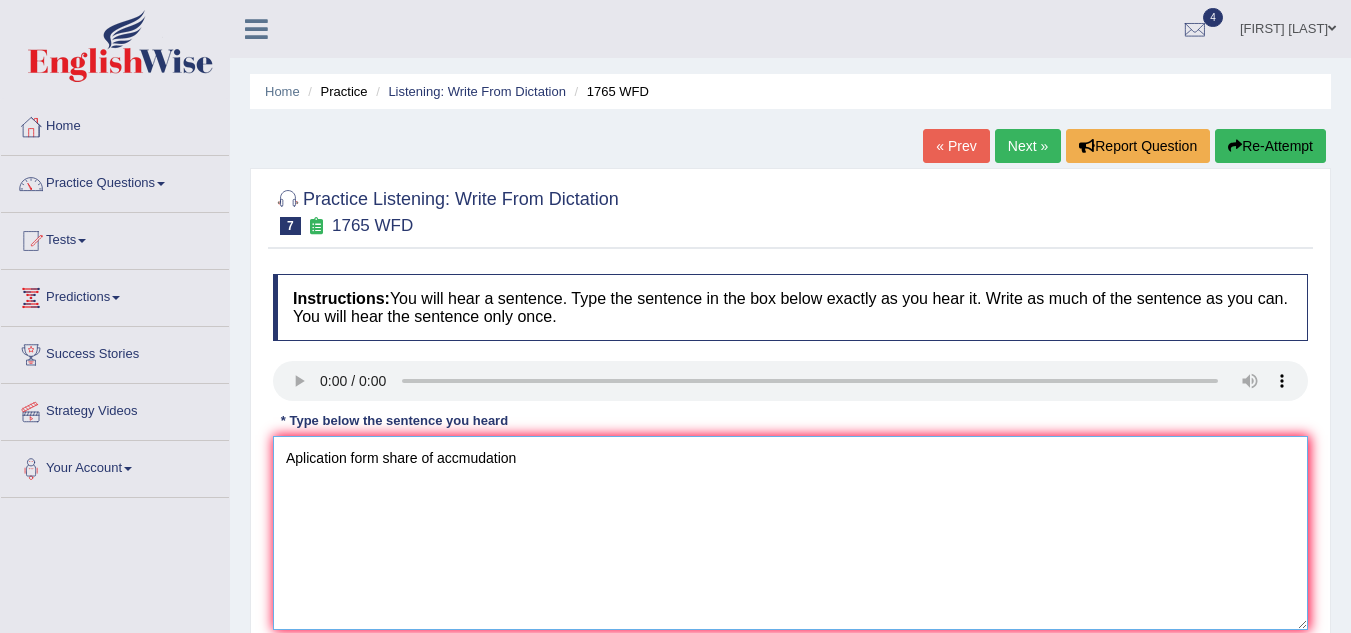 click on "Aplication form share of accmudation" at bounding box center [790, 533] 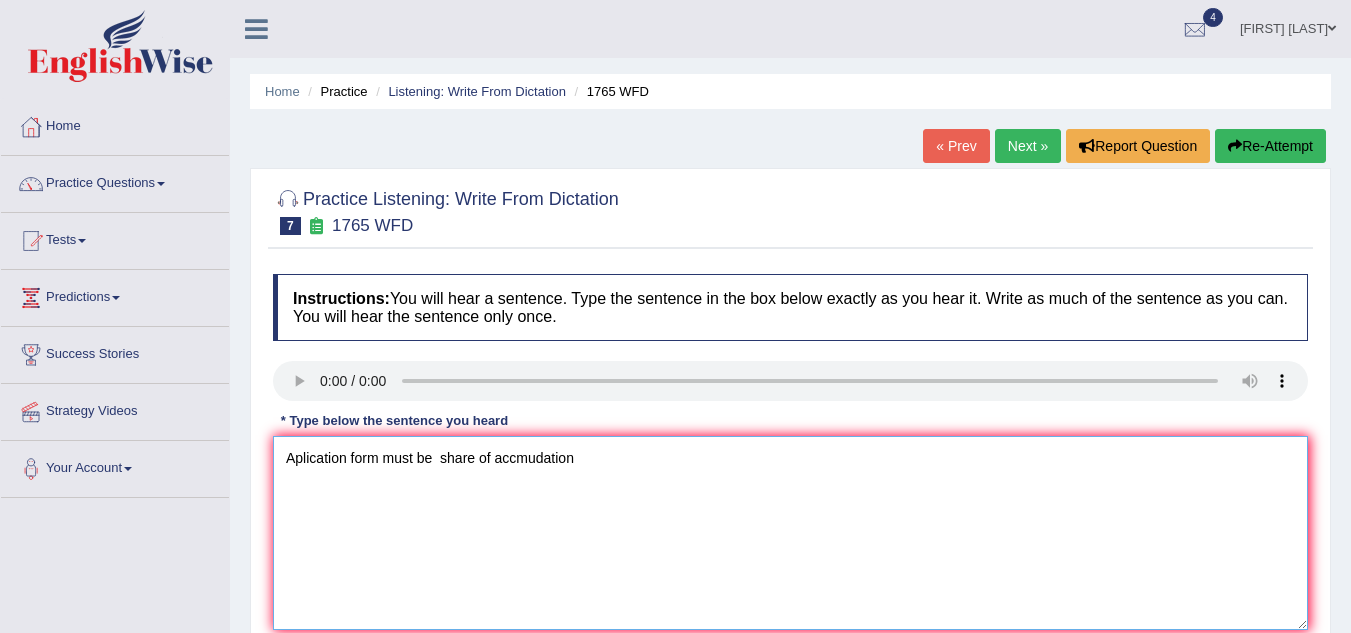 click on "Aplication form must be  share of accmudation" at bounding box center [790, 533] 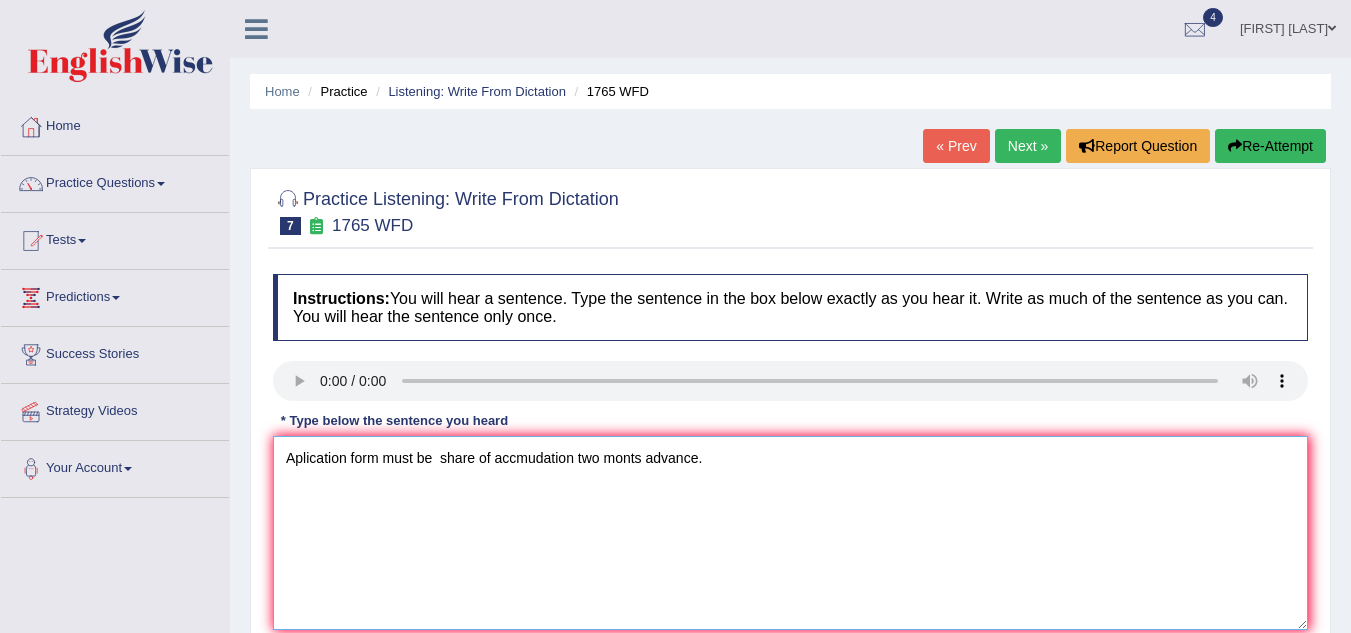click on "Aplication form must be  share of accmudation two monts advance." at bounding box center (790, 533) 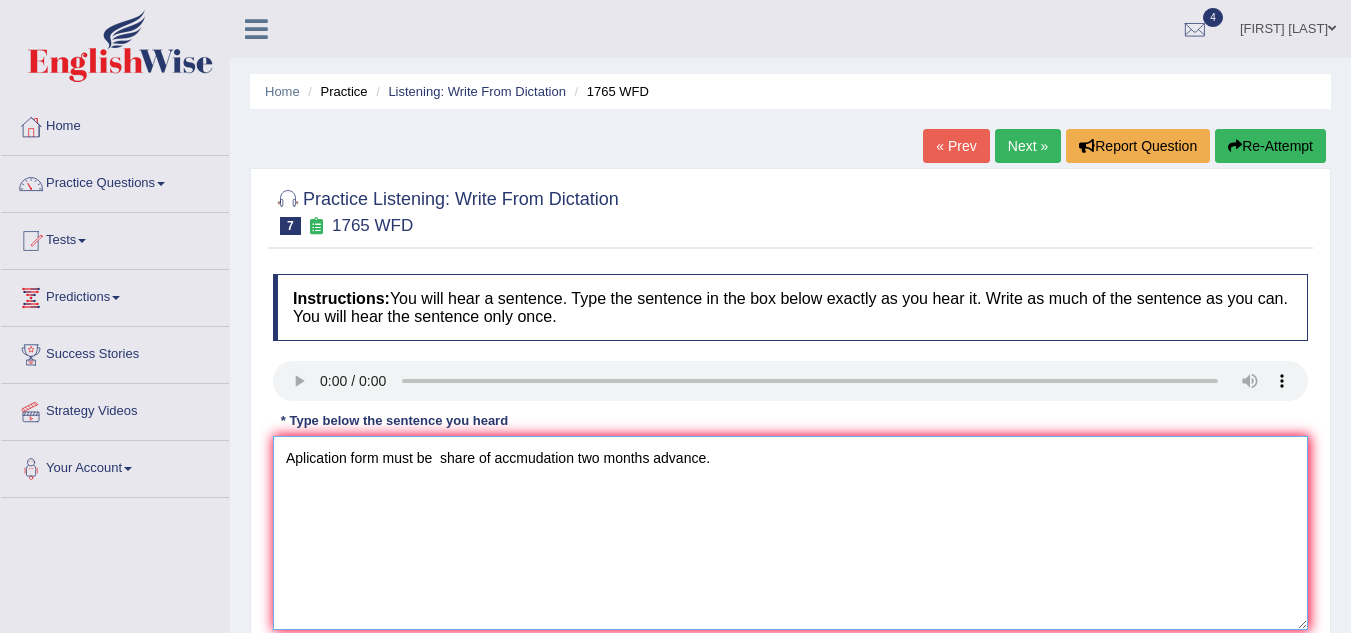 click on "Aplication form must be  share of accmudation two months advance." at bounding box center (790, 533) 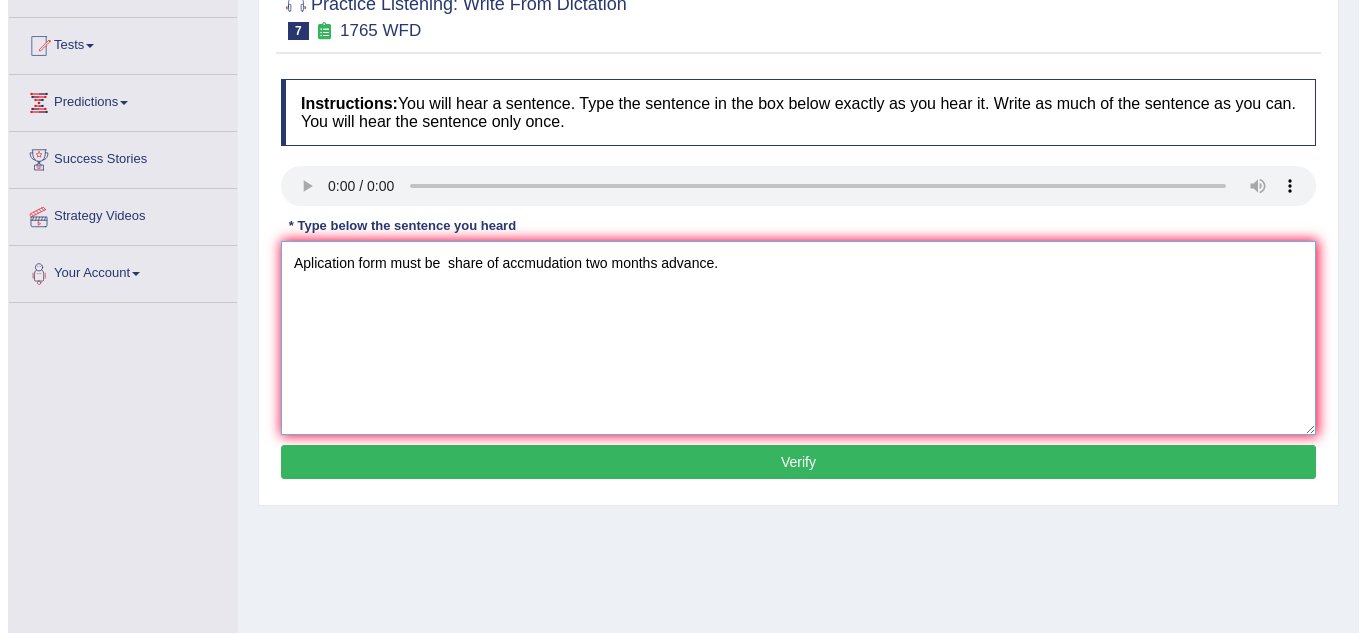 scroll, scrollTop: 208, scrollLeft: 0, axis: vertical 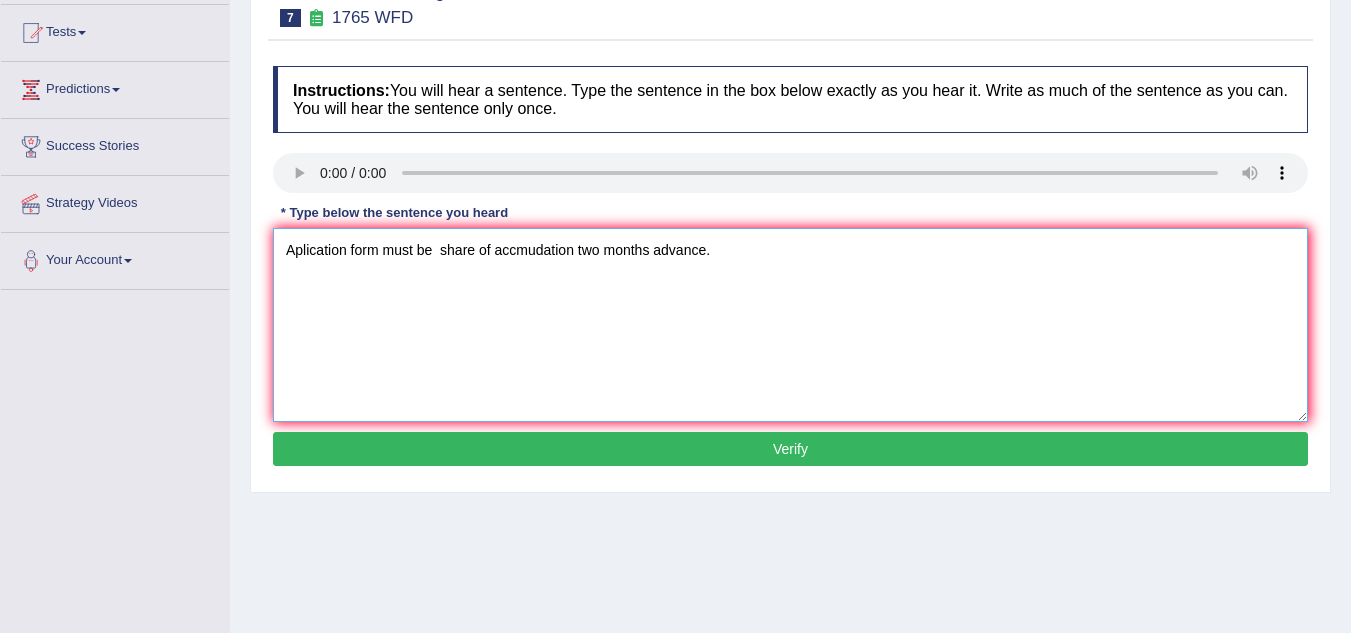 type on "Aplication form must be  share of accmudation two months advance." 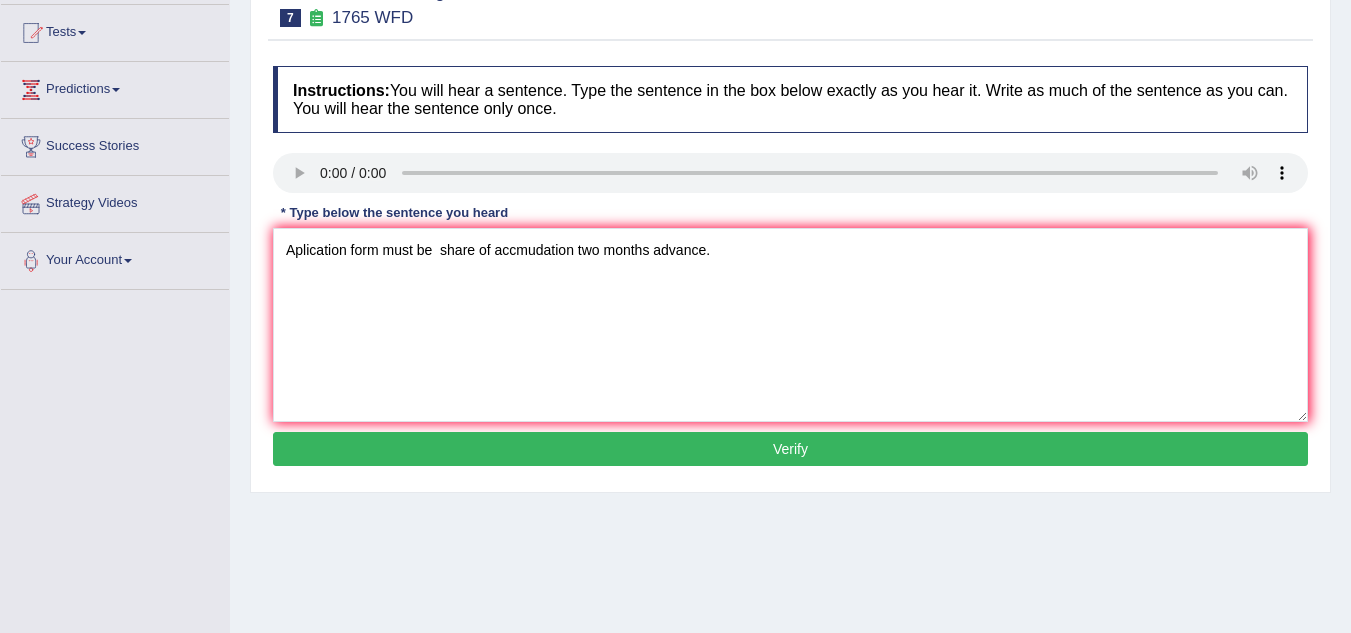 click on "Verify" at bounding box center (790, 449) 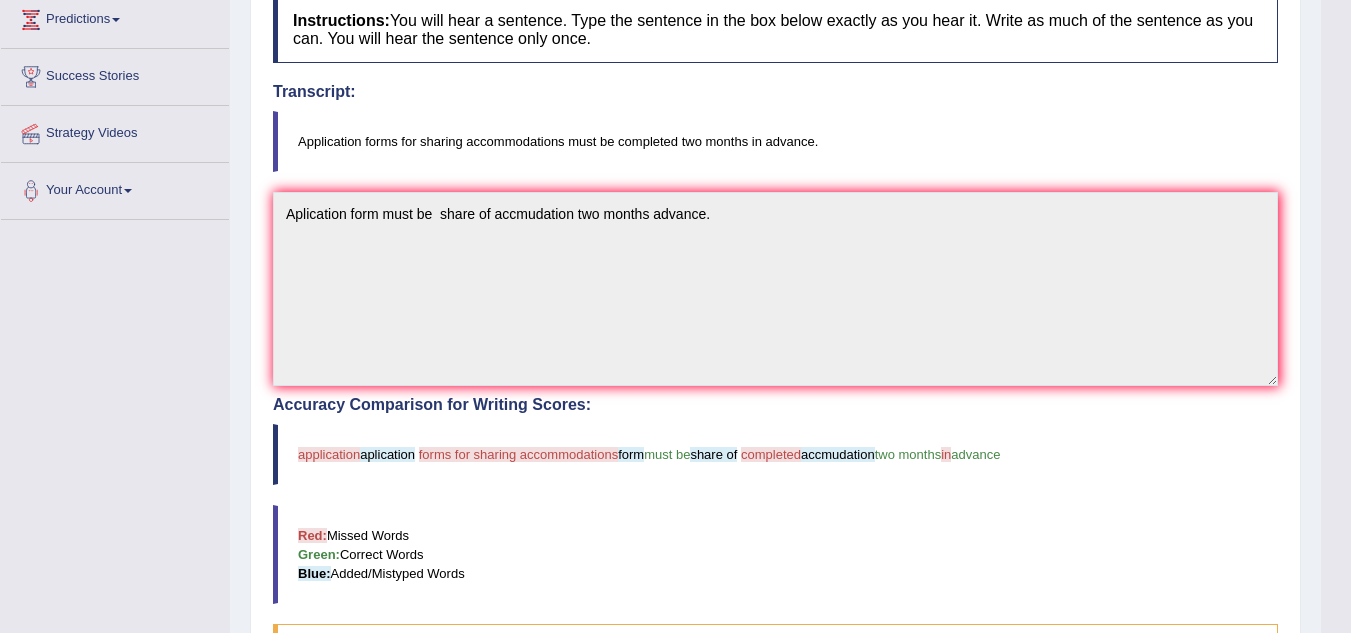 scroll, scrollTop: 0, scrollLeft: 0, axis: both 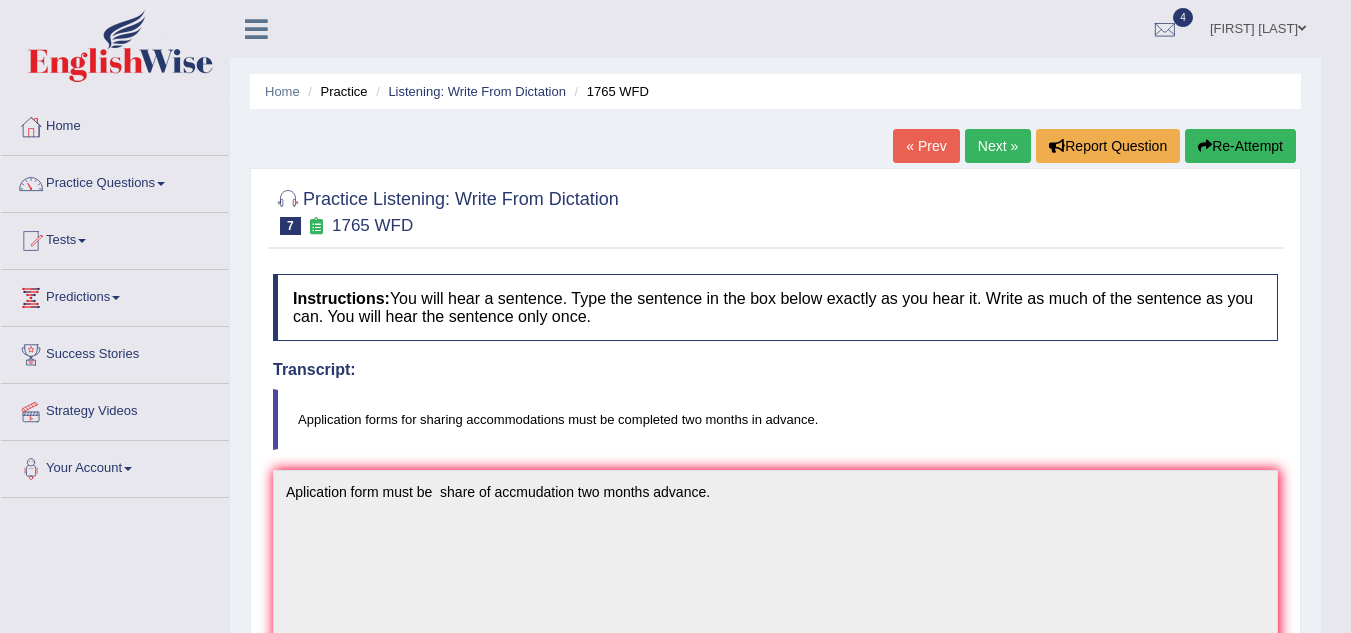 click on "Next »" at bounding box center [998, 146] 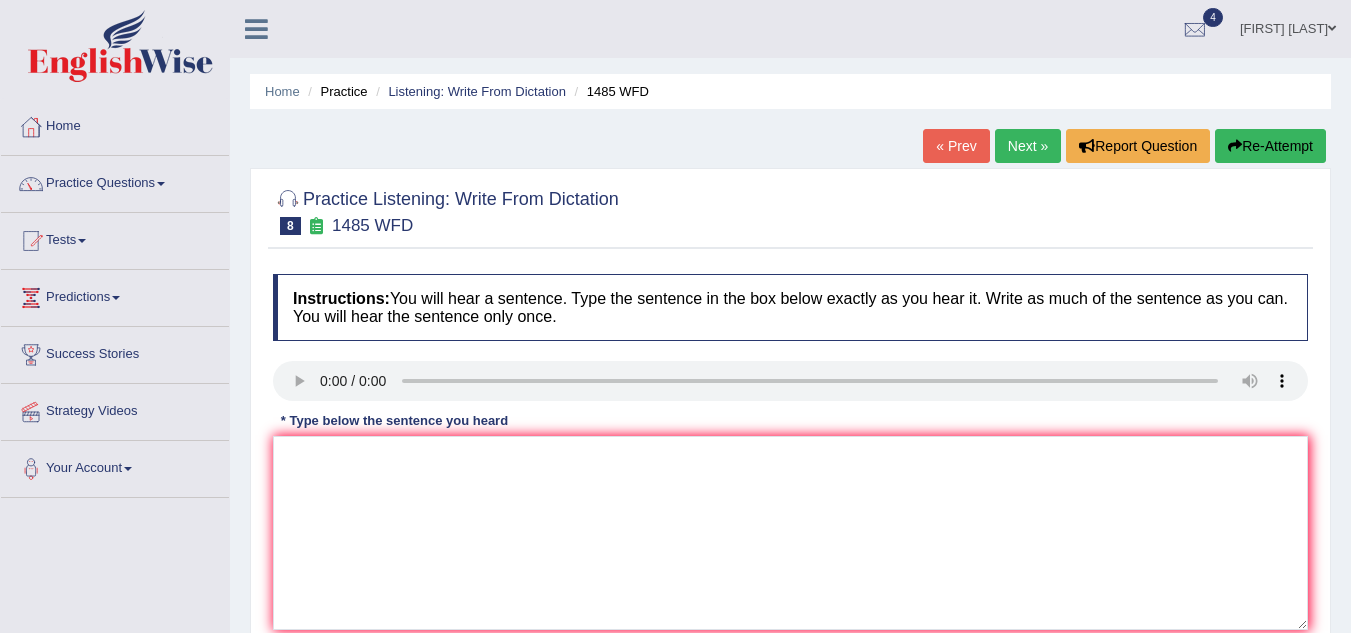 scroll, scrollTop: 0, scrollLeft: 0, axis: both 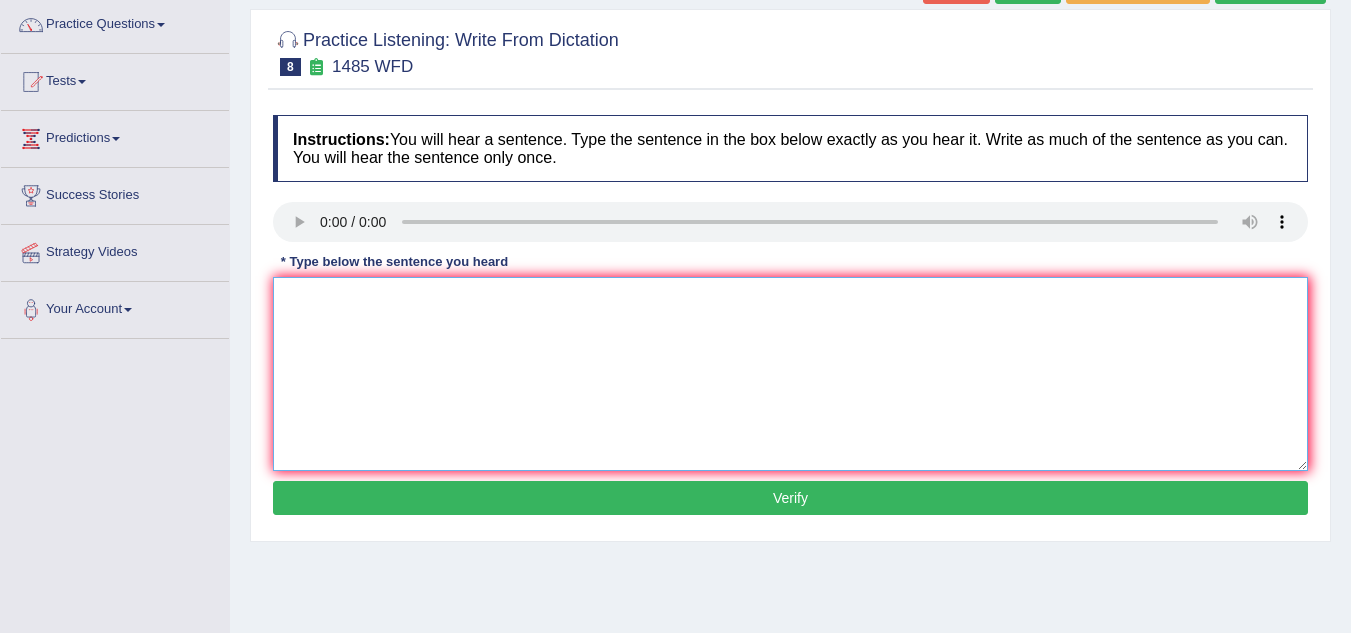 click at bounding box center (790, 374) 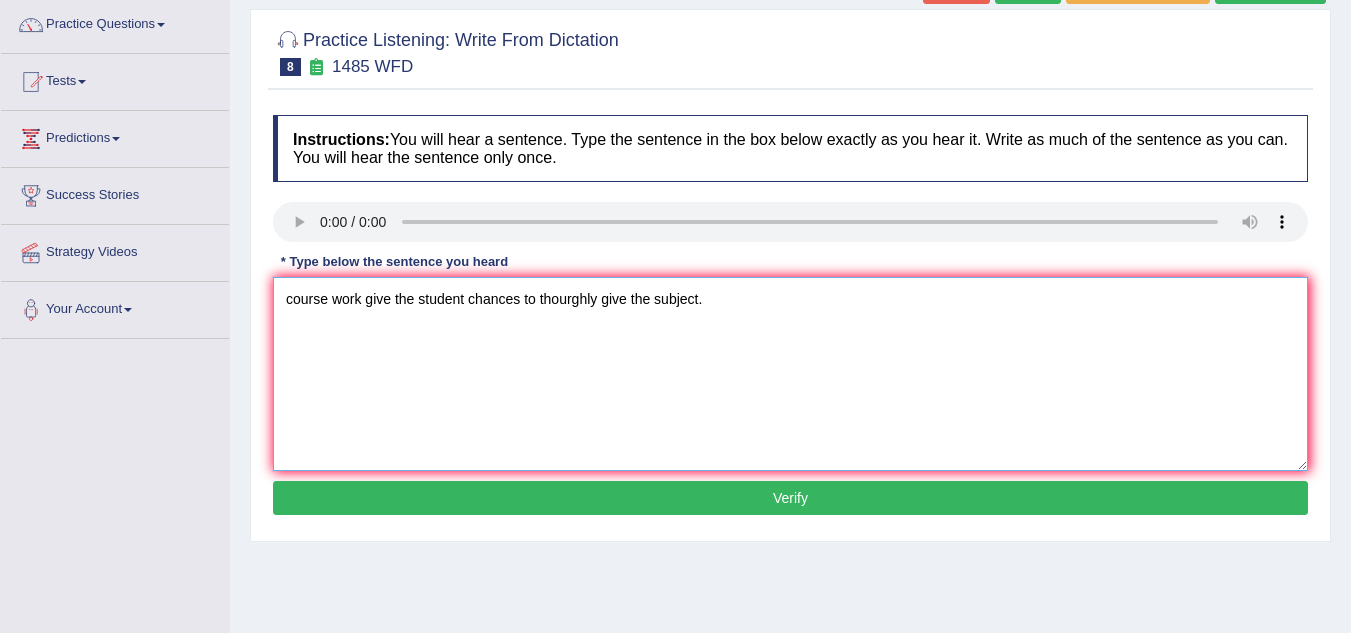 click on "course work give the student chances to thourghly give the subject." at bounding box center (790, 374) 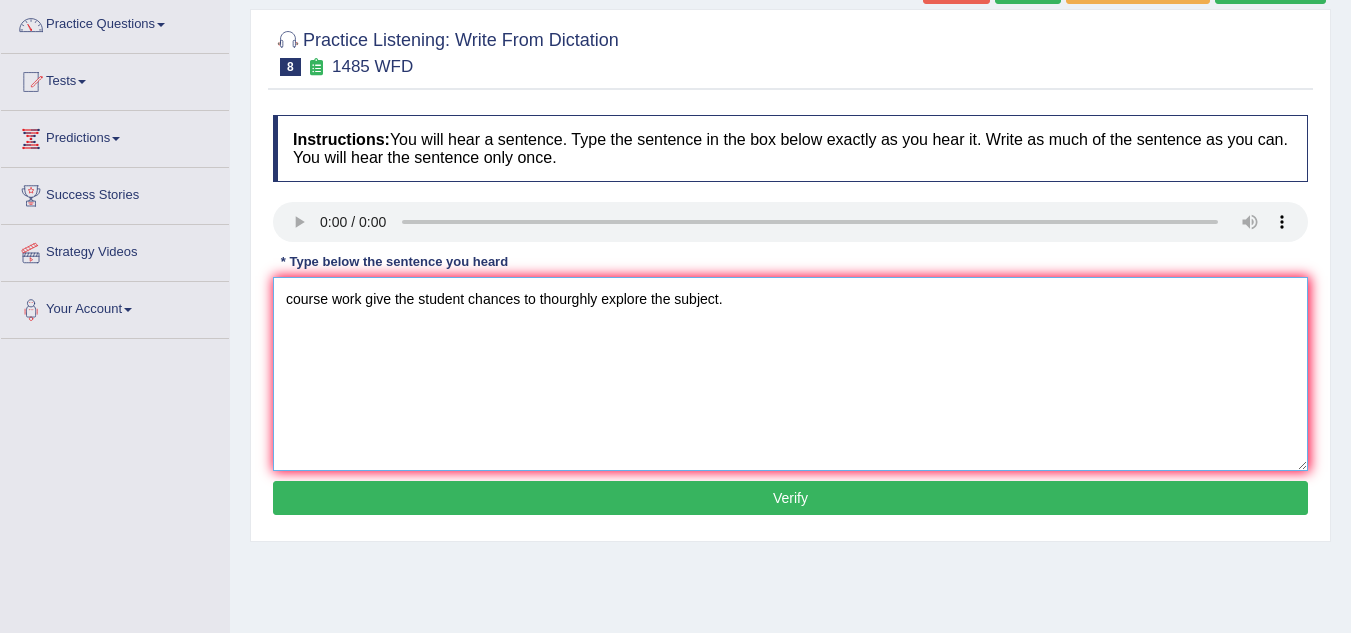 click on "course work give the student chances to thourghly explore the subject." at bounding box center (790, 374) 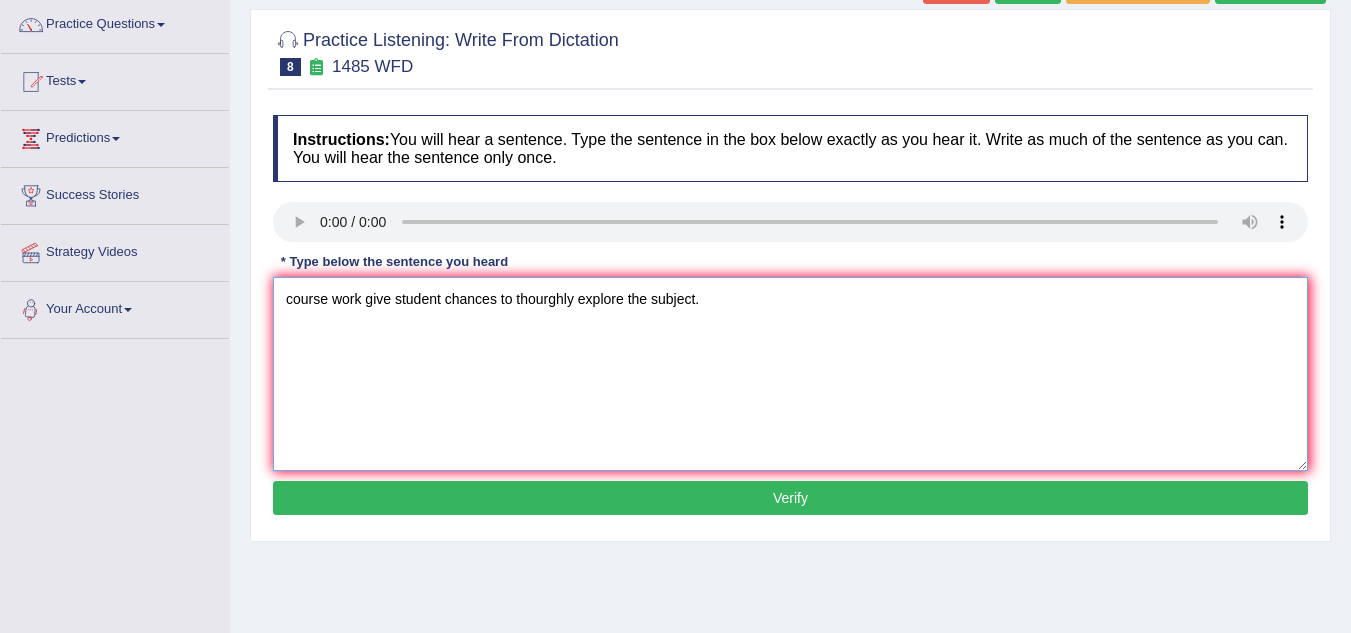 click on "course work give student chances to thourghly explore the subject." at bounding box center (790, 374) 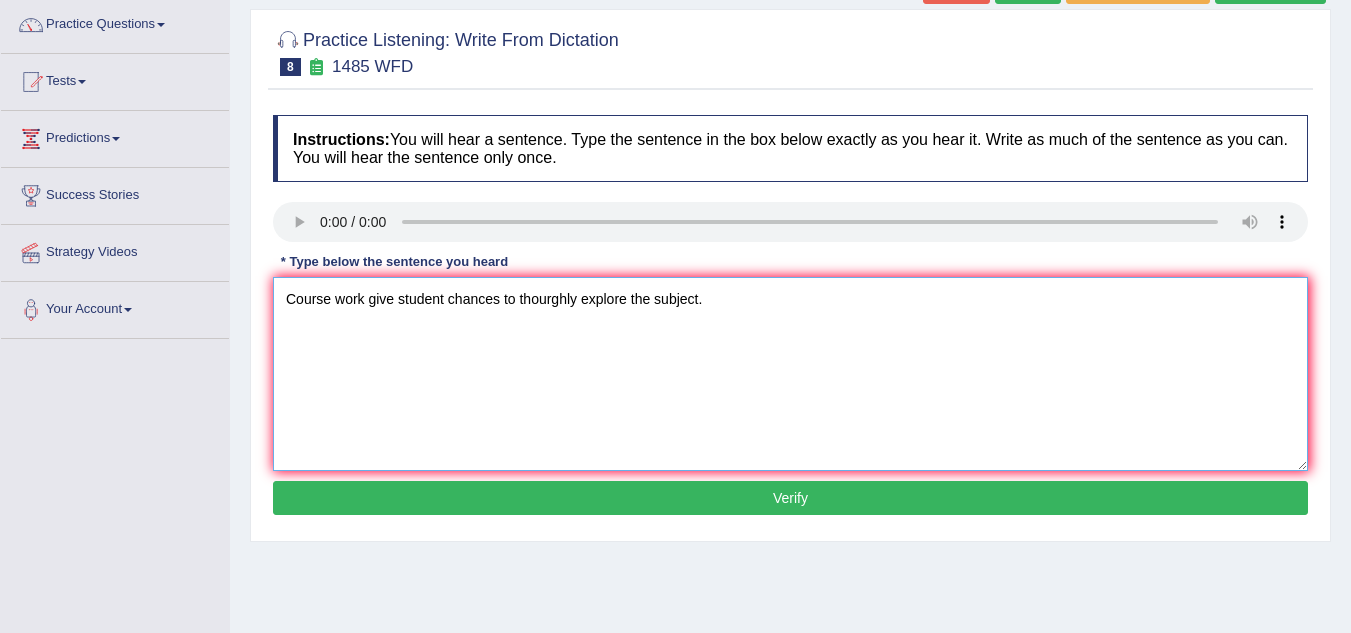 click on "Course work give student chances to thourghly explore the subject." at bounding box center [790, 374] 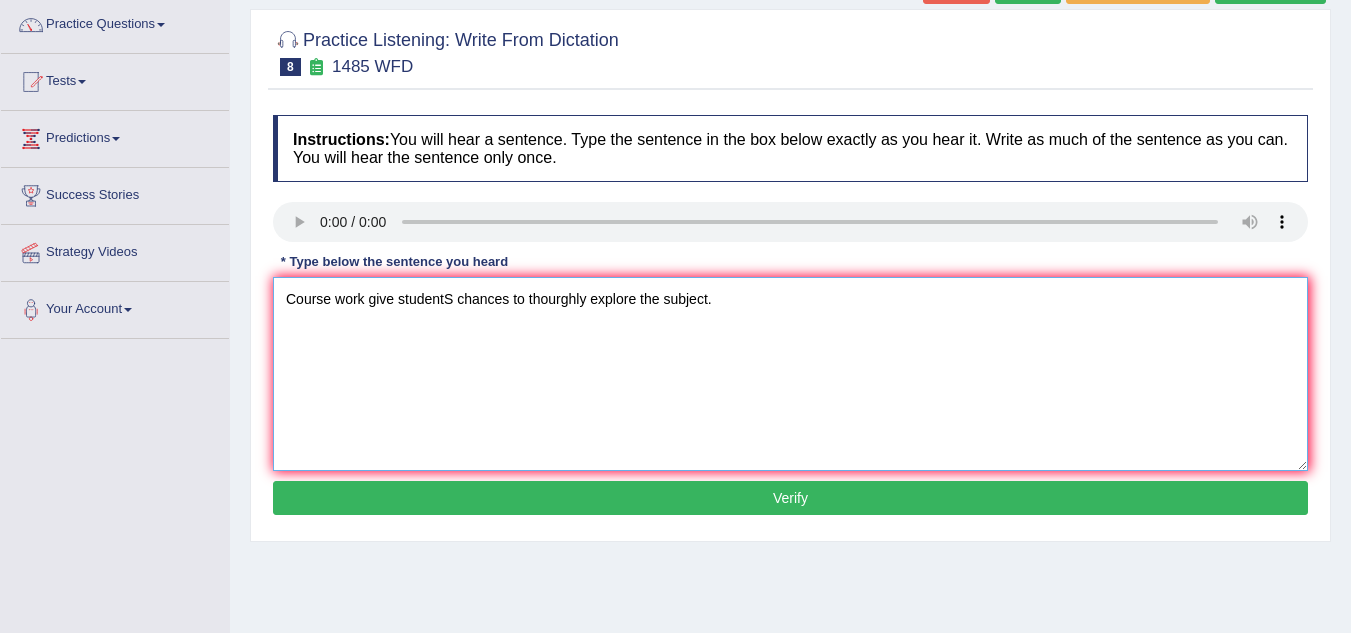 click on "Course work give studentS chances to thourghly explore the subject." at bounding box center [790, 374] 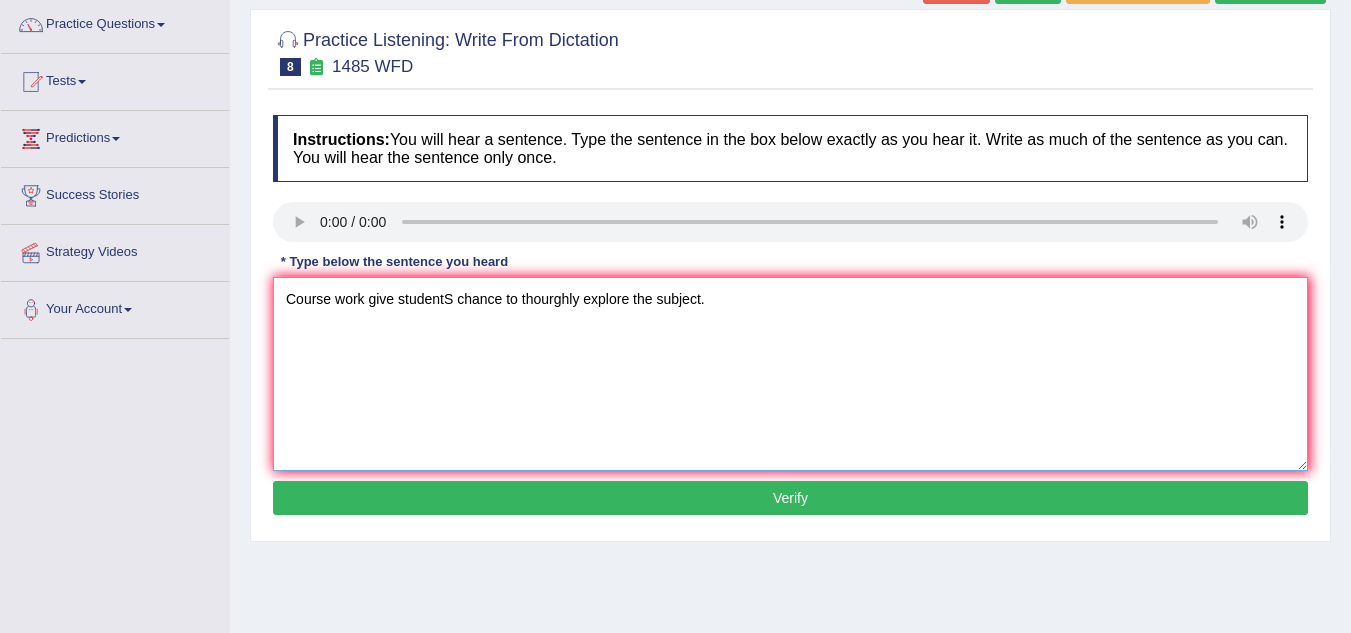 click on "Course work give studentS chance to thourghly explore the subject." at bounding box center (790, 374) 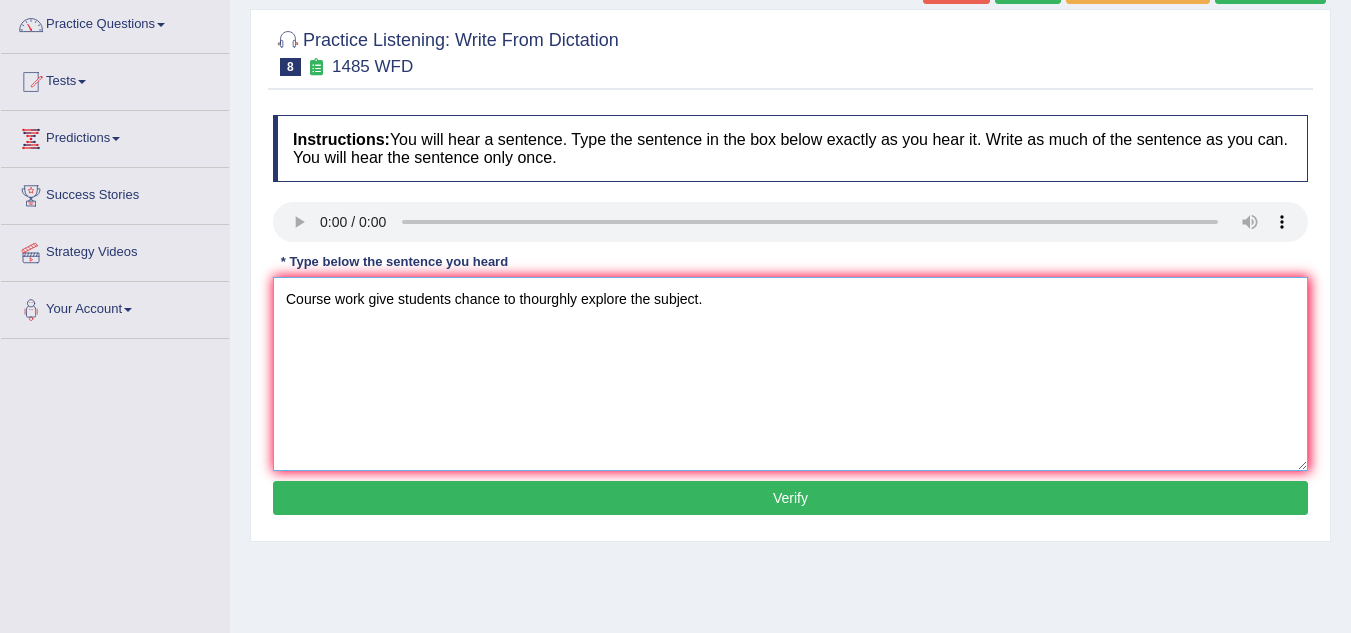 type on "Course work give students chance to thourghly explore the subject." 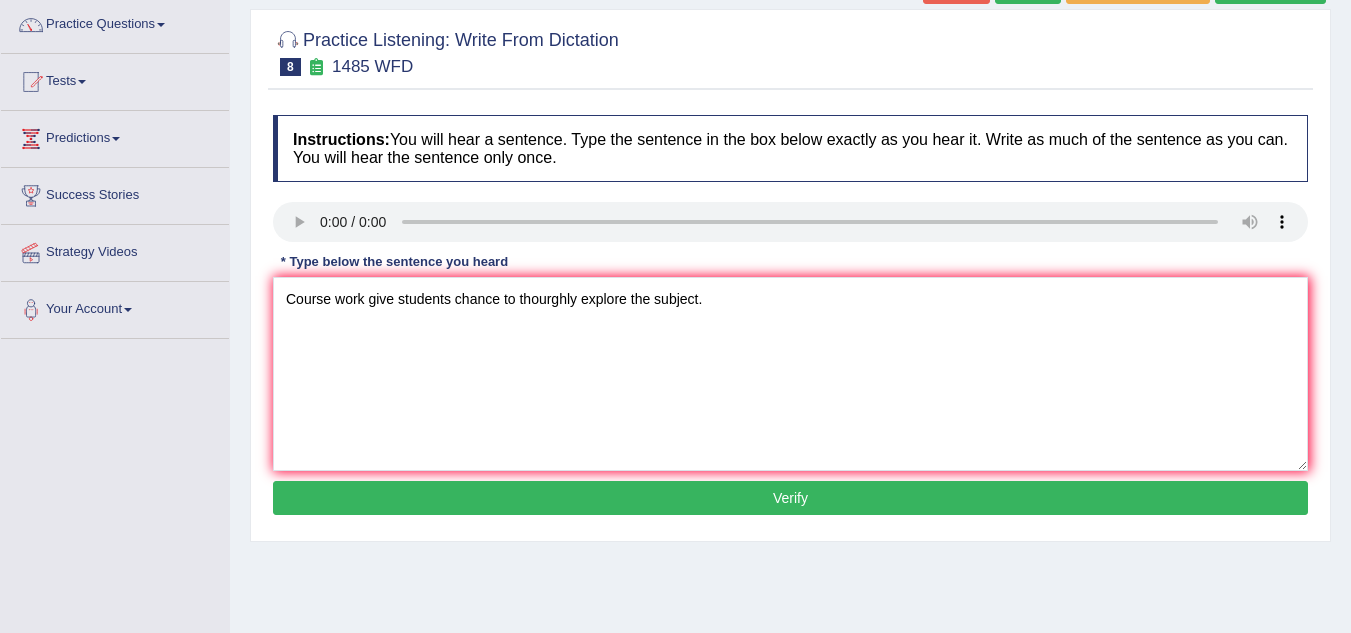 click on "Verify" at bounding box center [790, 498] 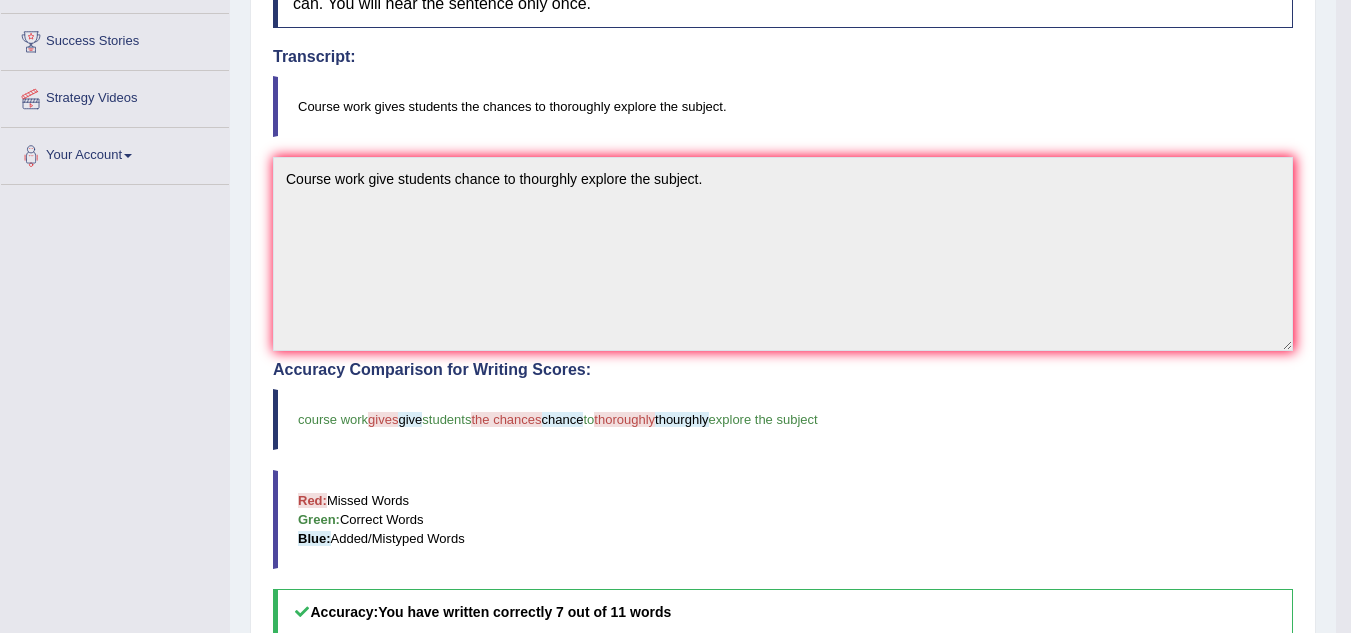 scroll, scrollTop: 0, scrollLeft: 0, axis: both 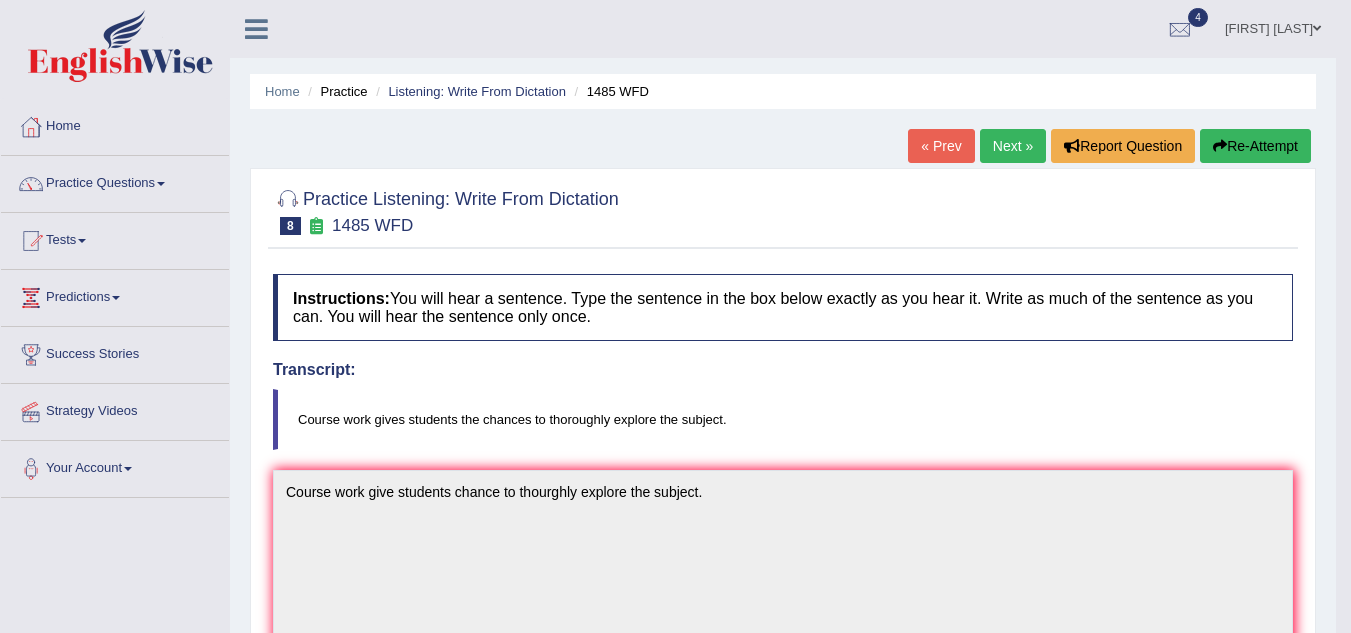 click on "Next »" at bounding box center [1013, 146] 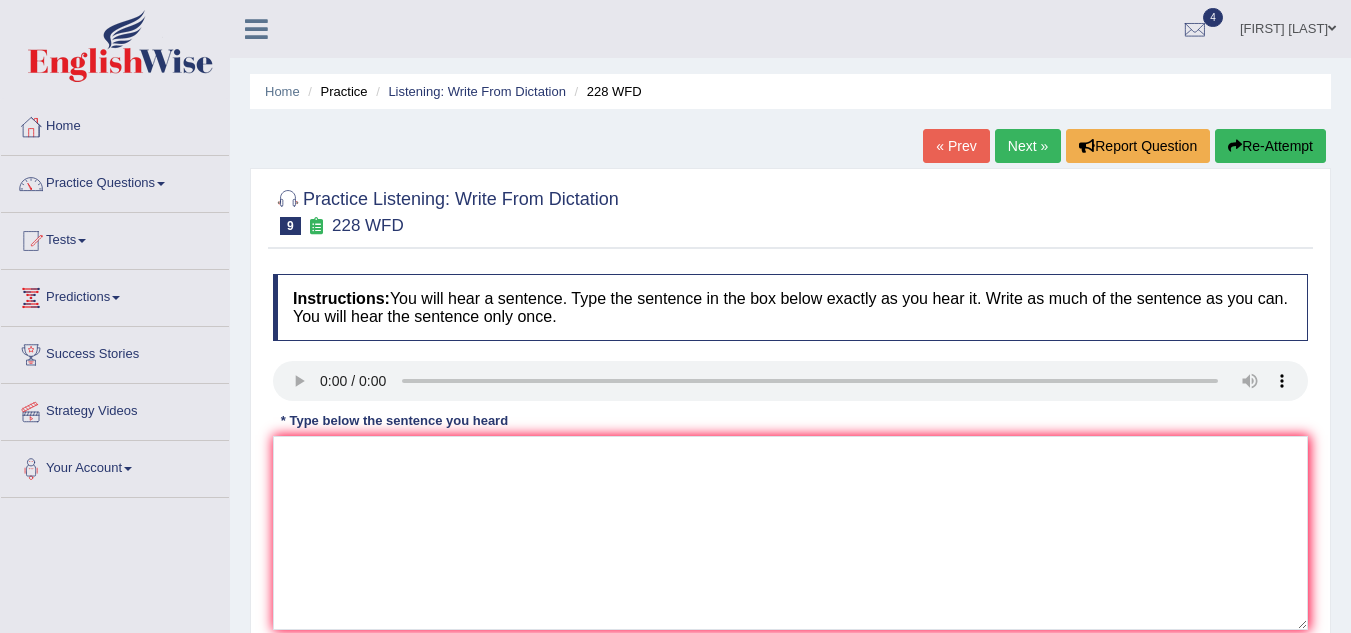 scroll, scrollTop: 0, scrollLeft: 0, axis: both 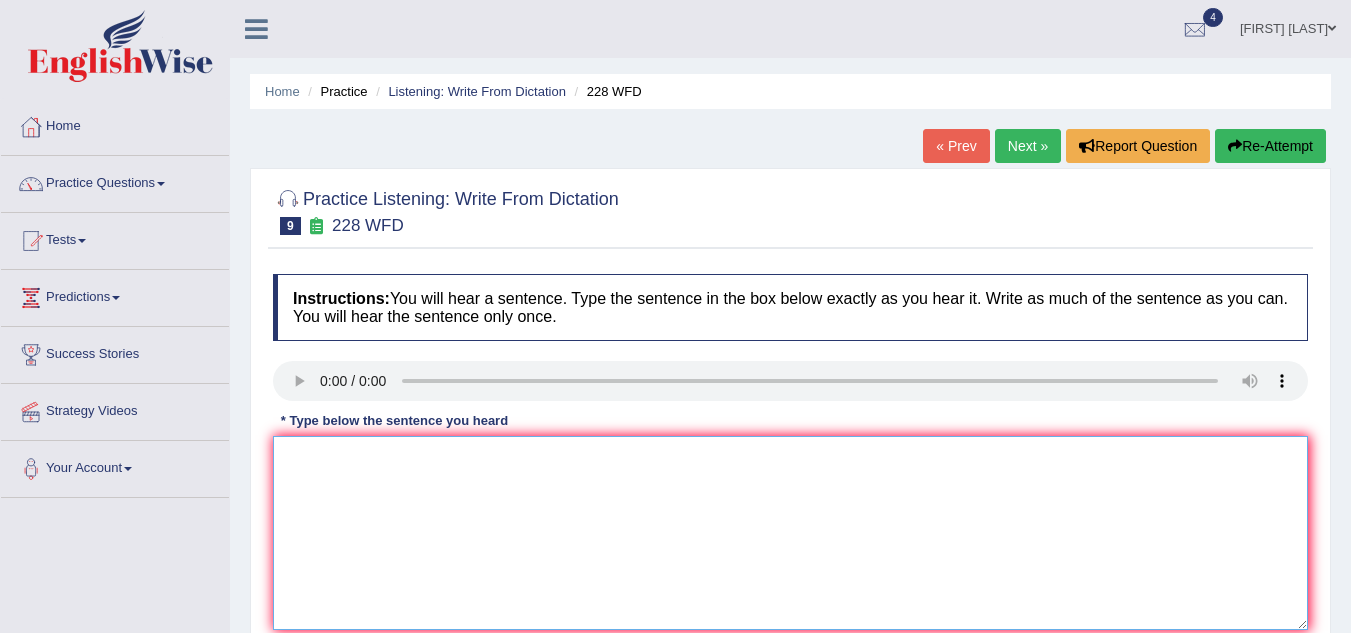 click at bounding box center [790, 533] 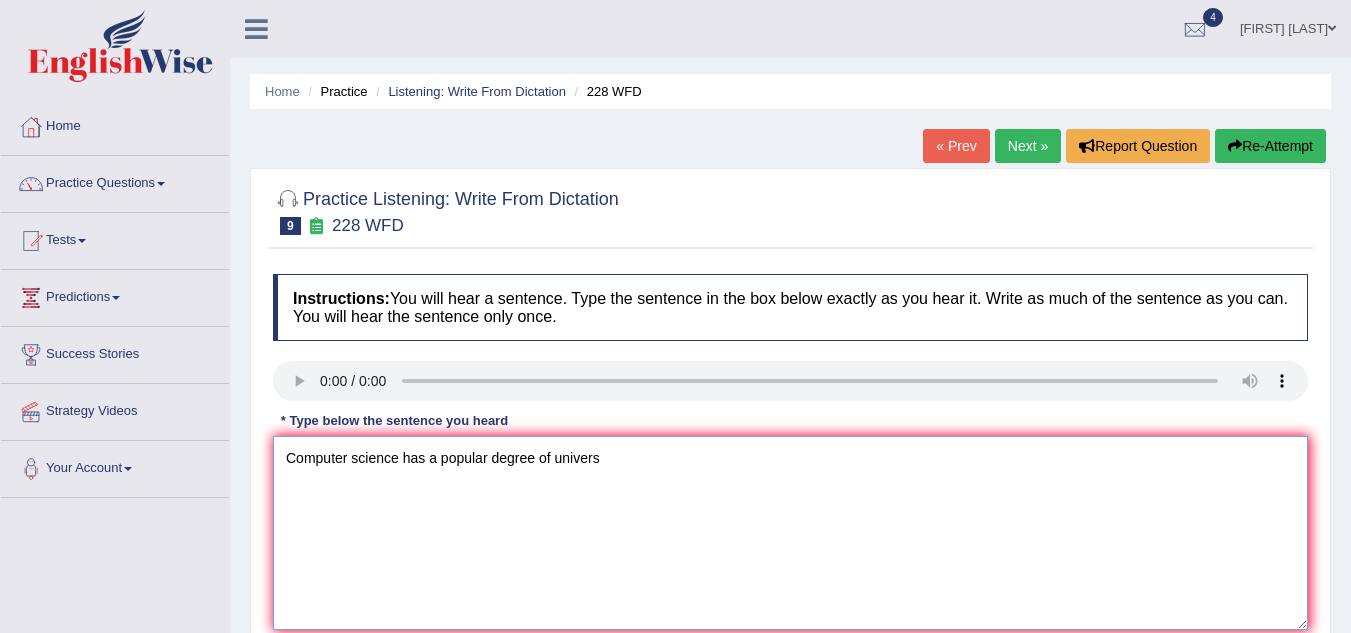 click on "Computer science has a popular degree of univers" at bounding box center [790, 533] 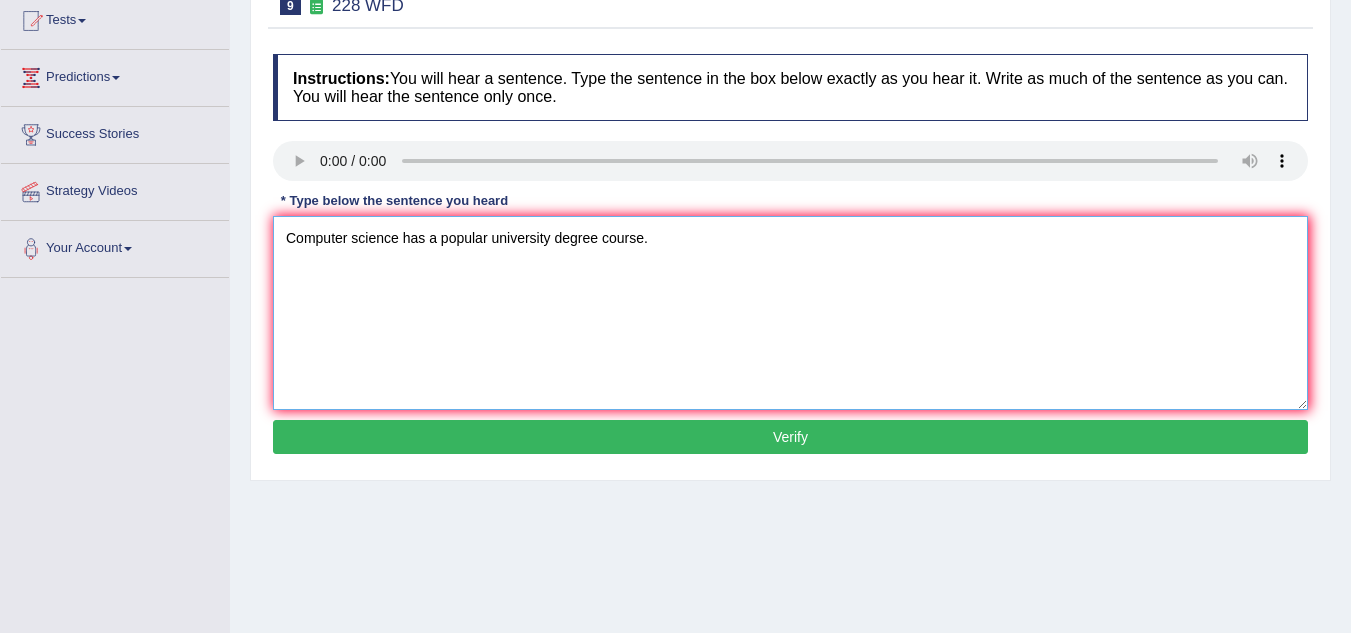 scroll, scrollTop: 221, scrollLeft: 0, axis: vertical 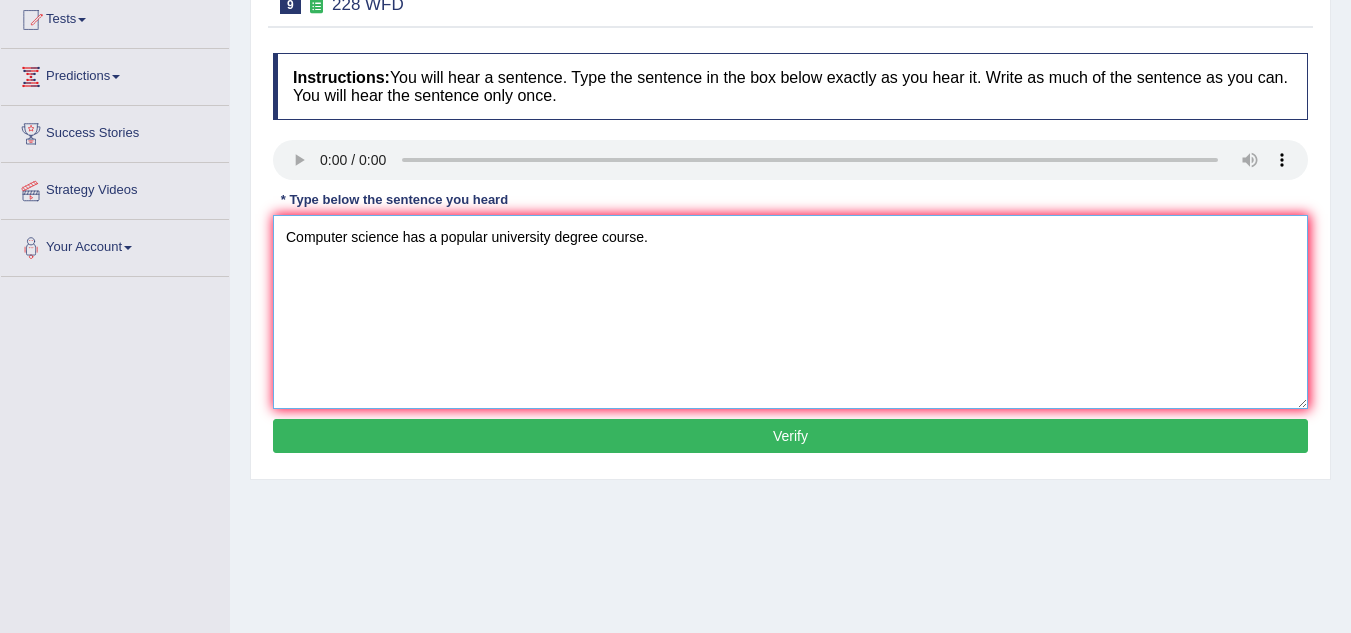 type on "Computer science has a popular university degree course." 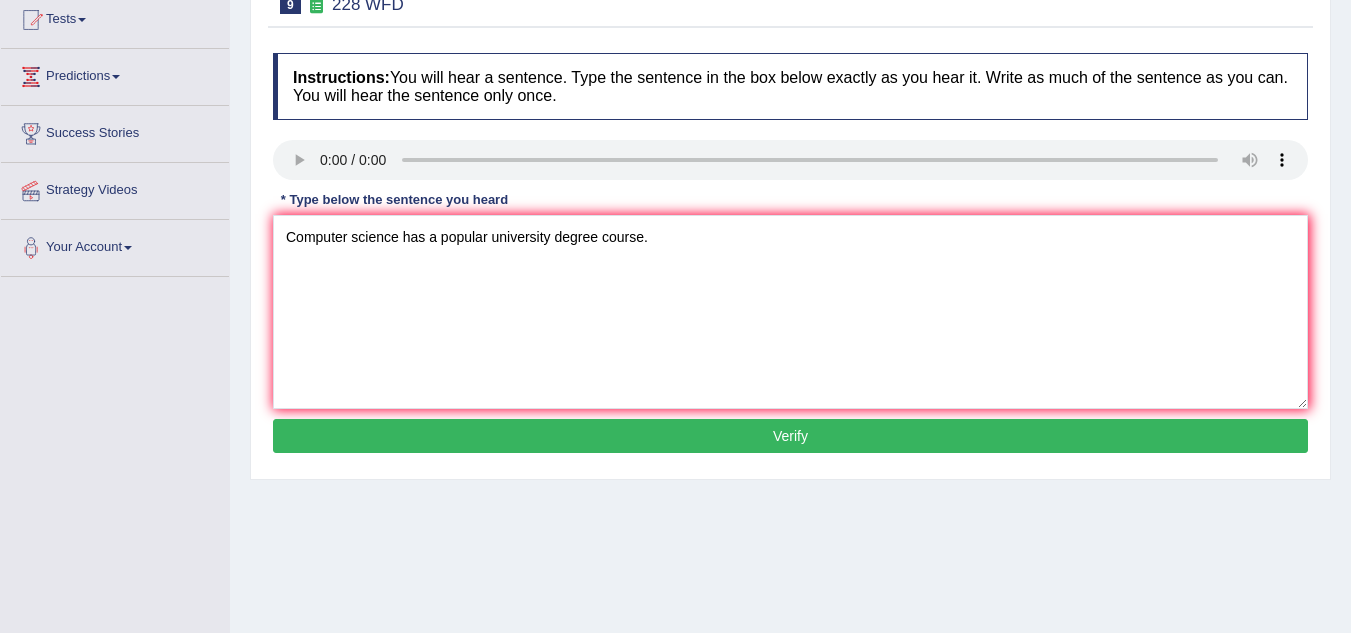 click on "Verify" at bounding box center (790, 436) 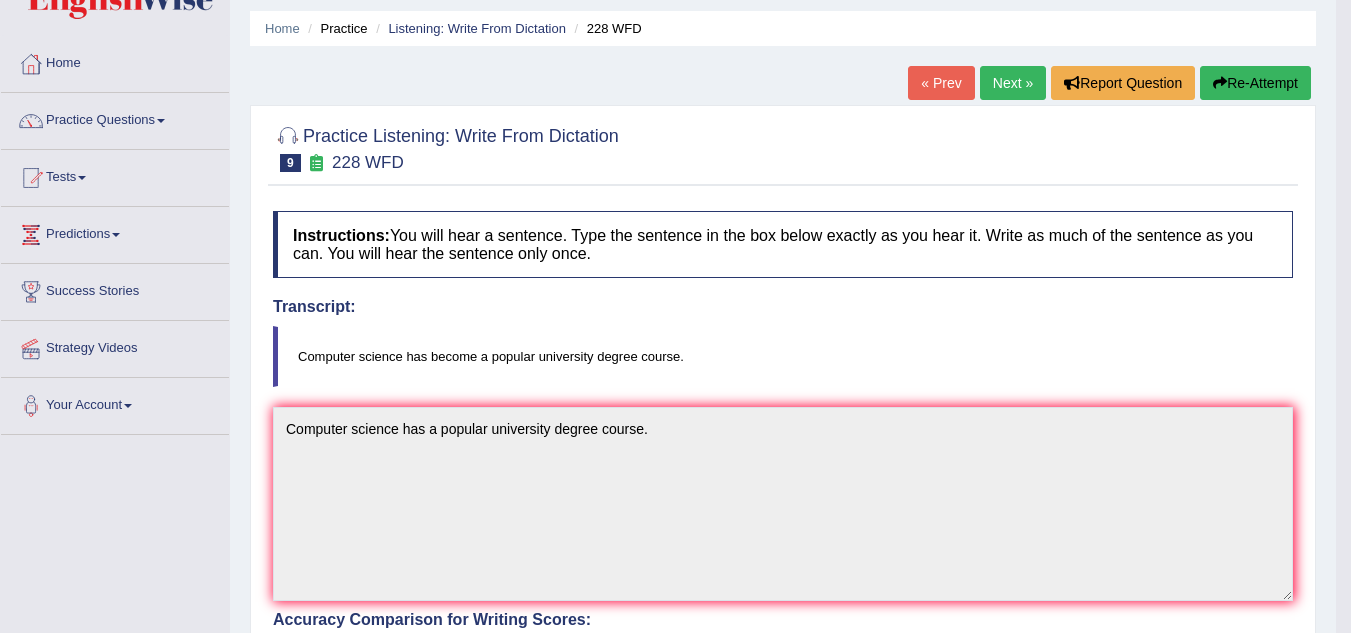 scroll, scrollTop: 62, scrollLeft: 0, axis: vertical 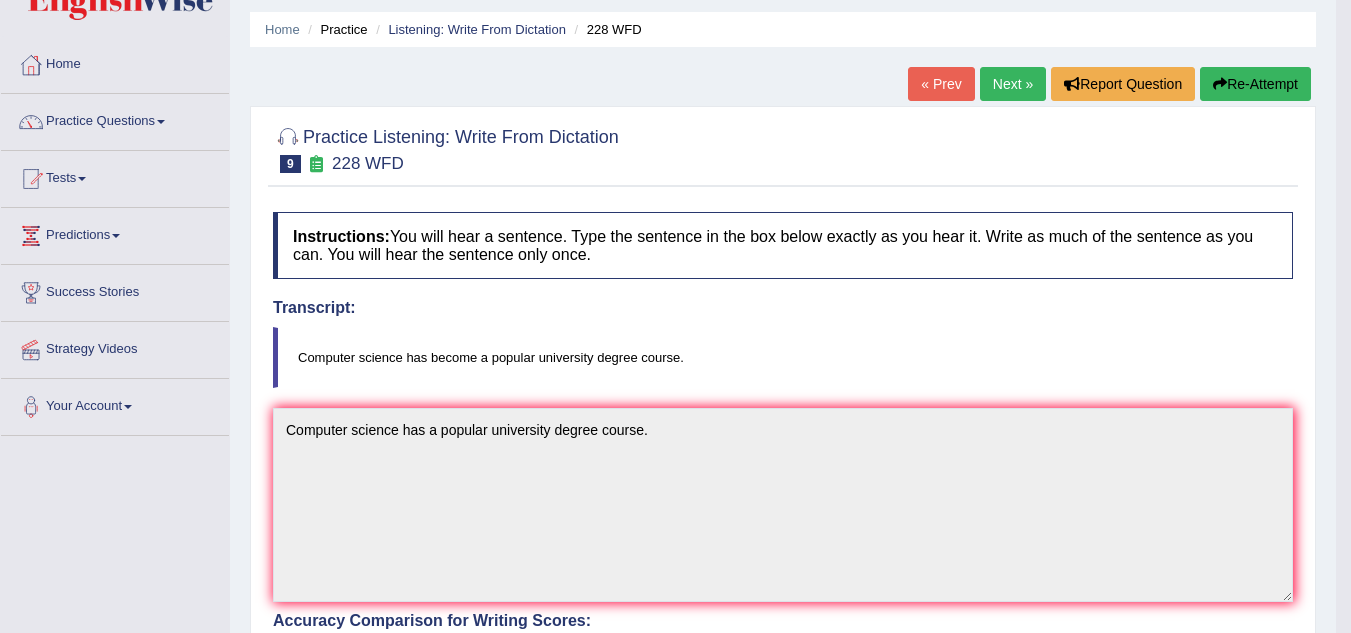click on "Next »" at bounding box center [1013, 84] 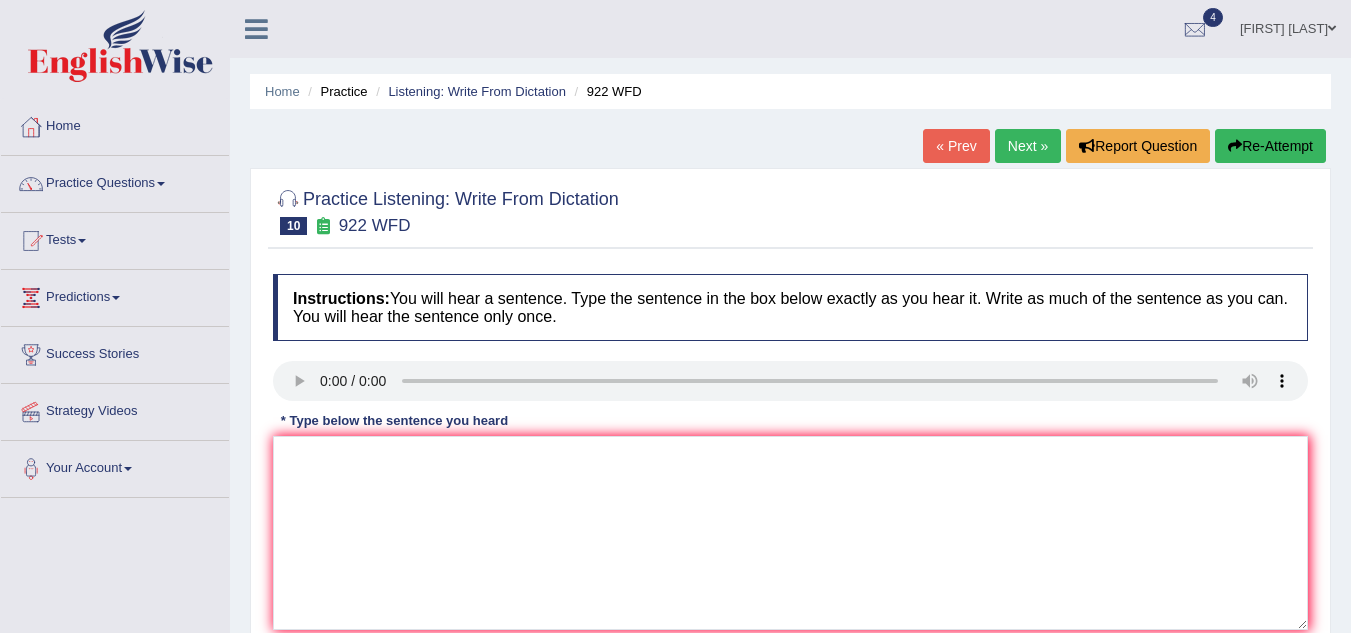 scroll, scrollTop: 0, scrollLeft: 0, axis: both 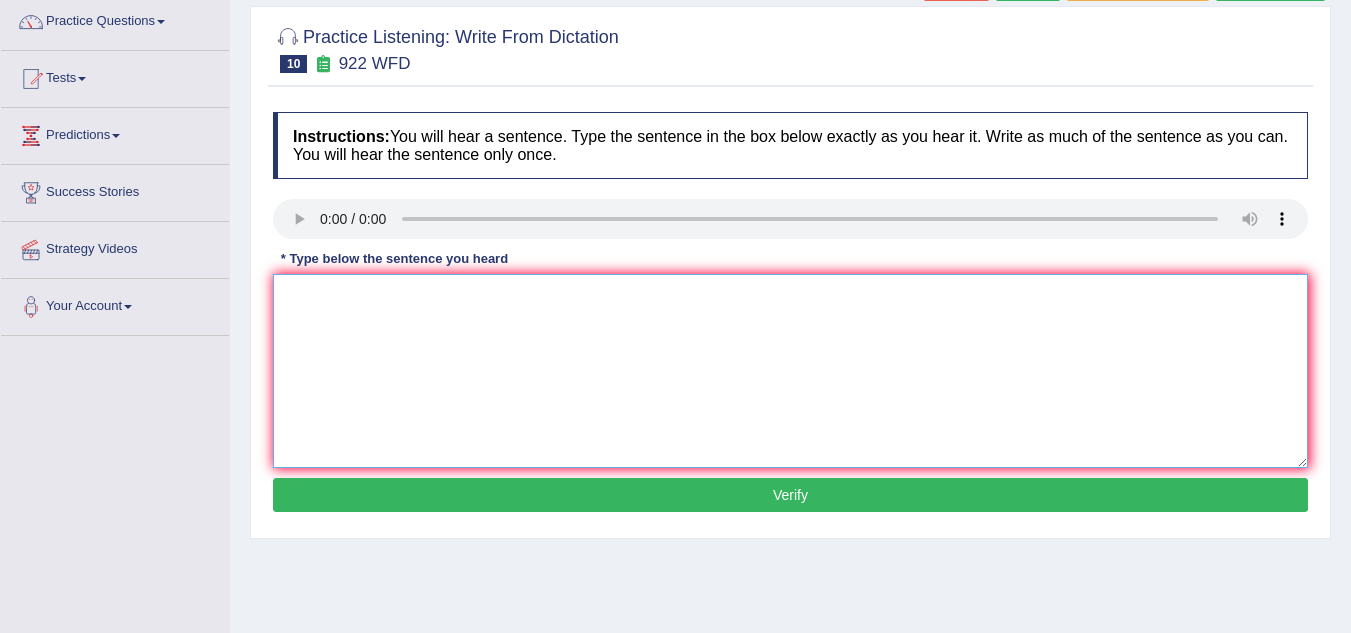 click at bounding box center [790, 371] 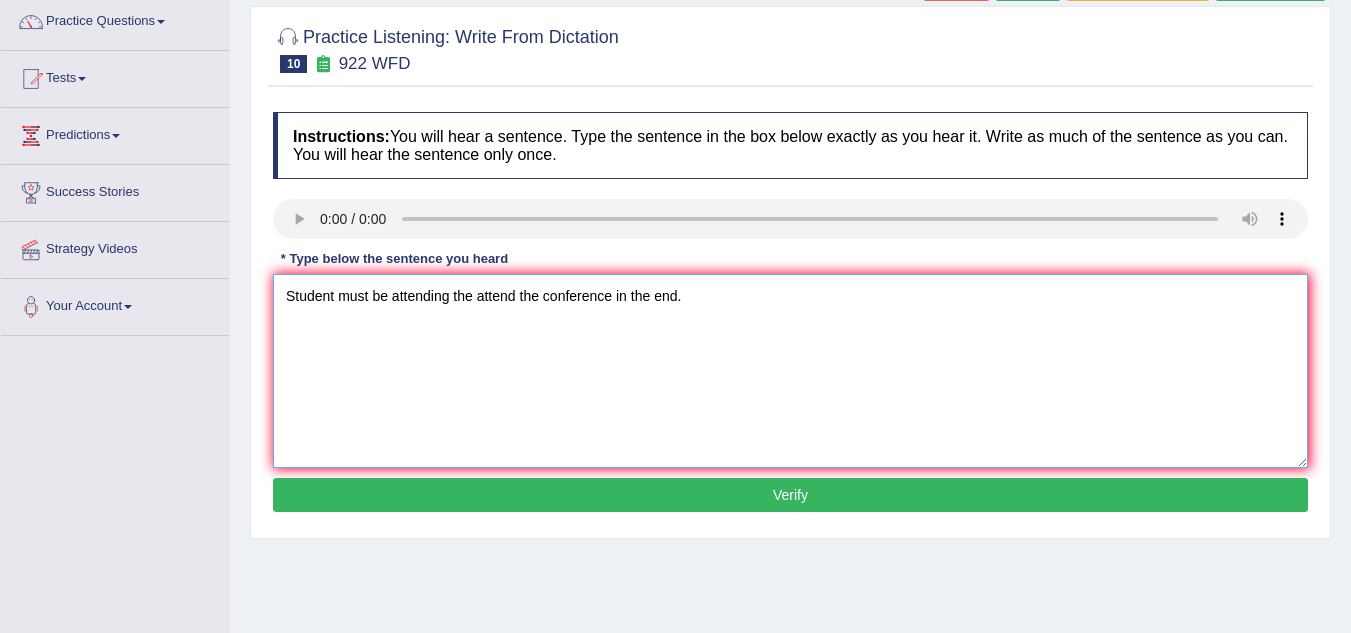 click on "Student must be attending the attend the conference in the end." at bounding box center (790, 371) 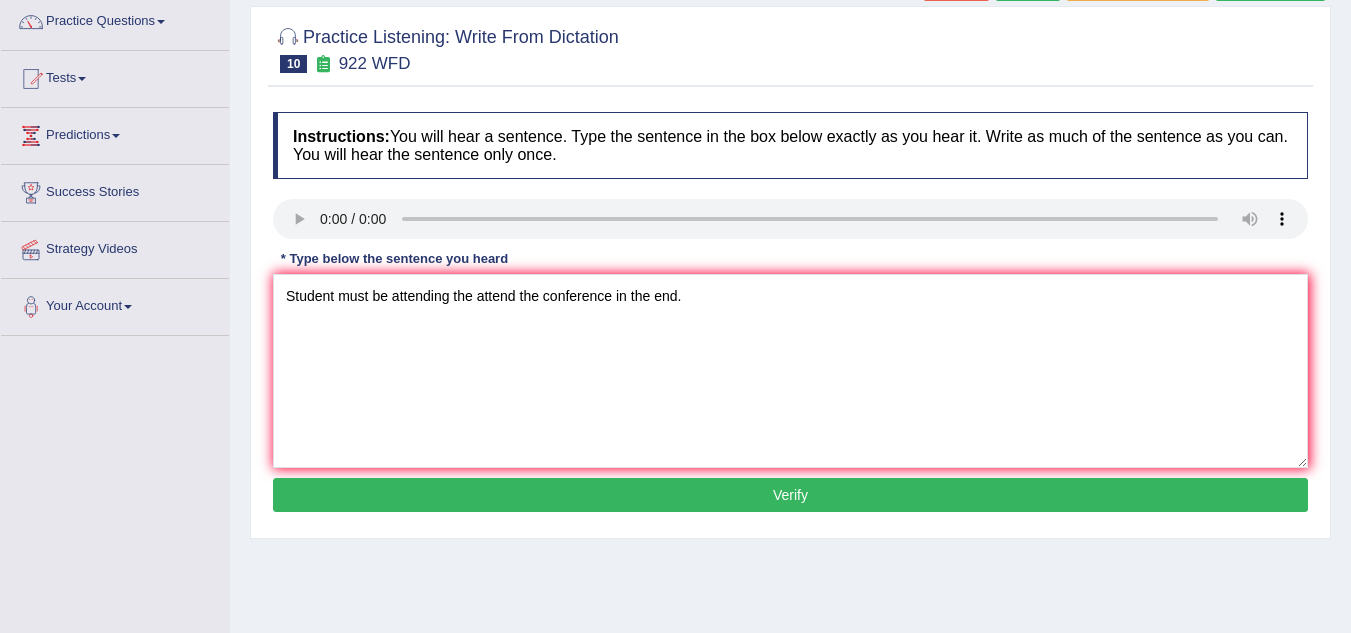 click on "Verify" at bounding box center (790, 495) 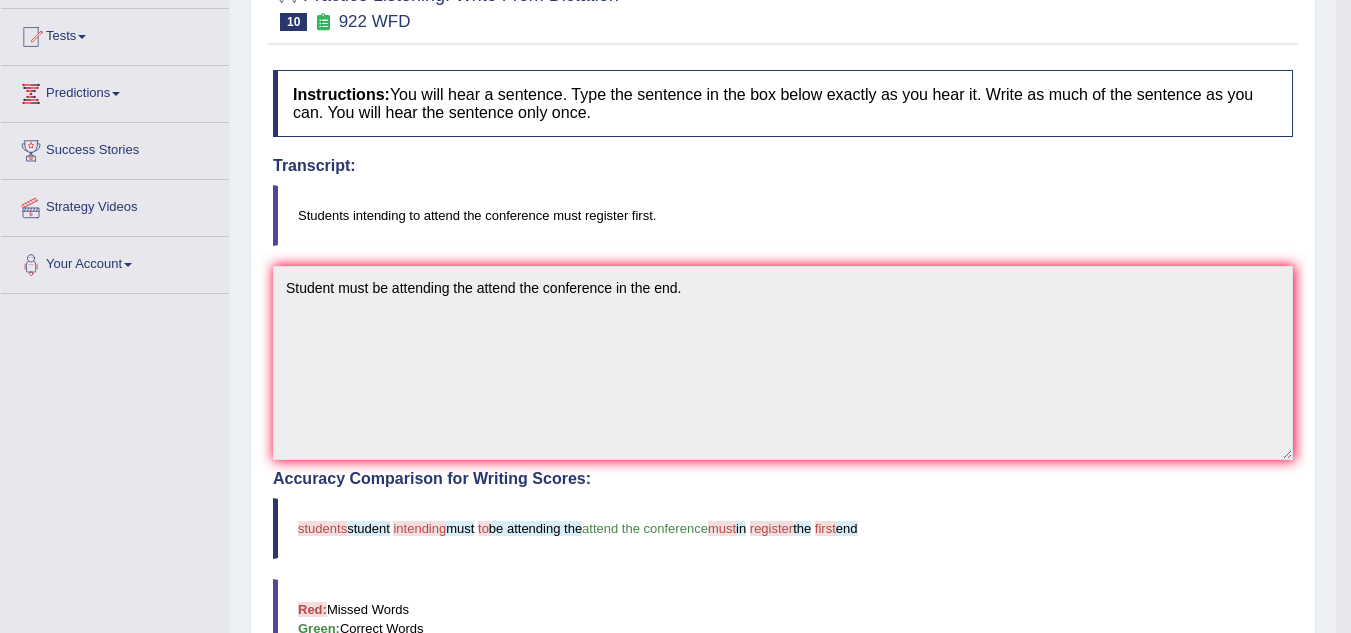 scroll, scrollTop: 0, scrollLeft: 0, axis: both 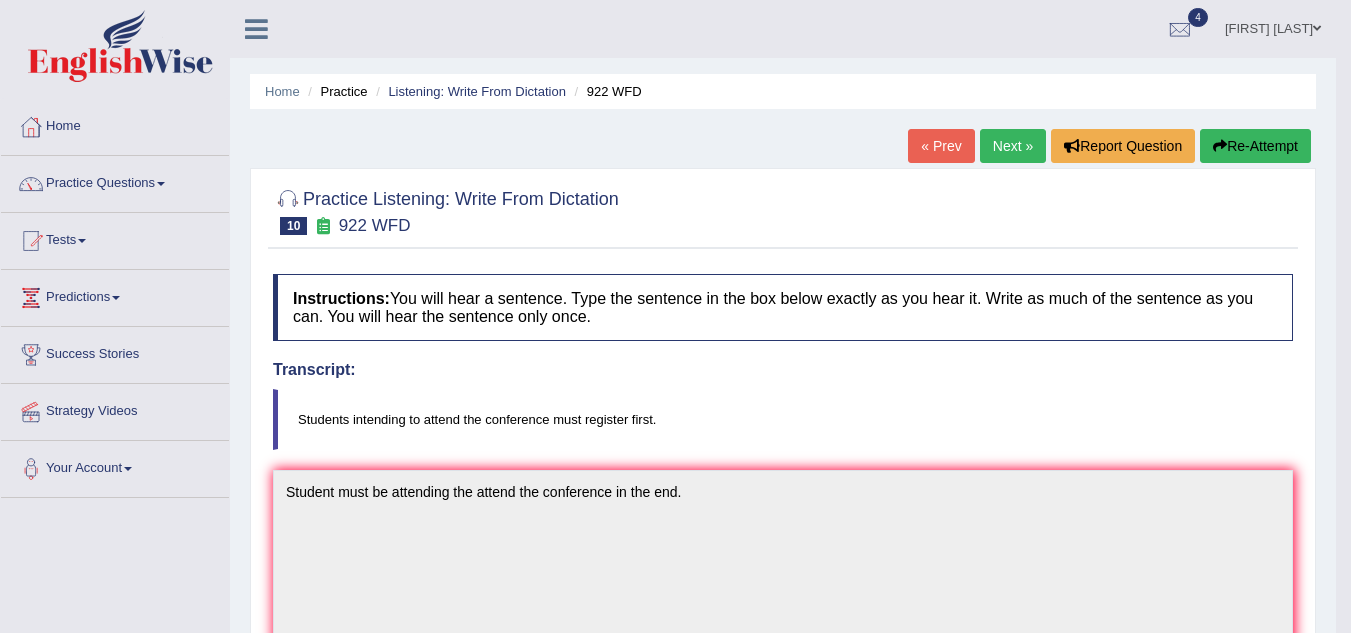 click on "Re-Attempt" at bounding box center [1255, 146] 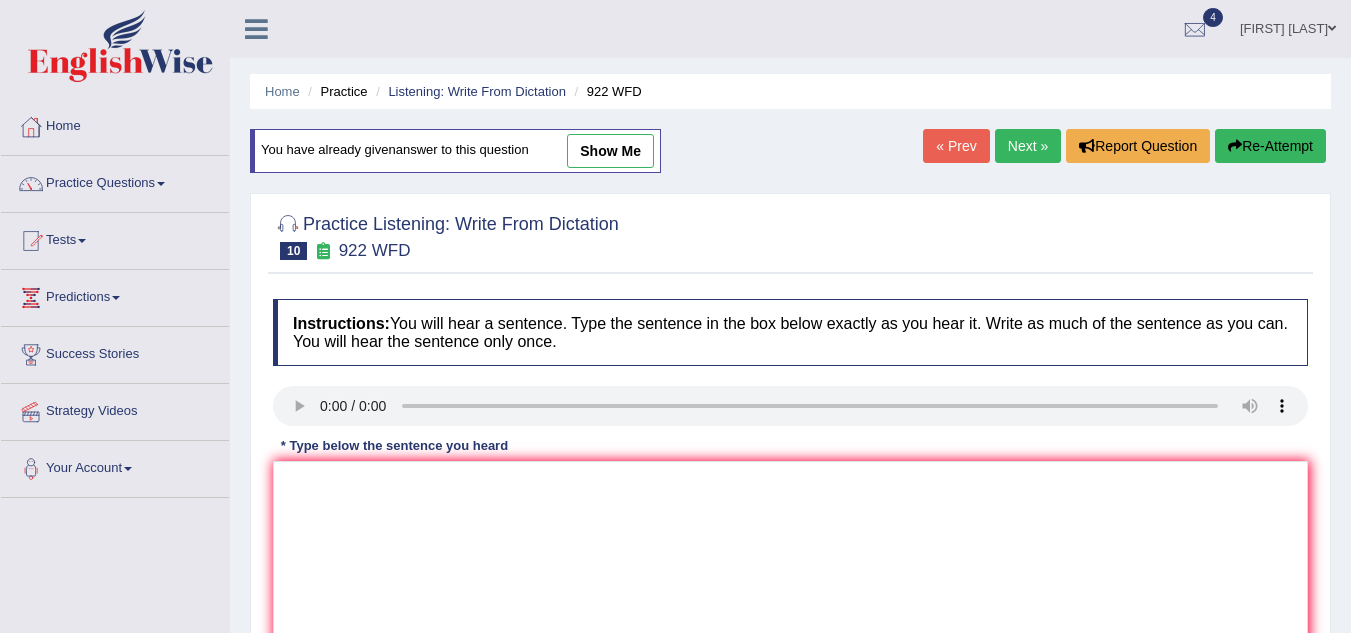 scroll, scrollTop: 0, scrollLeft: 0, axis: both 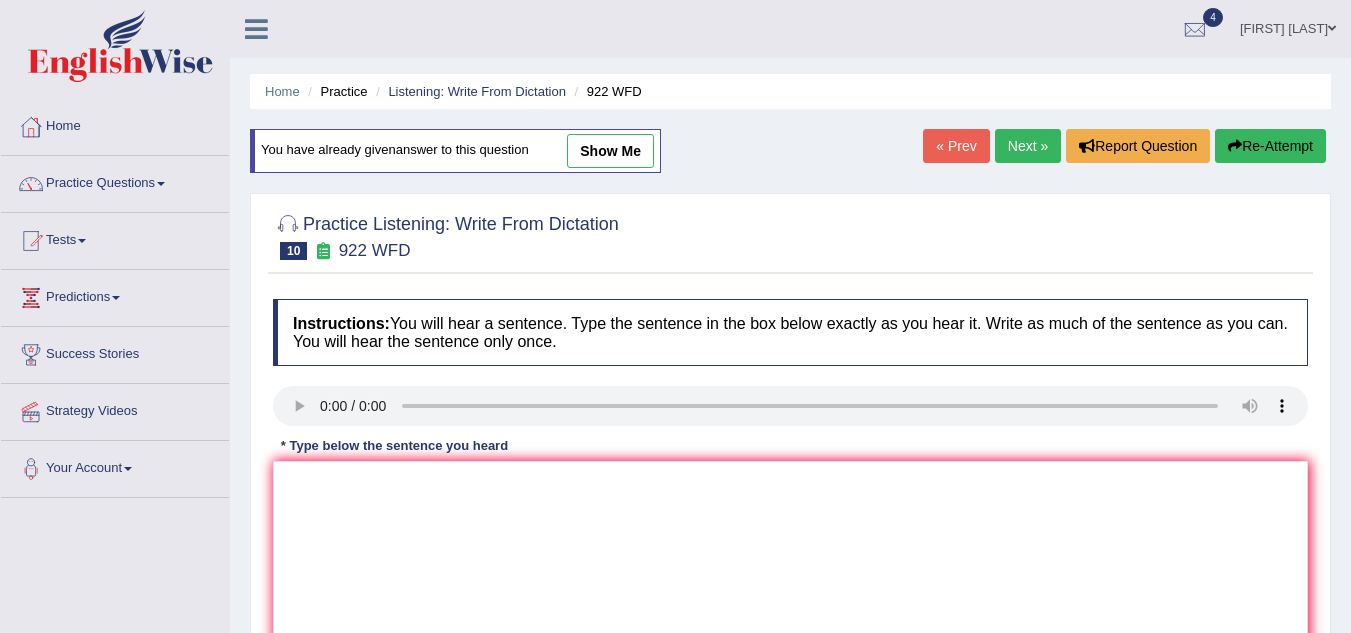 click on "Next »" at bounding box center (1028, 146) 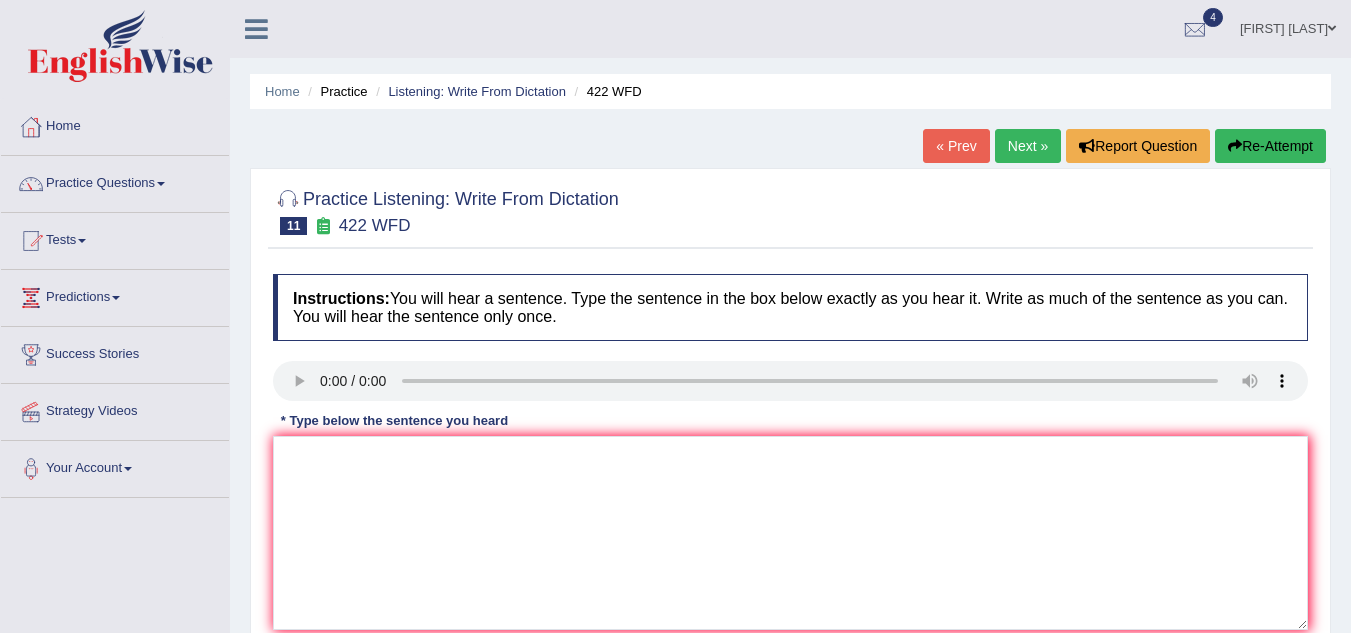 scroll, scrollTop: 0, scrollLeft: 0, axis: both 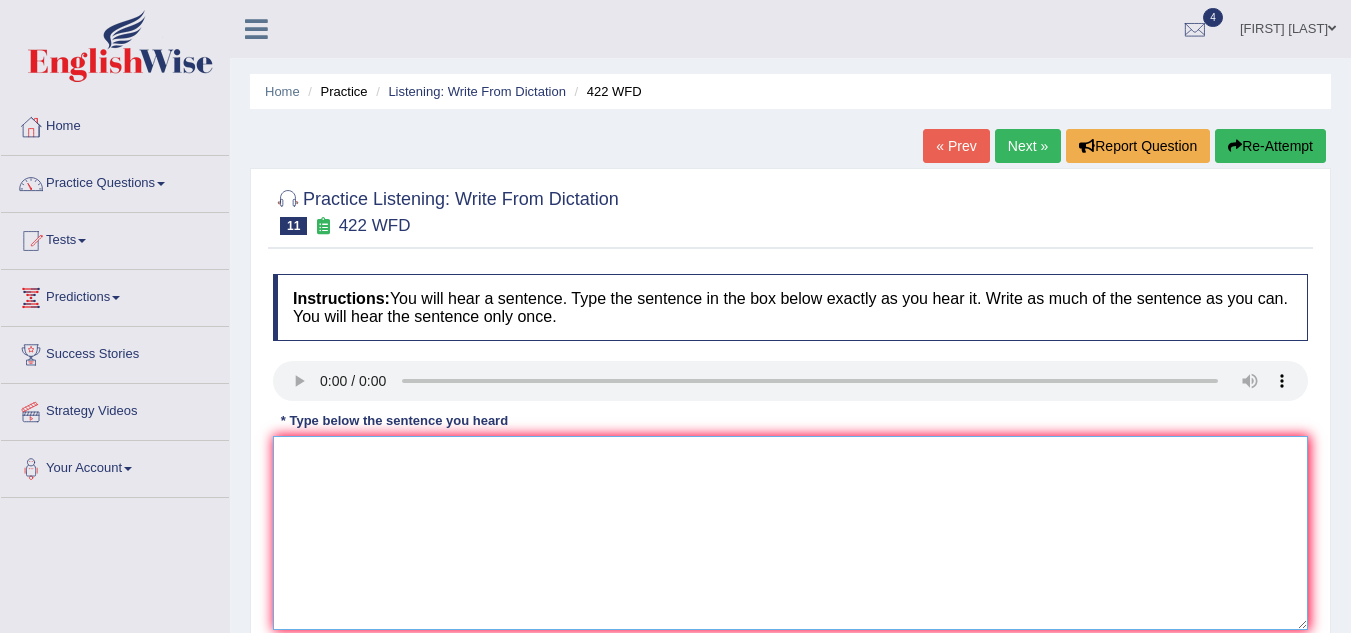 click at bounding box center [790, 533] 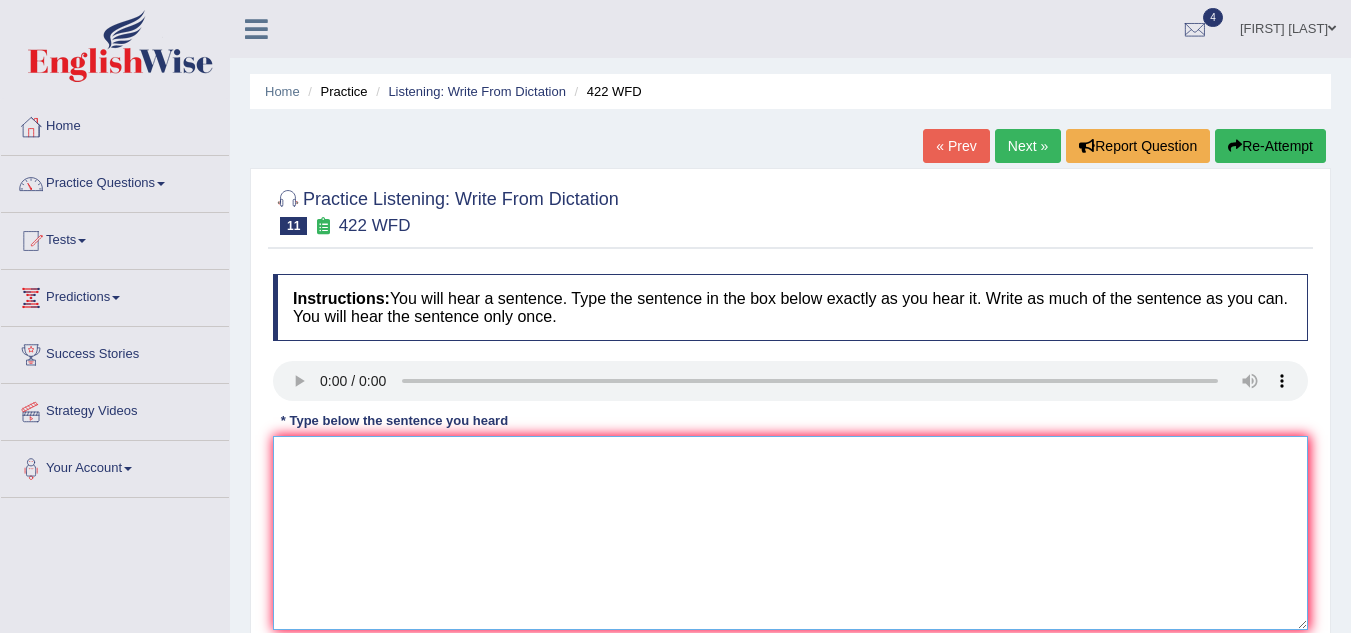click at bounding box center (790, 533) 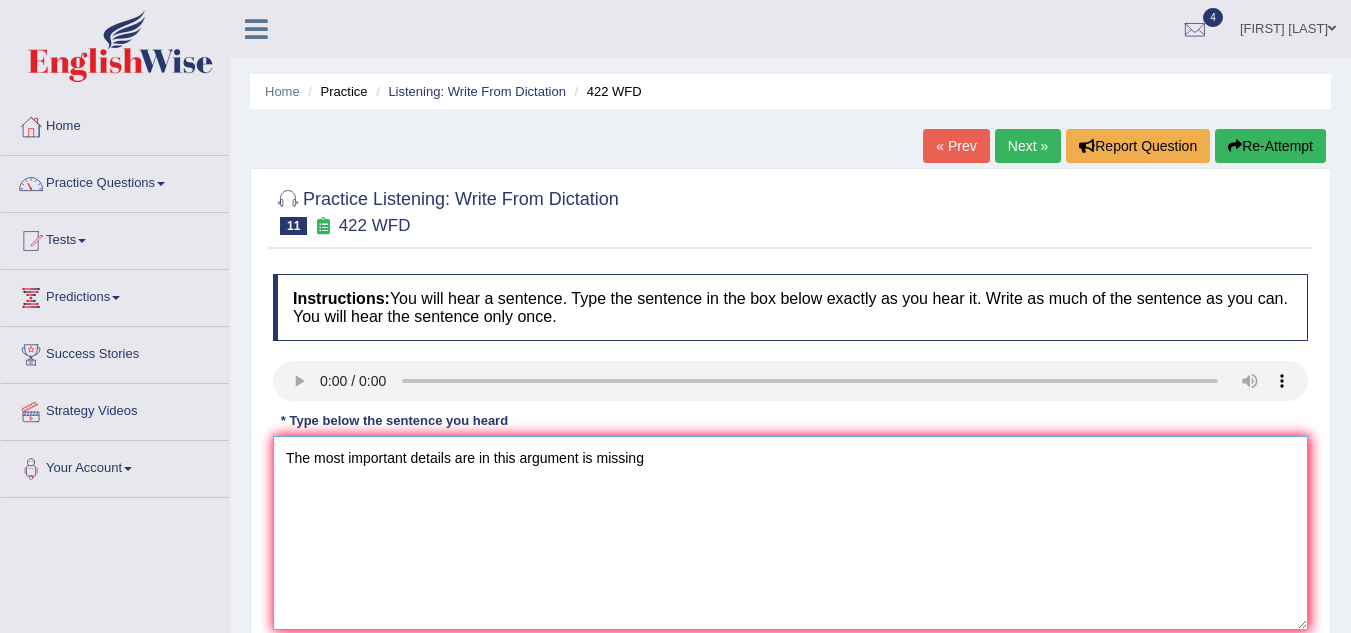 click on "The most important details are in this argument is missing" at bounding box center (790, 533) 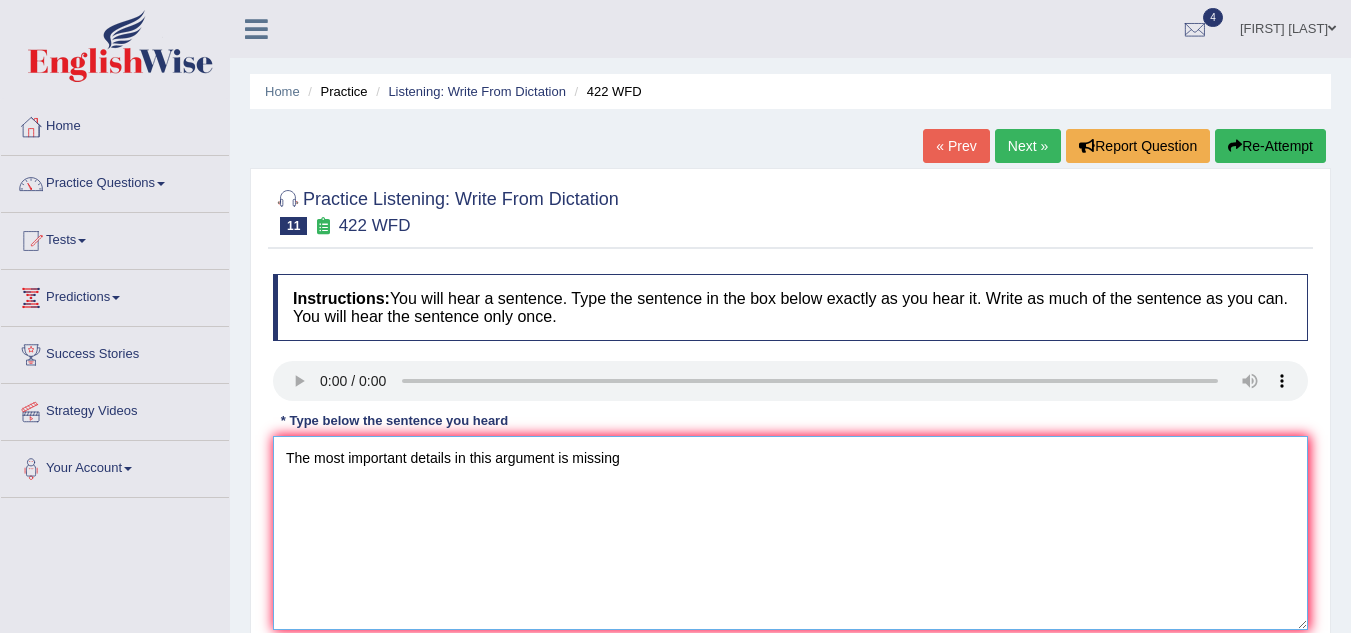 click on "The most important details in this argument is missing" at bounding box center (790, 533) 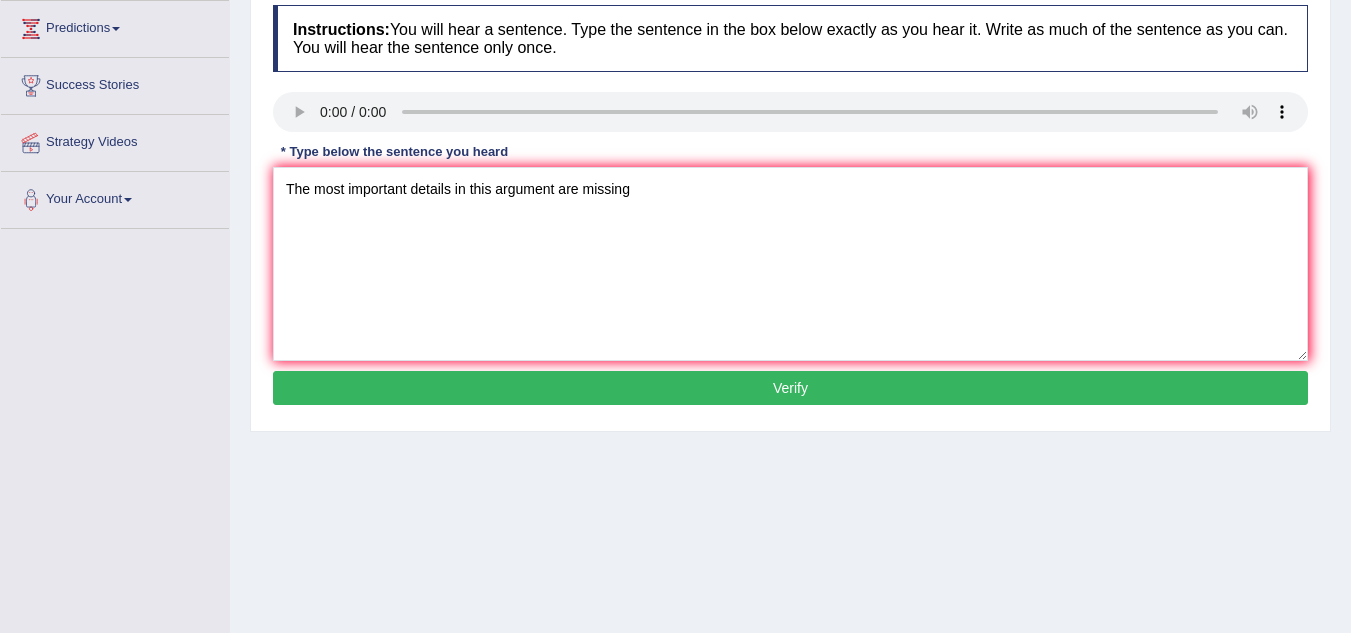 scroll, scrollTop: 281, scrollLeft: 0, axis: vertical 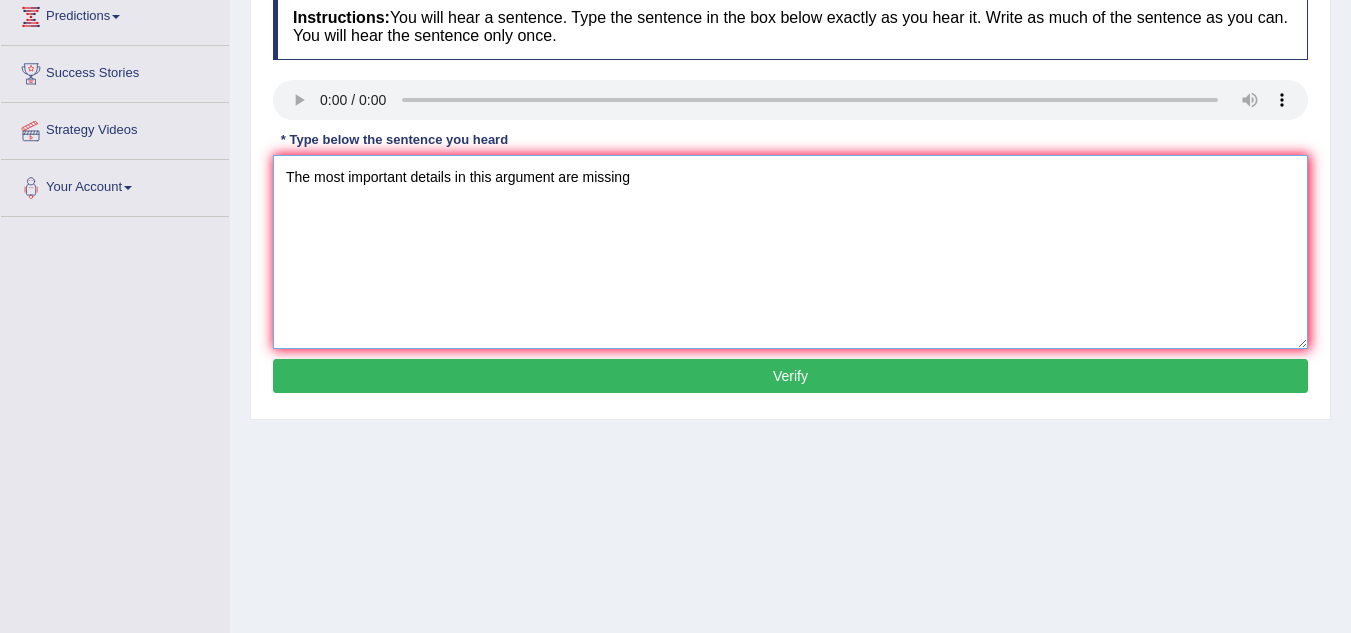 click on "The most important details in this argument are missing" at bounding box center [790, 252] 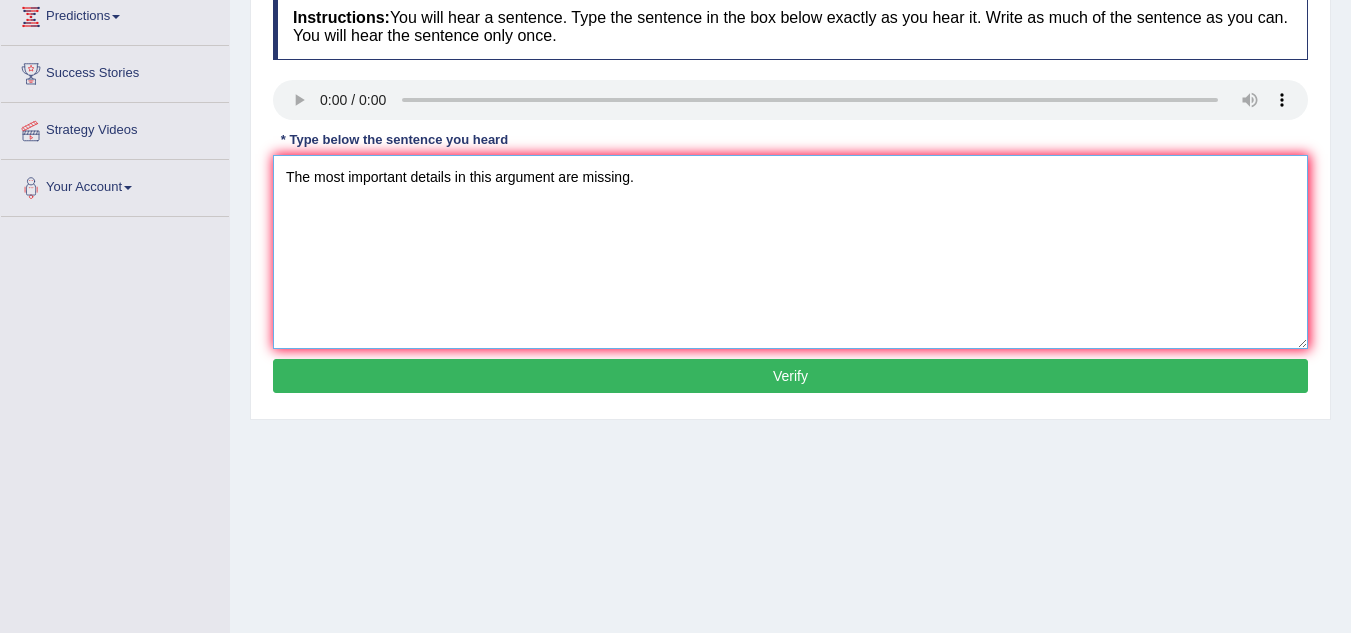 type on "The most important details in this argument are missing." 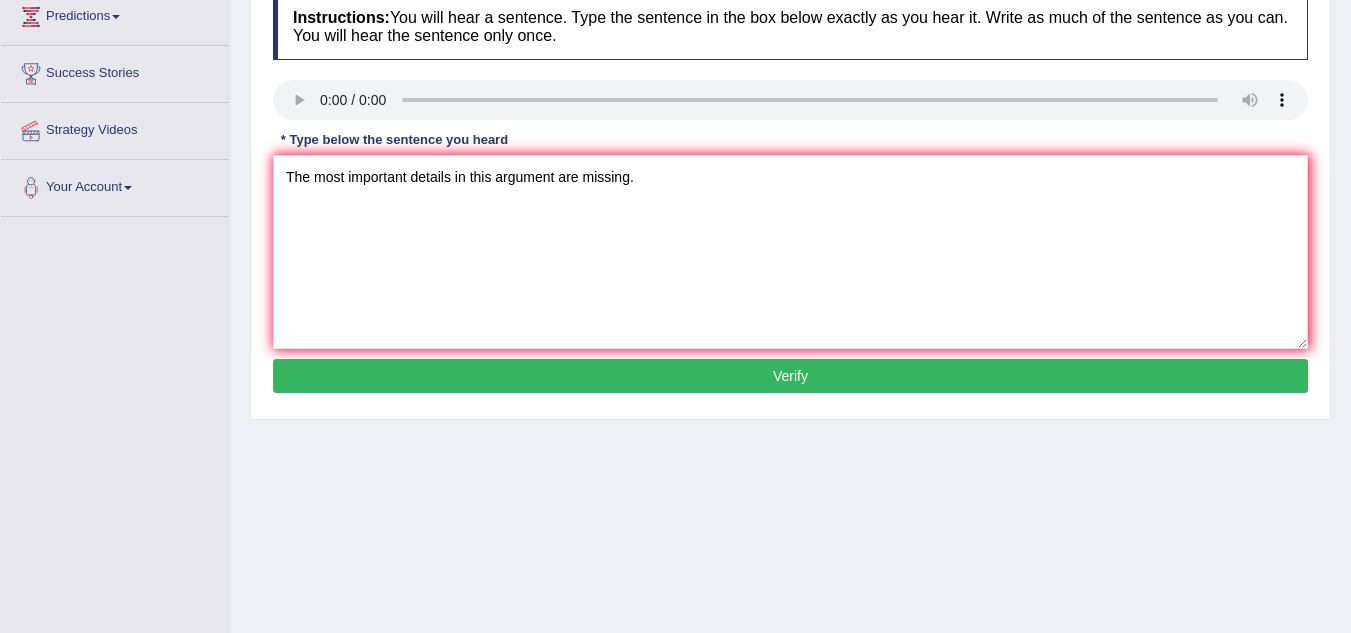 click on "Verify" at bounding box center [790, 376] 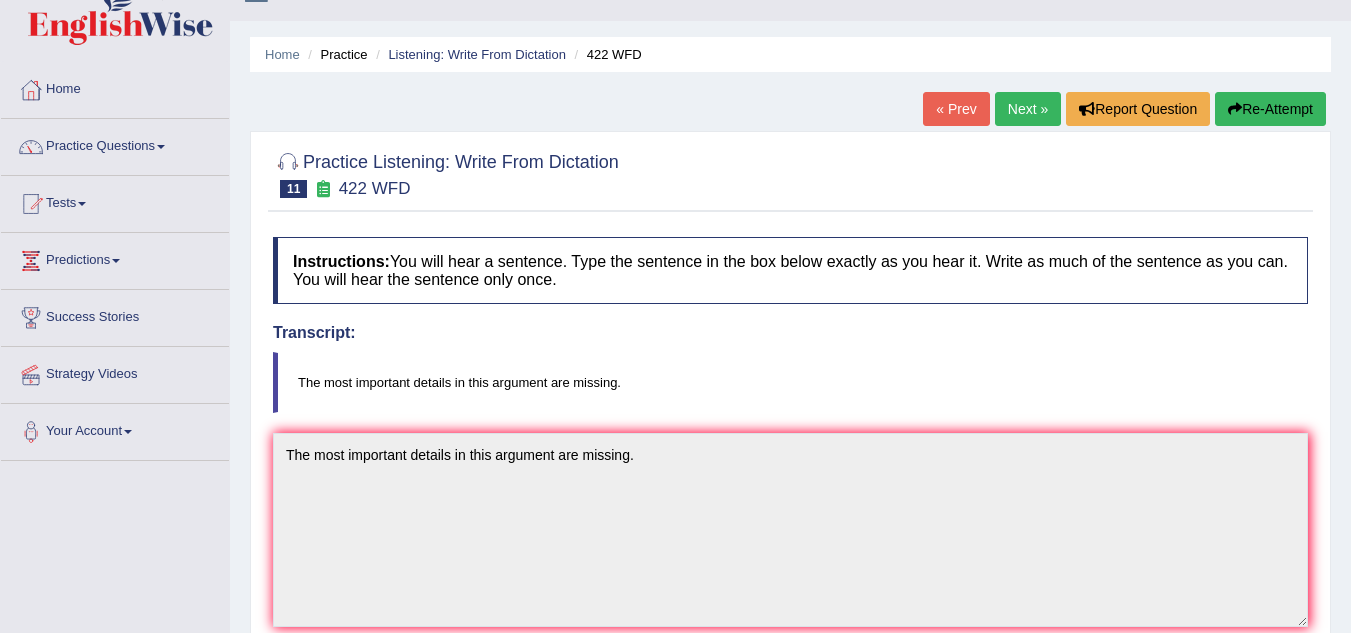 scroll, scrollTop: 0, scrollLeft: 0, axis: both 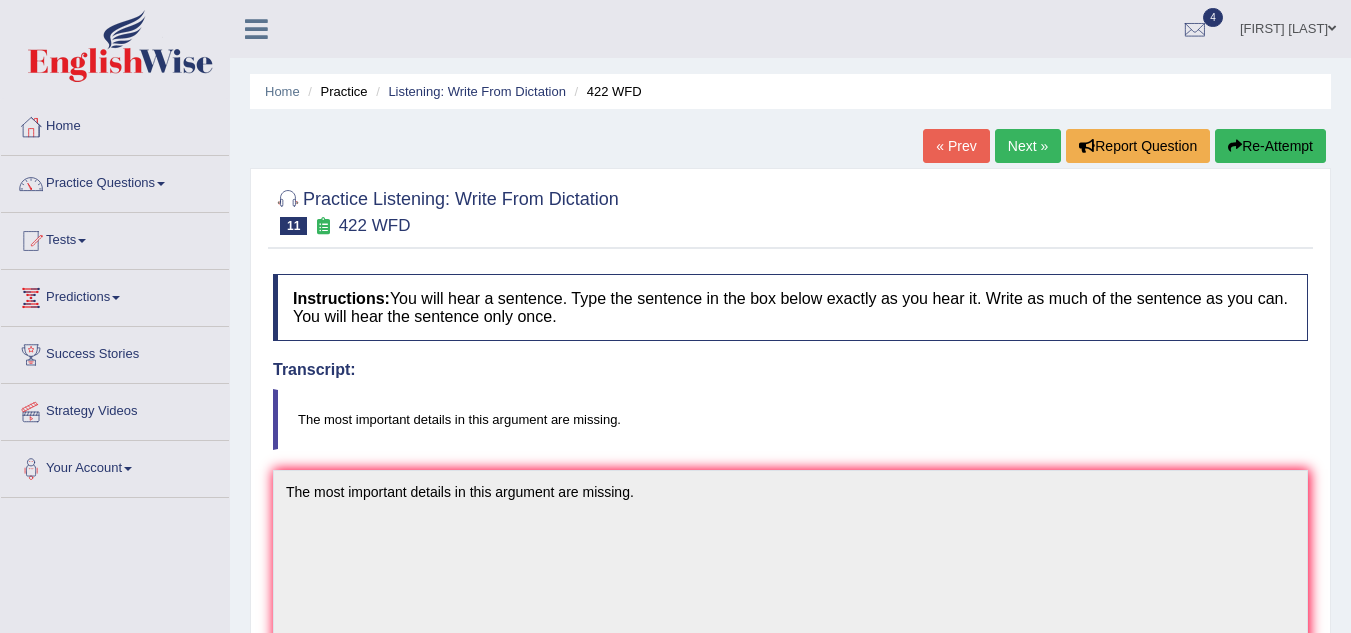 click on "Next »" at bounding box center (1028, 146) 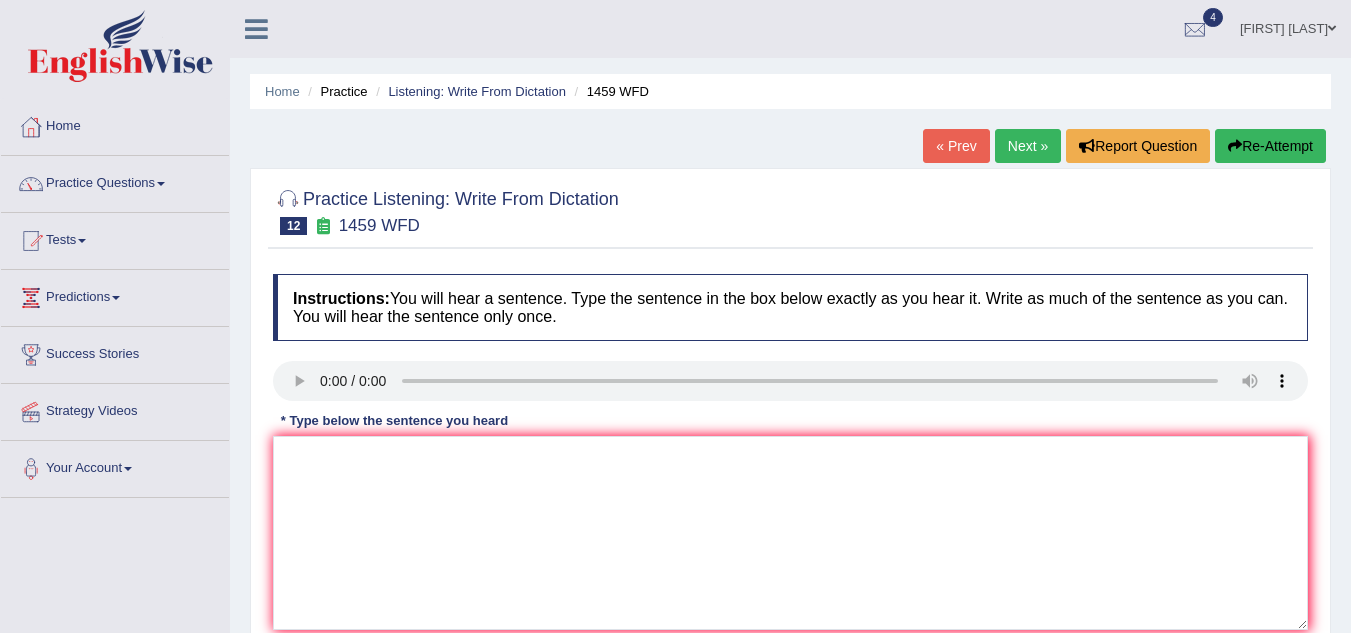 scroll, scrollTop: 0, scrollLeft: 0, axis: both 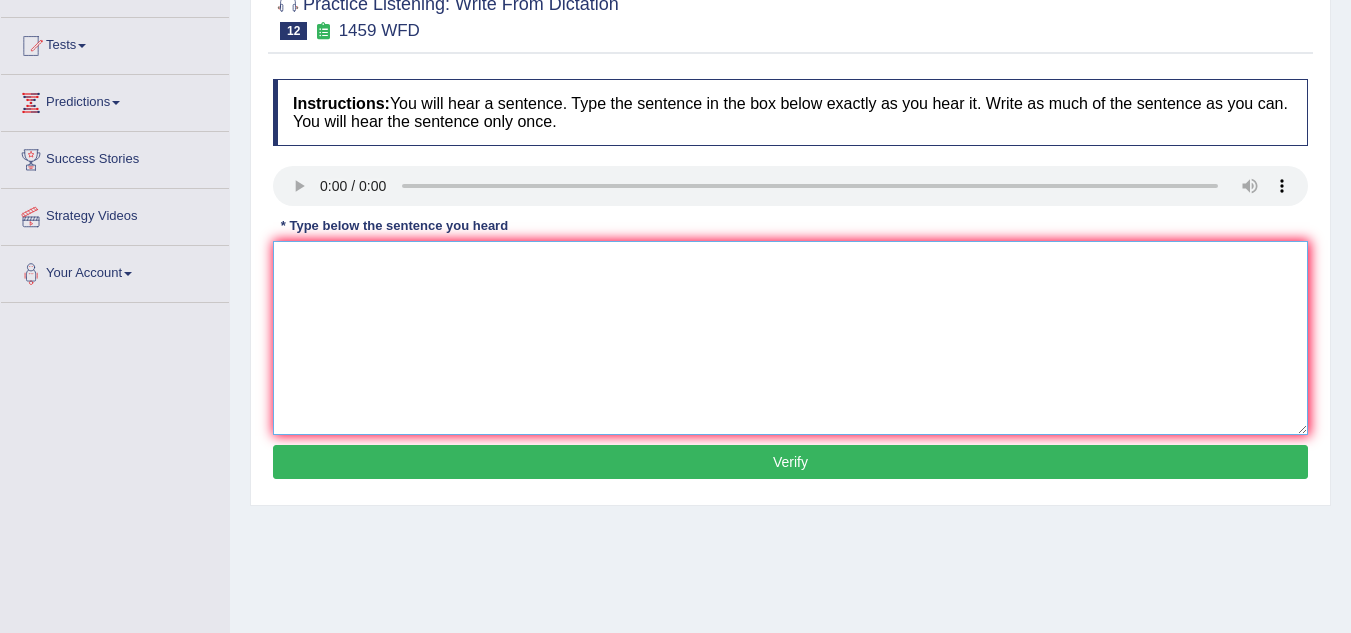 click at bounding box center [790, 338] 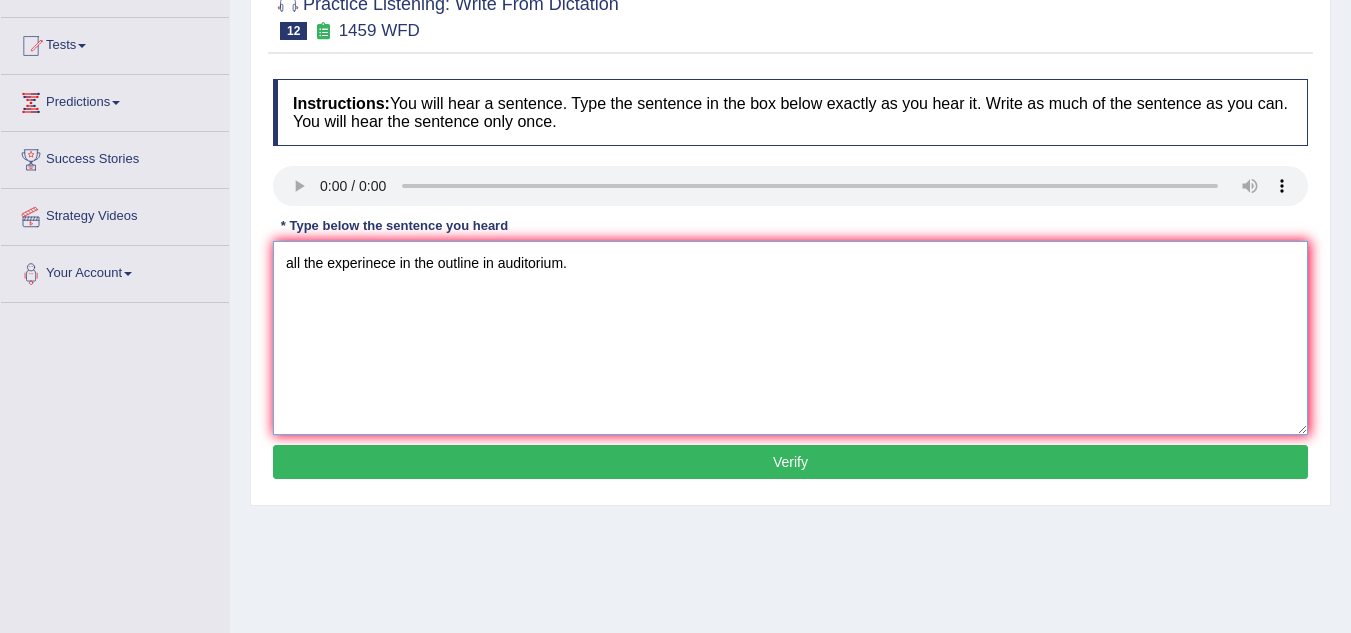 click on "all the experinece in the outline in auditorium." at bounding box center (790, 338) 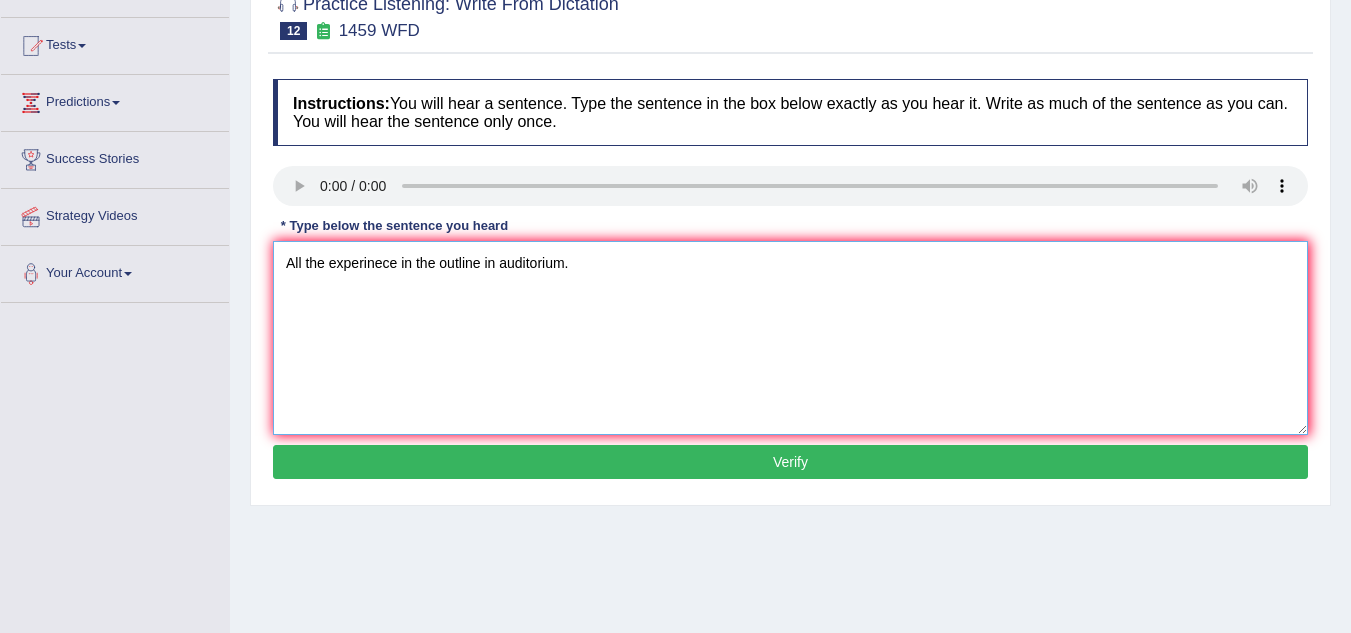 click on "All the experinece in the outline in auditorium." at bounding box center [790, 338] 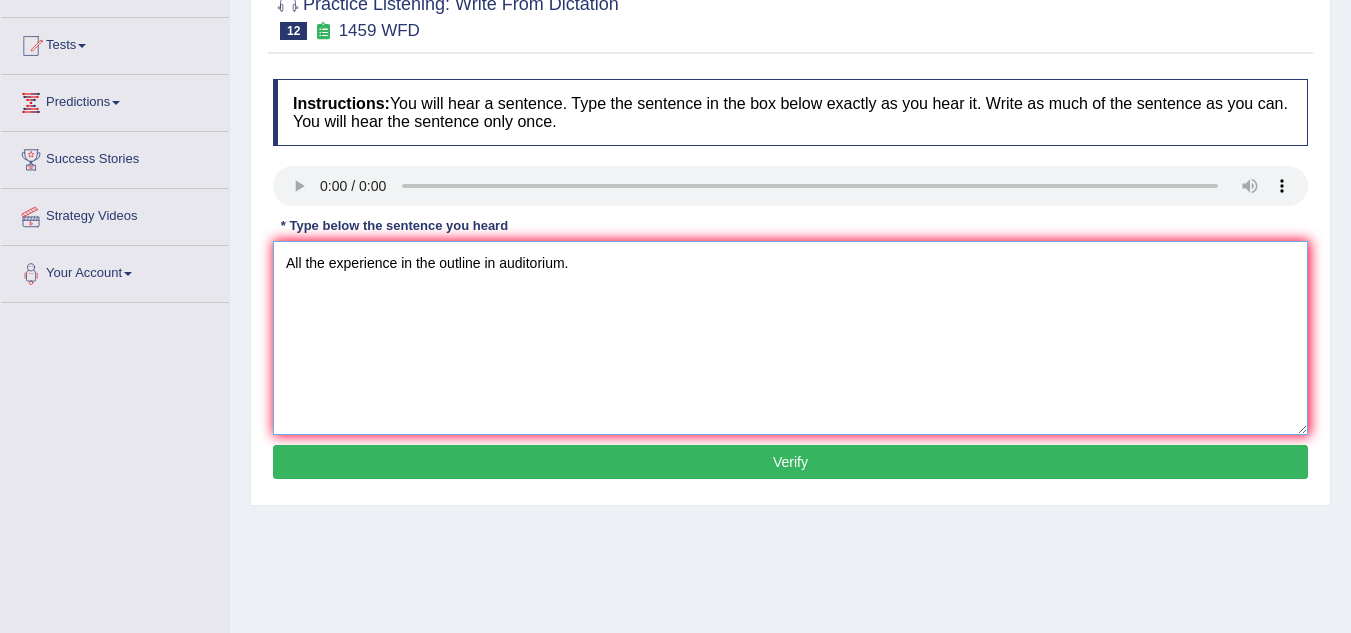 click on "All the experience in the outline in auditorium." at bounding box center [790, 338] 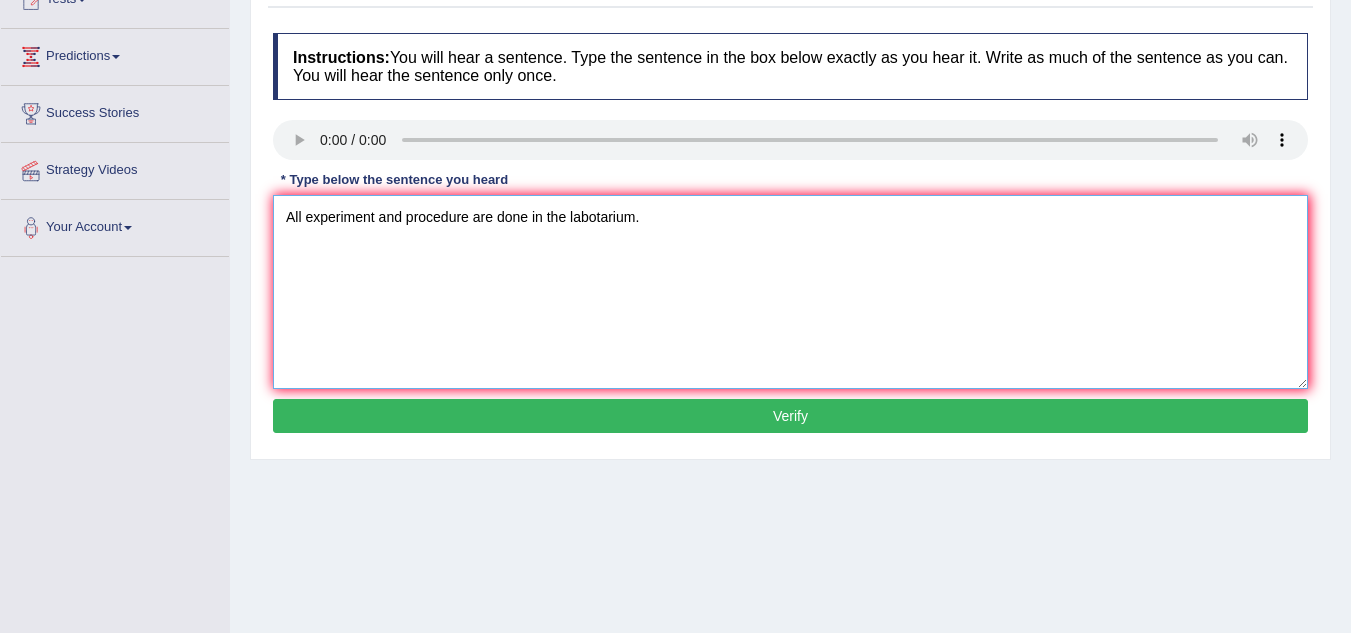 scroll, scrollTop: 240, scrollLeft: 0, axis: vertical 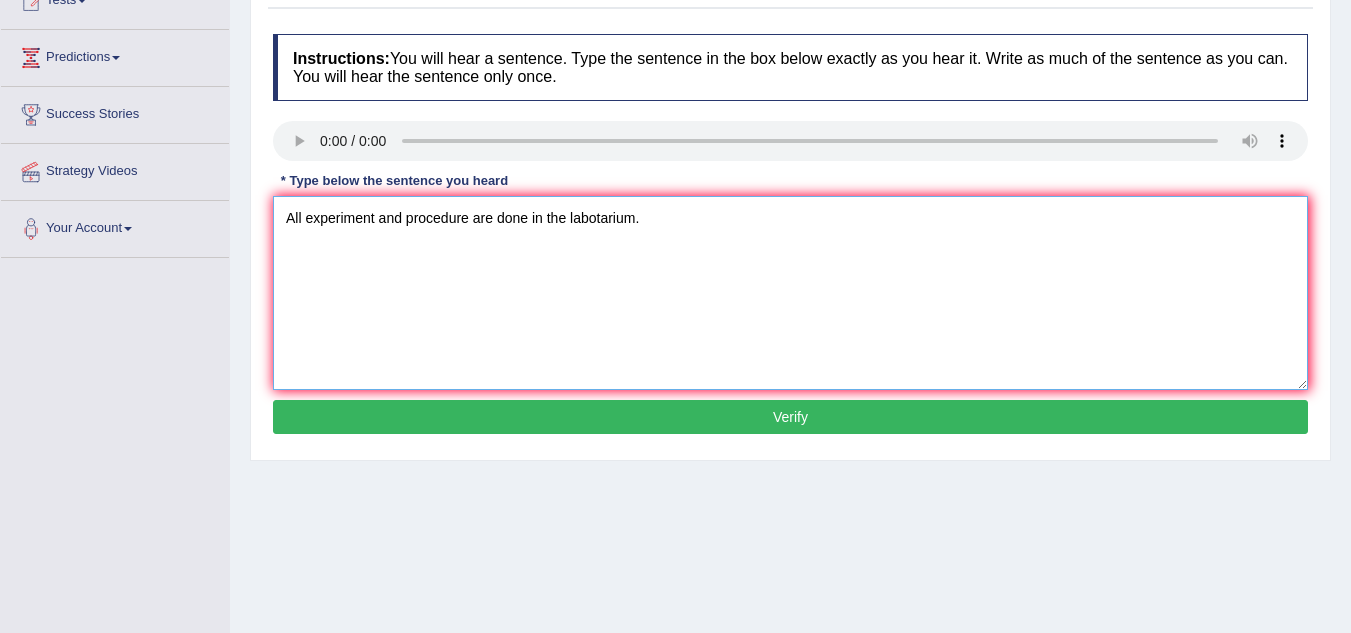 type on "All experiment and procedure are done in the labotarium." 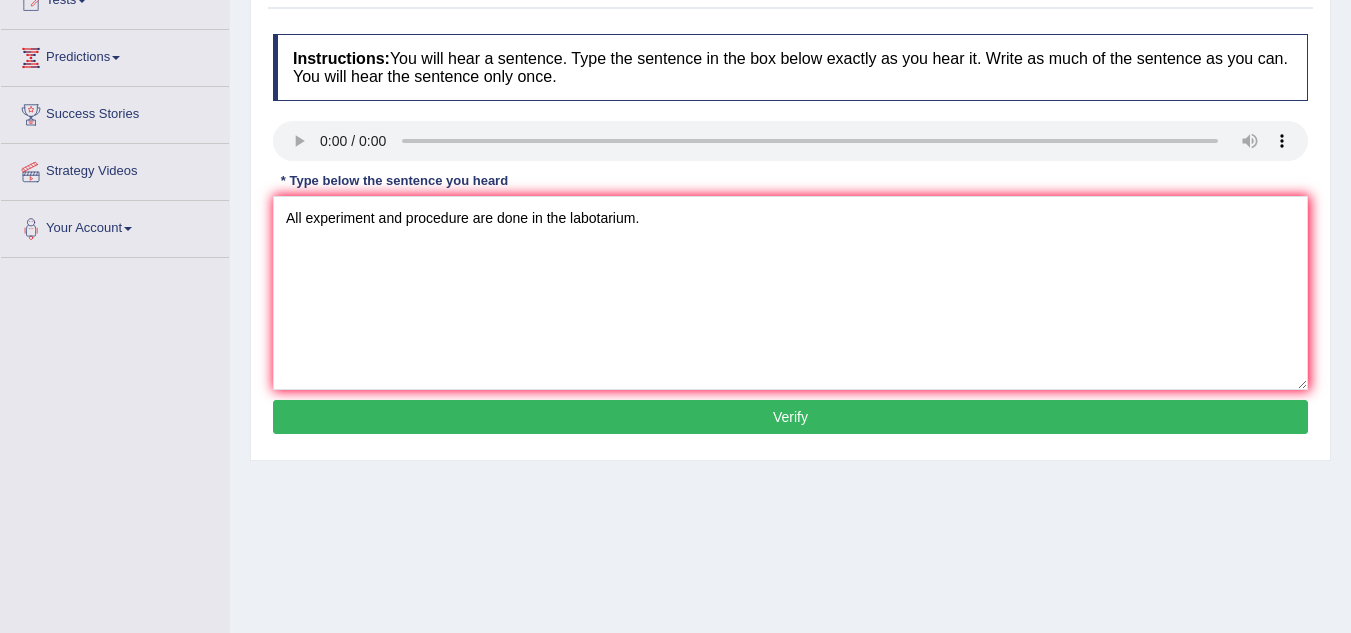 click on "Verify" at bounding box center (790, 417) 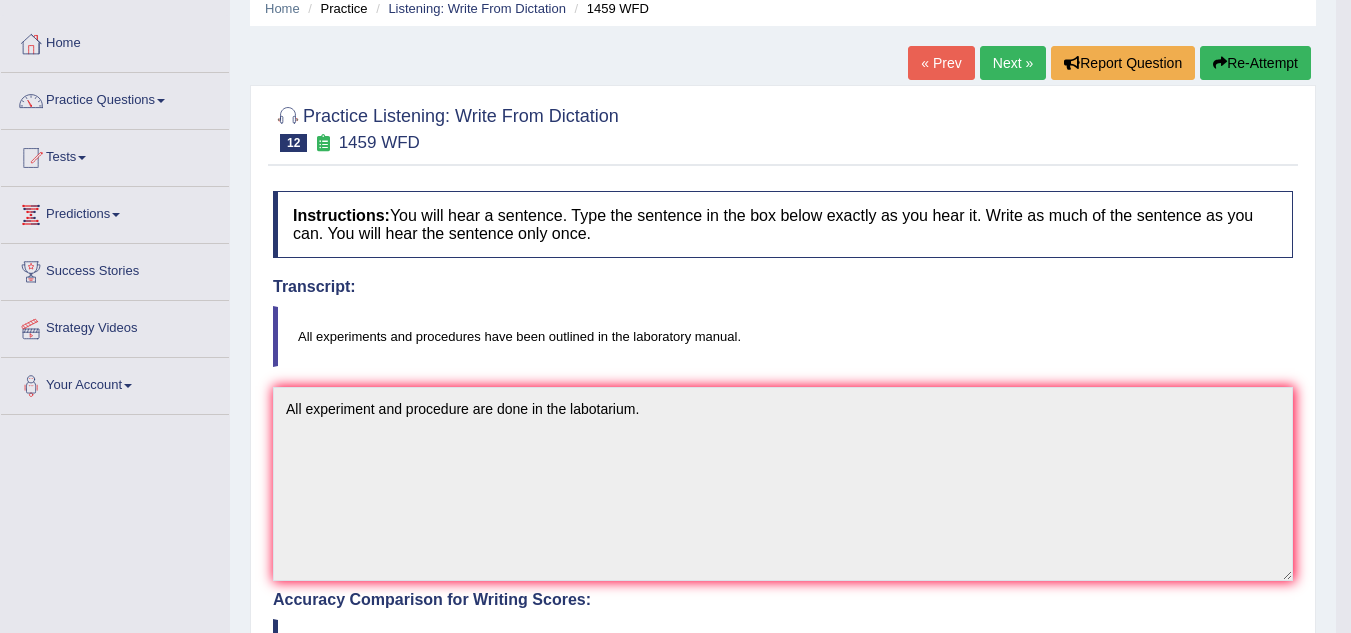 scroll, scrollTop: 0, scrollLeft: 0, axis: both 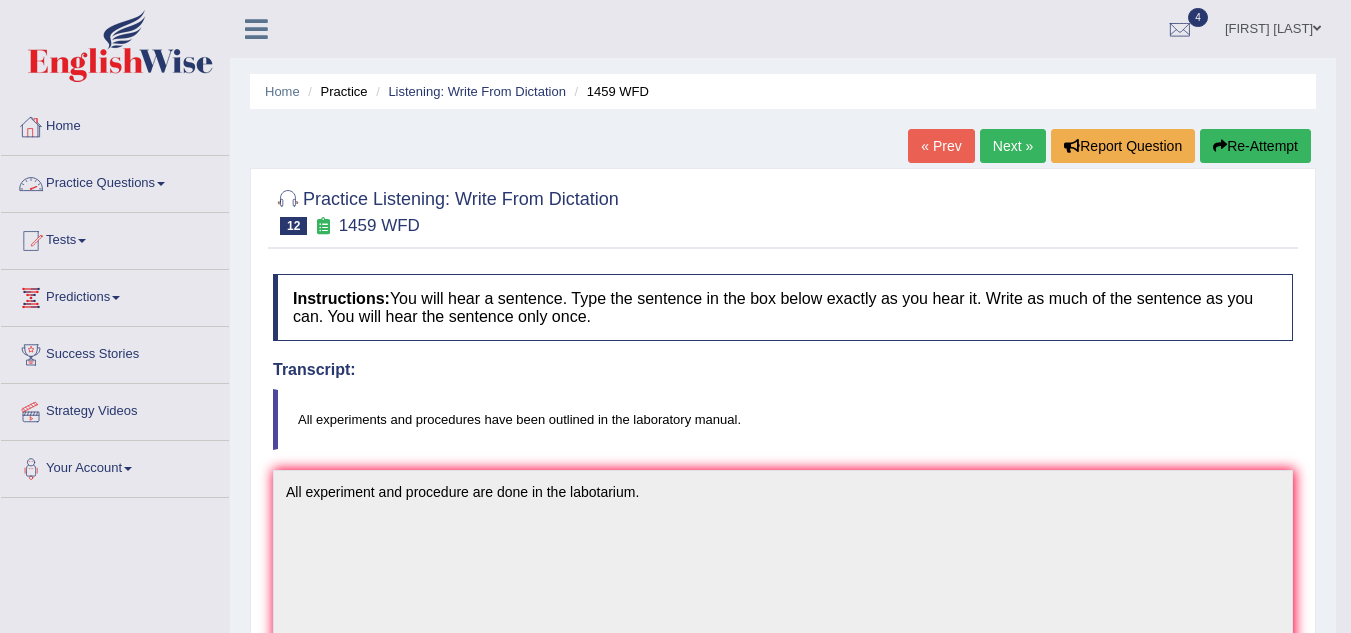 click on "Home" at bounding box center [115, 124] 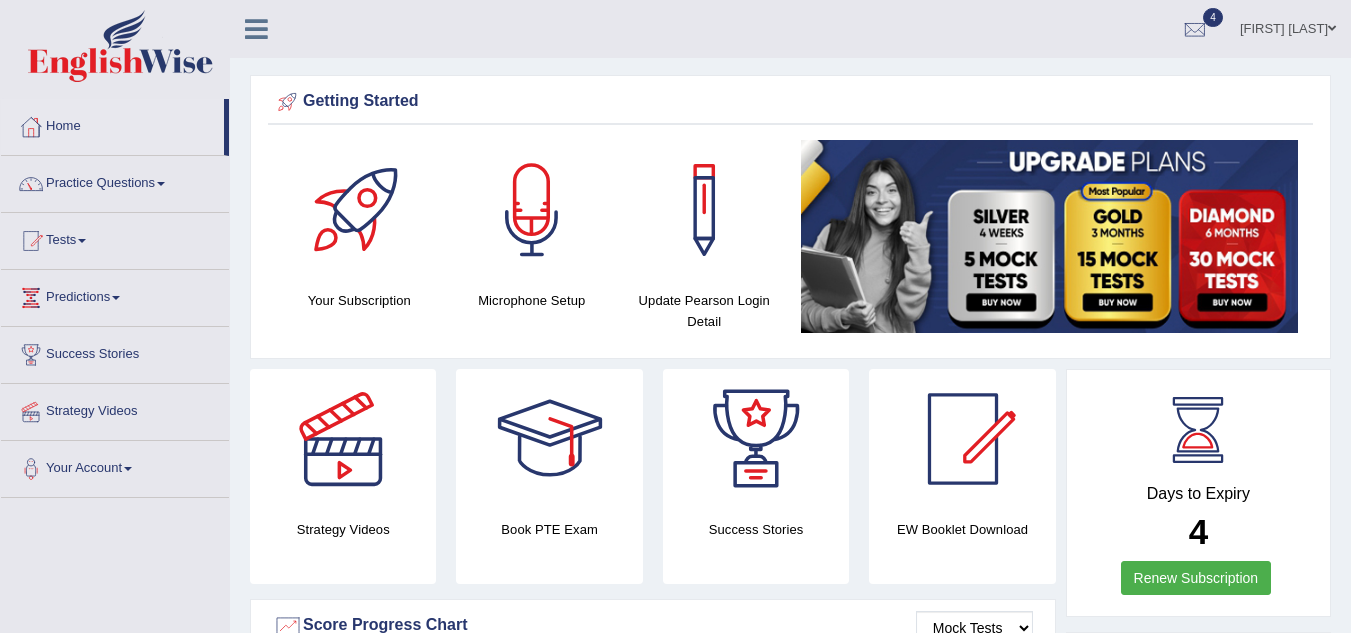 scroll, scrollTop: 0, scrollLeft: 0, axis: both 